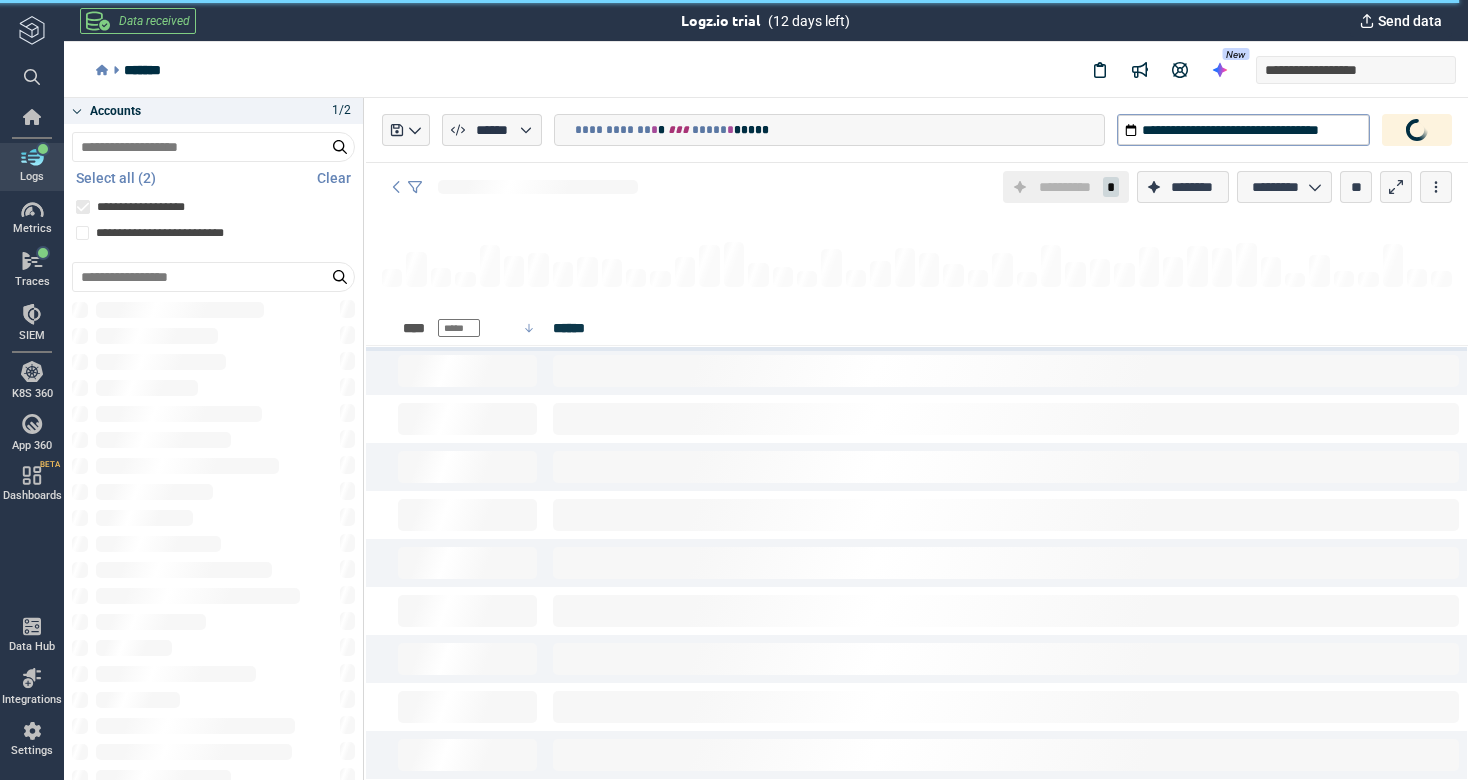 scroll, scrollTop: 0, scrollLeft: 0, axis: both 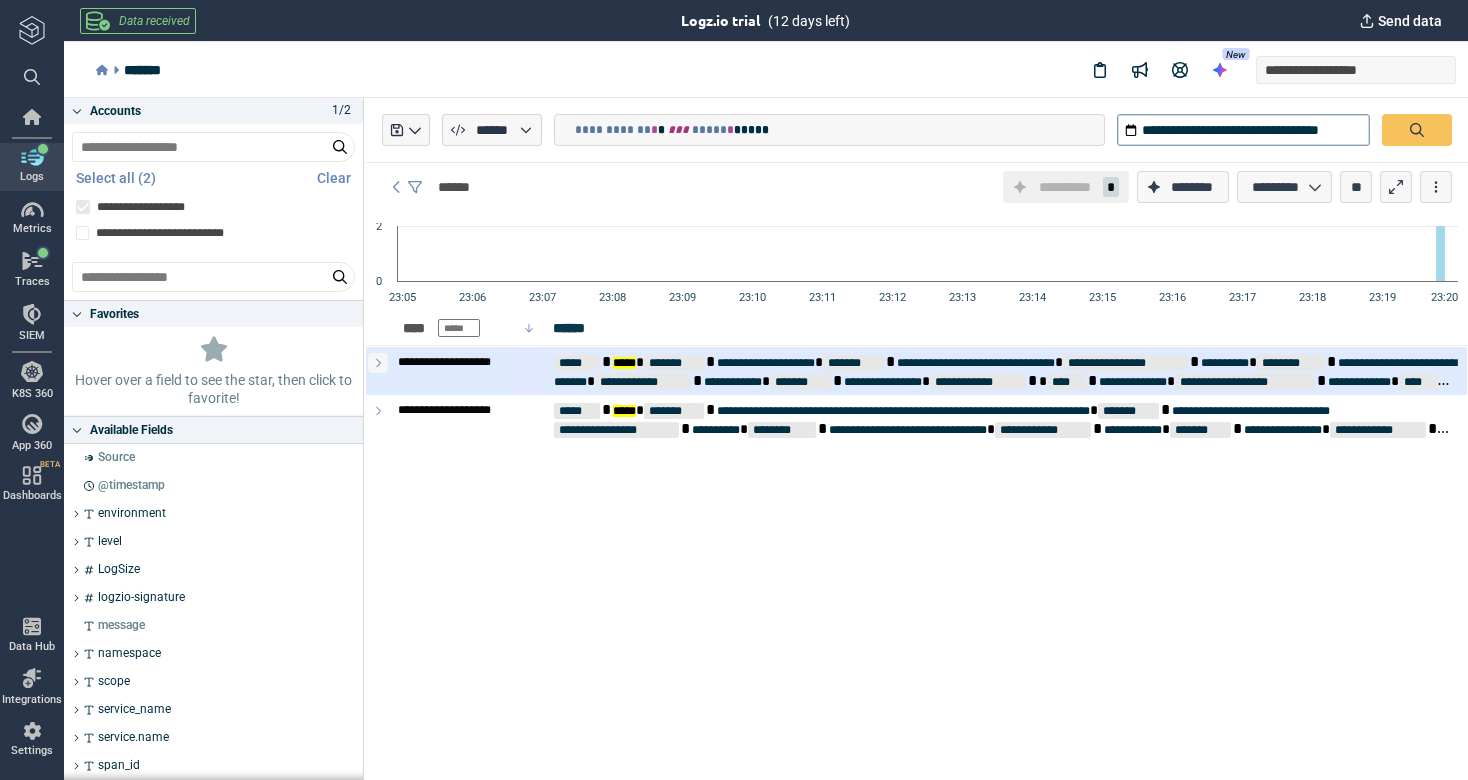 click at bounding box center [378, 363] 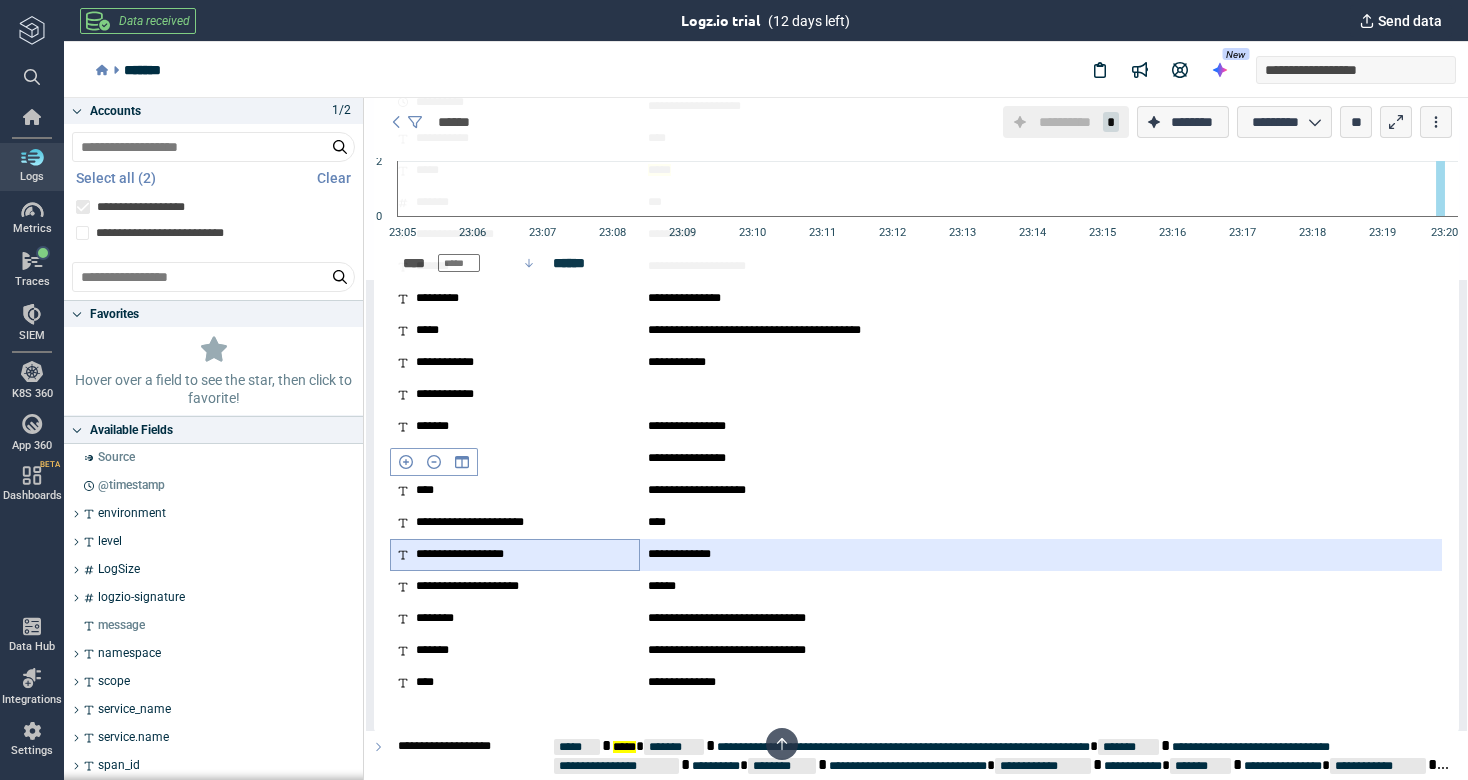 scroll, scrollTop: 450, scrollLeft: 0, axis: vertical 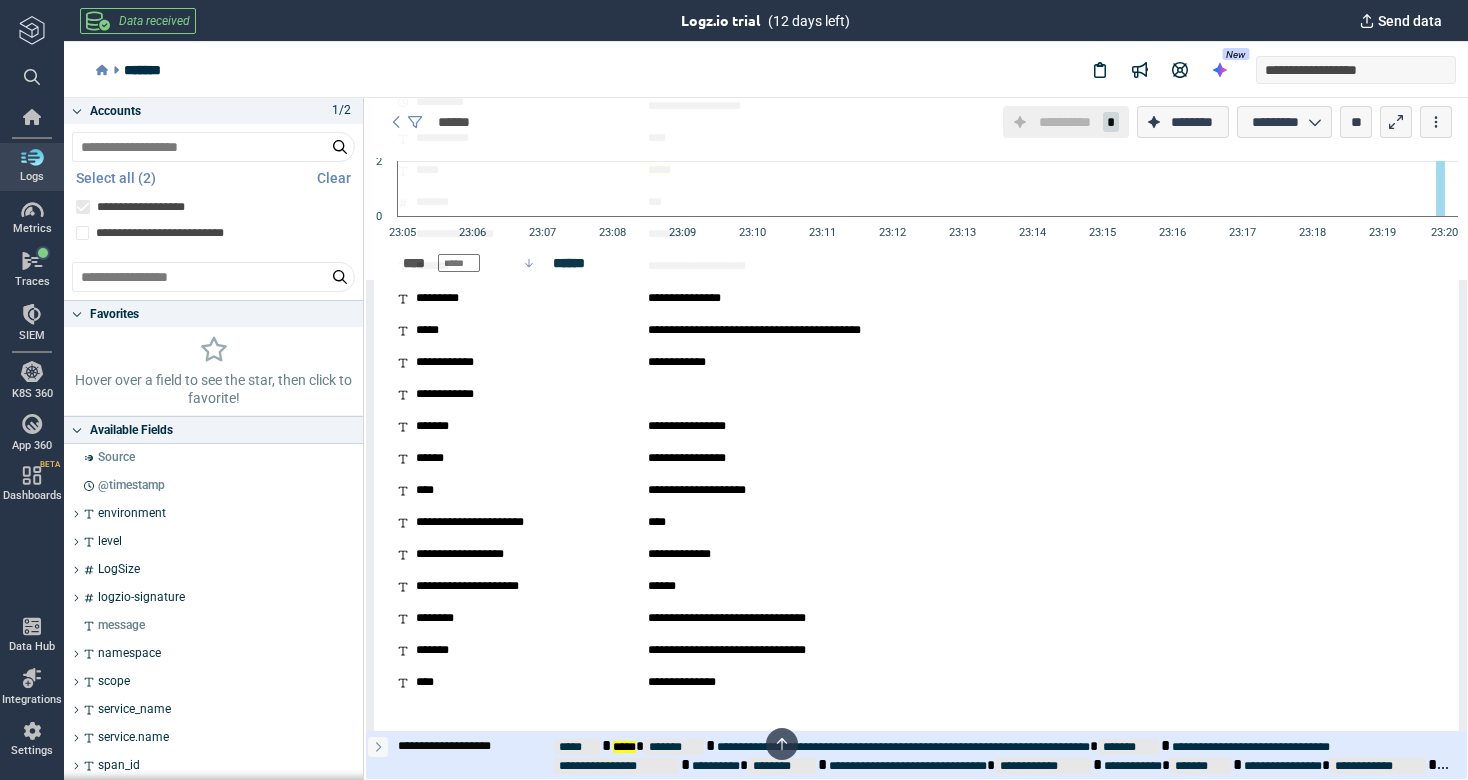click at bounding box center (378, 747) 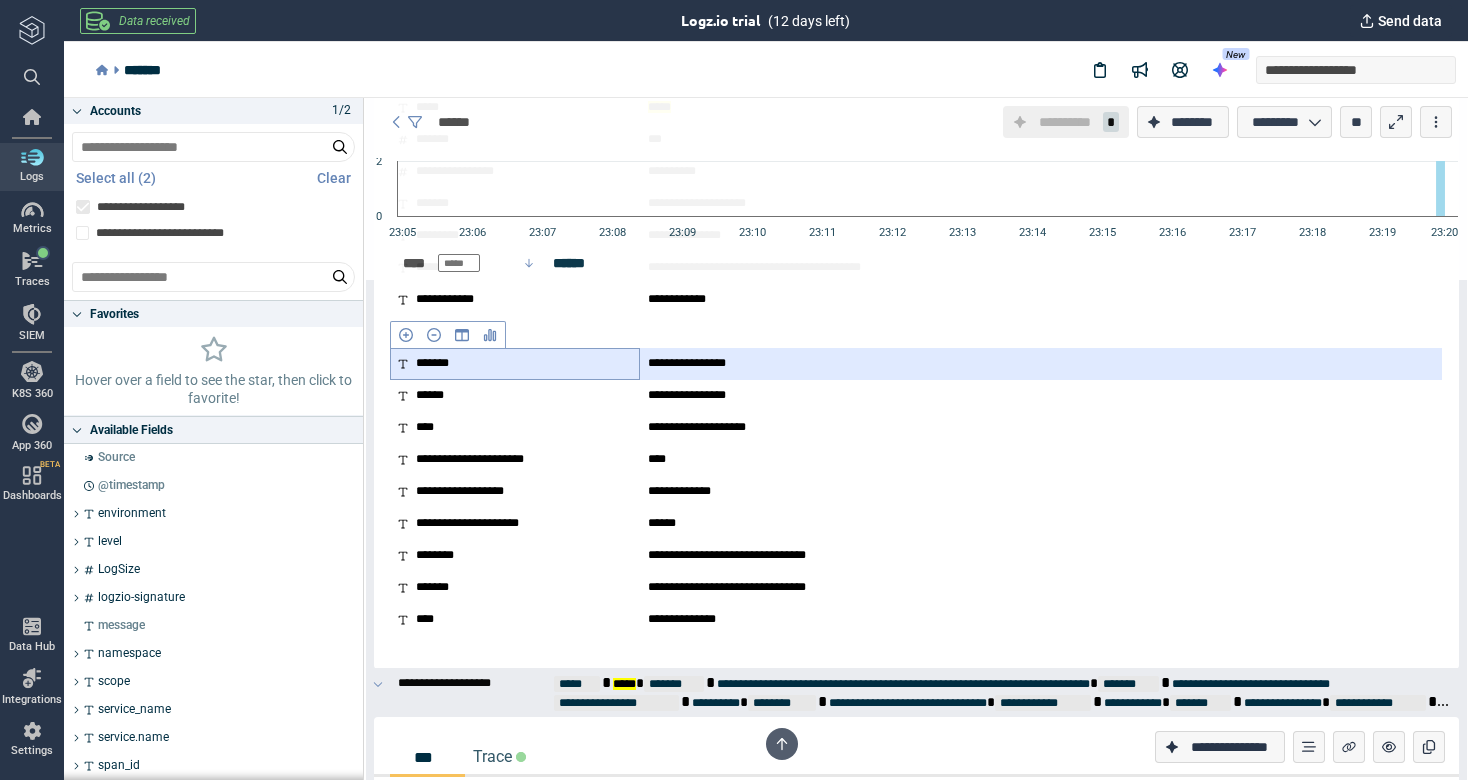 scroll, scrollTop: 547, scrollLeft: 0, axis: vertical 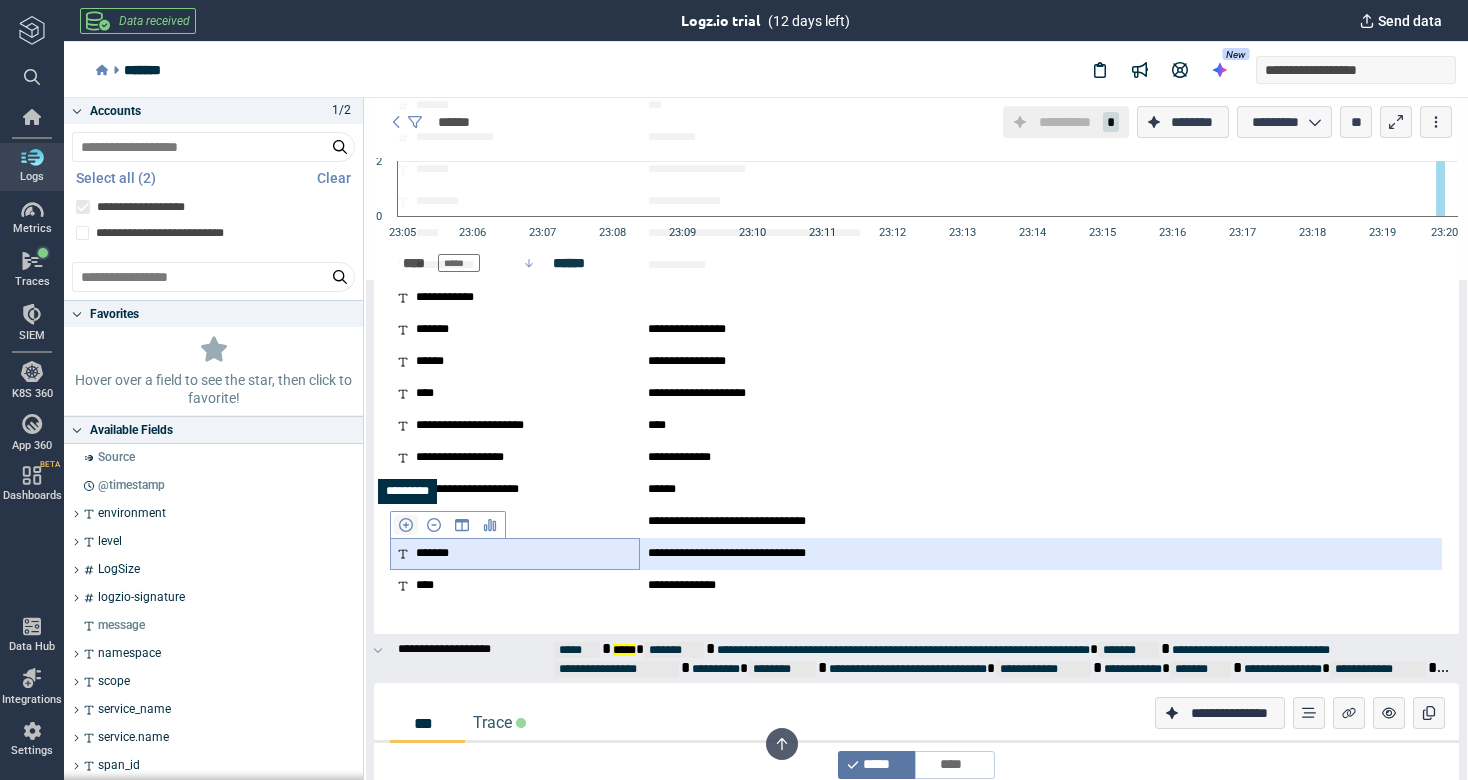 click at bounding box center (406, 525) 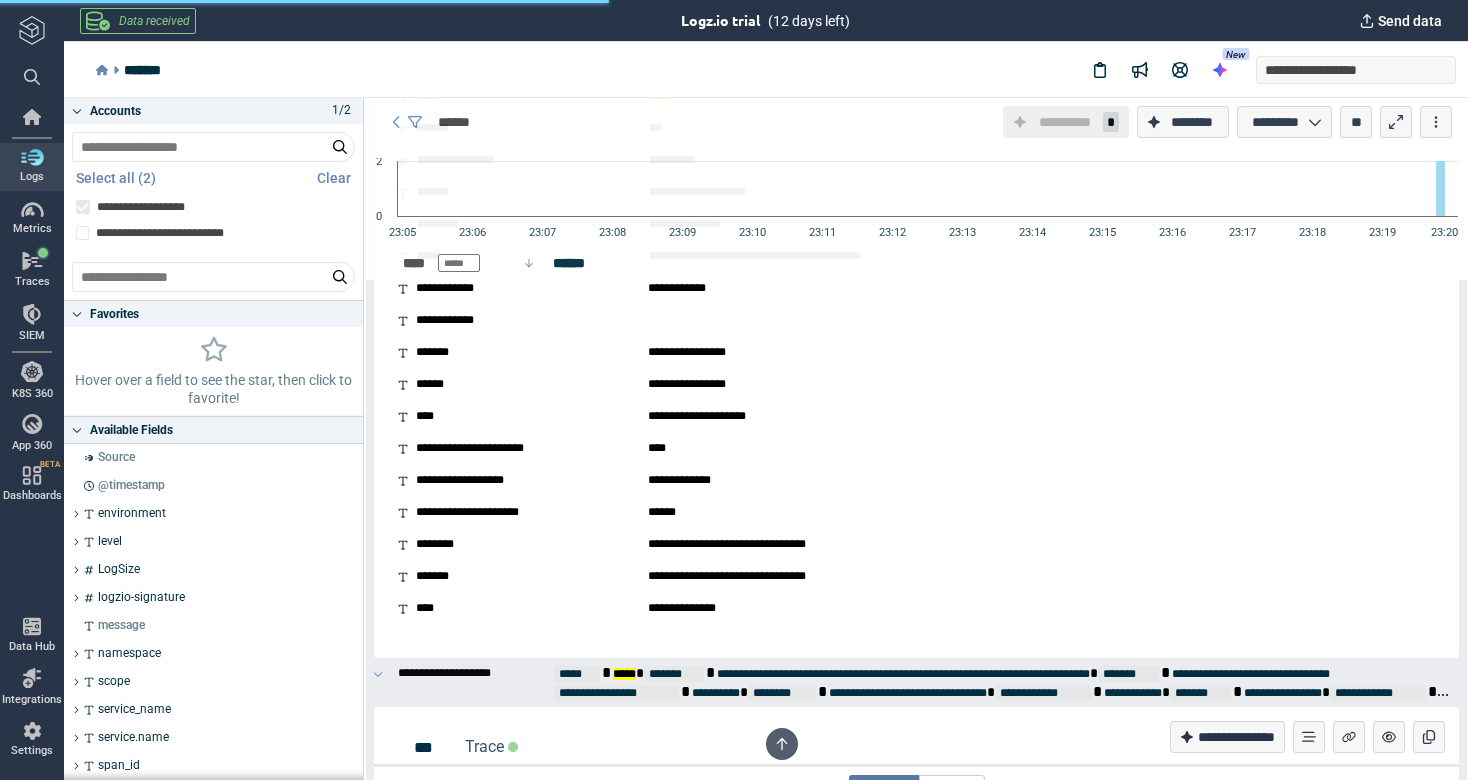 scroll, scrollTop: 0, scrollLeft: 0, axis: both 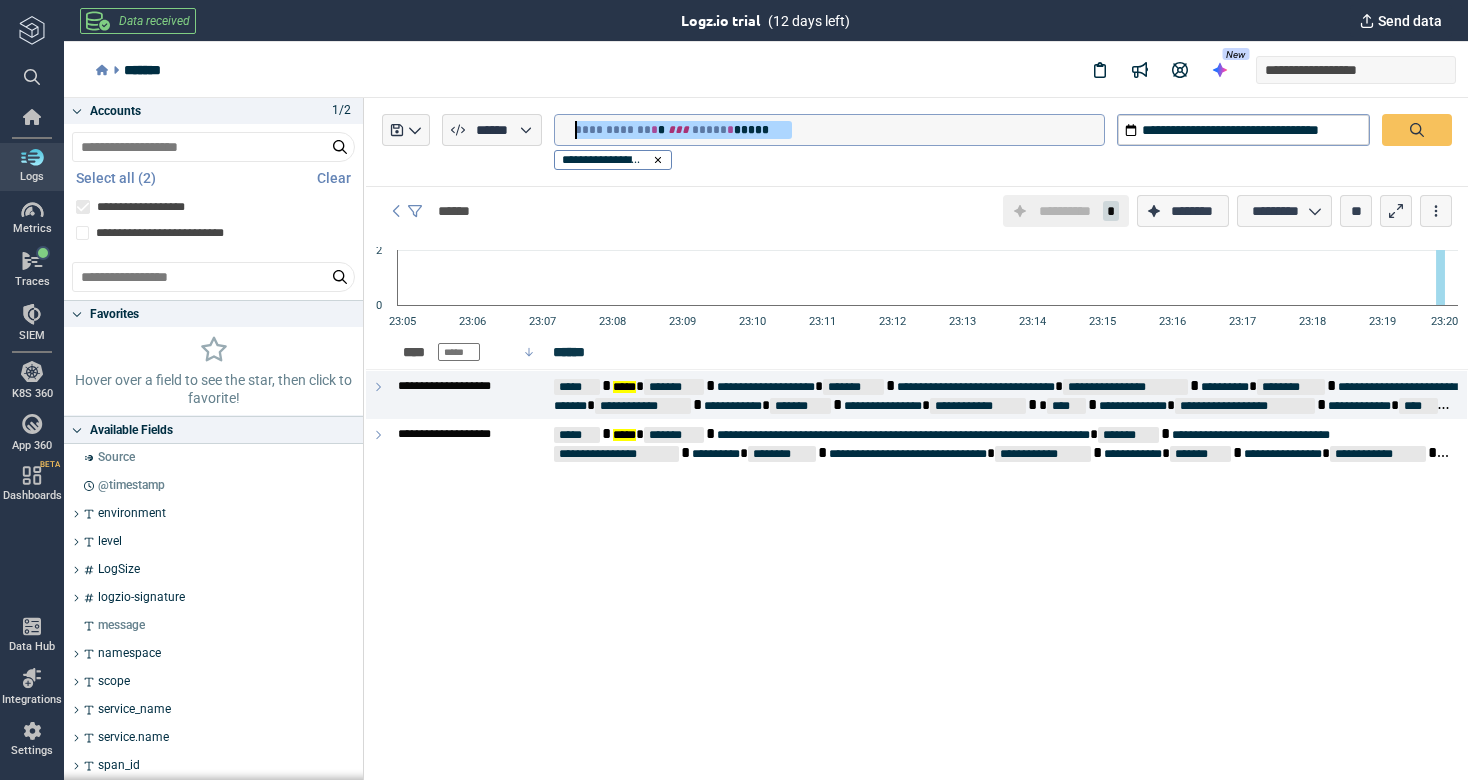drag, startPoint x: 831, startPoint y: 131, endPoint x: 510, endPoint y: 127, distance: 321.02493 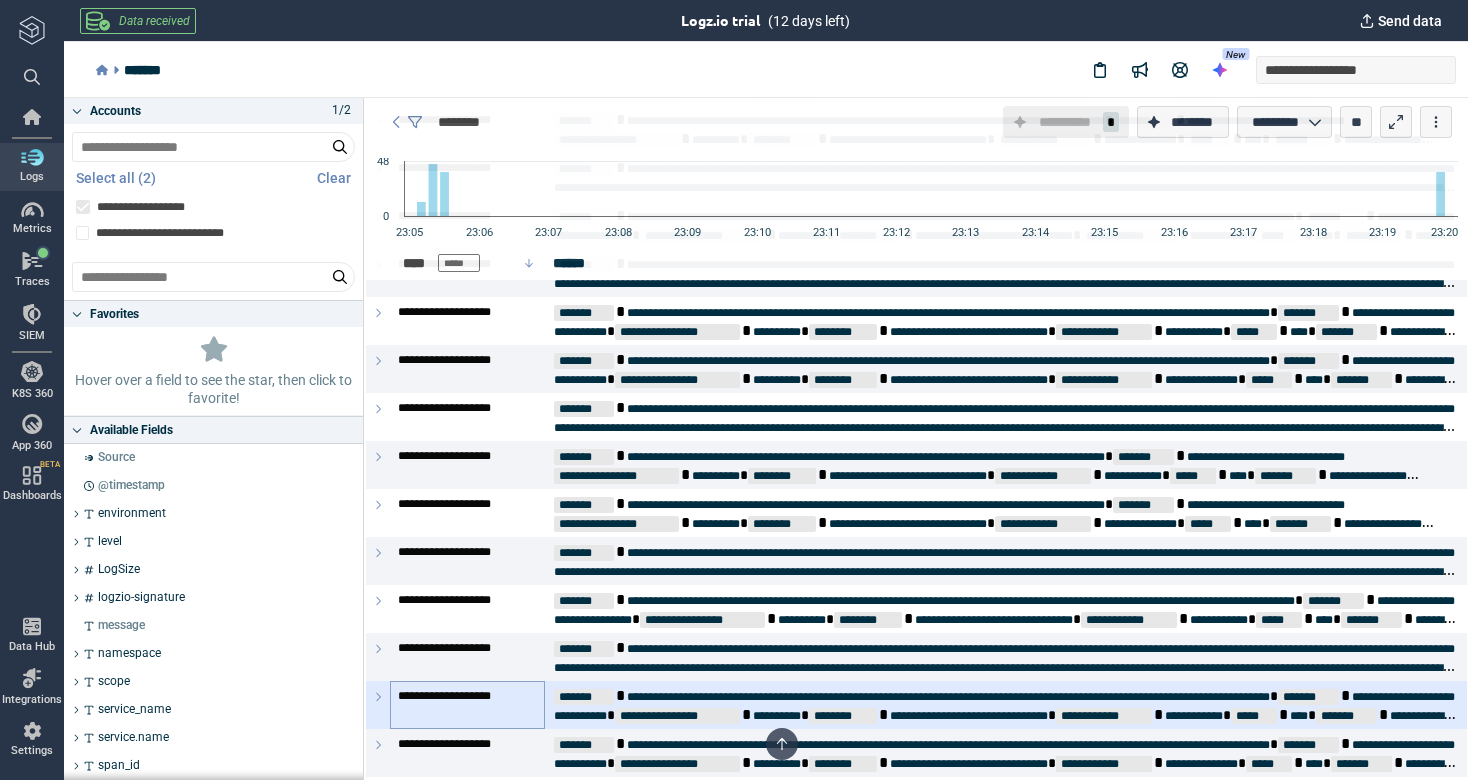 scroll, scrollTop: 3139, scrollLeft: 0, axis: vertical 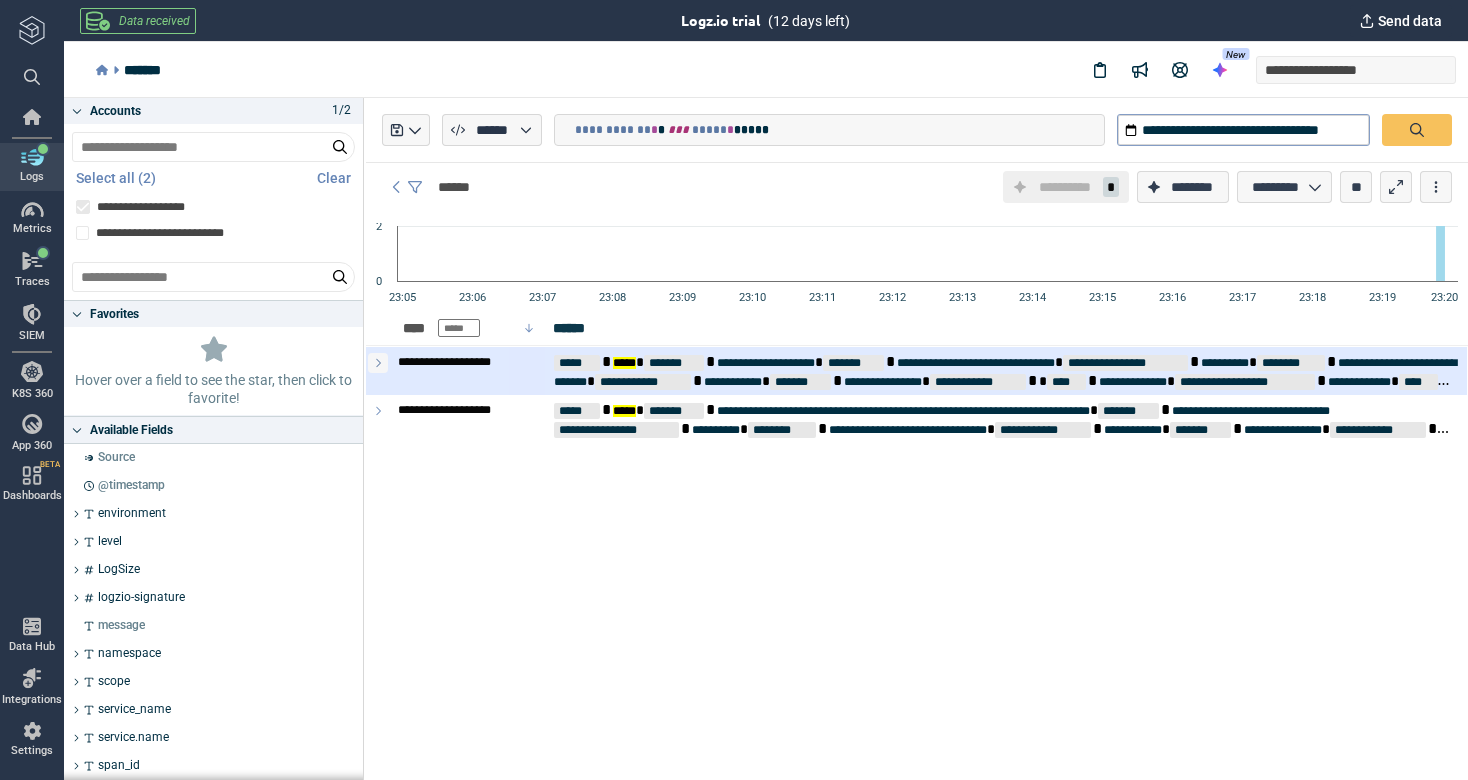 click at bounding box center (378, 363) 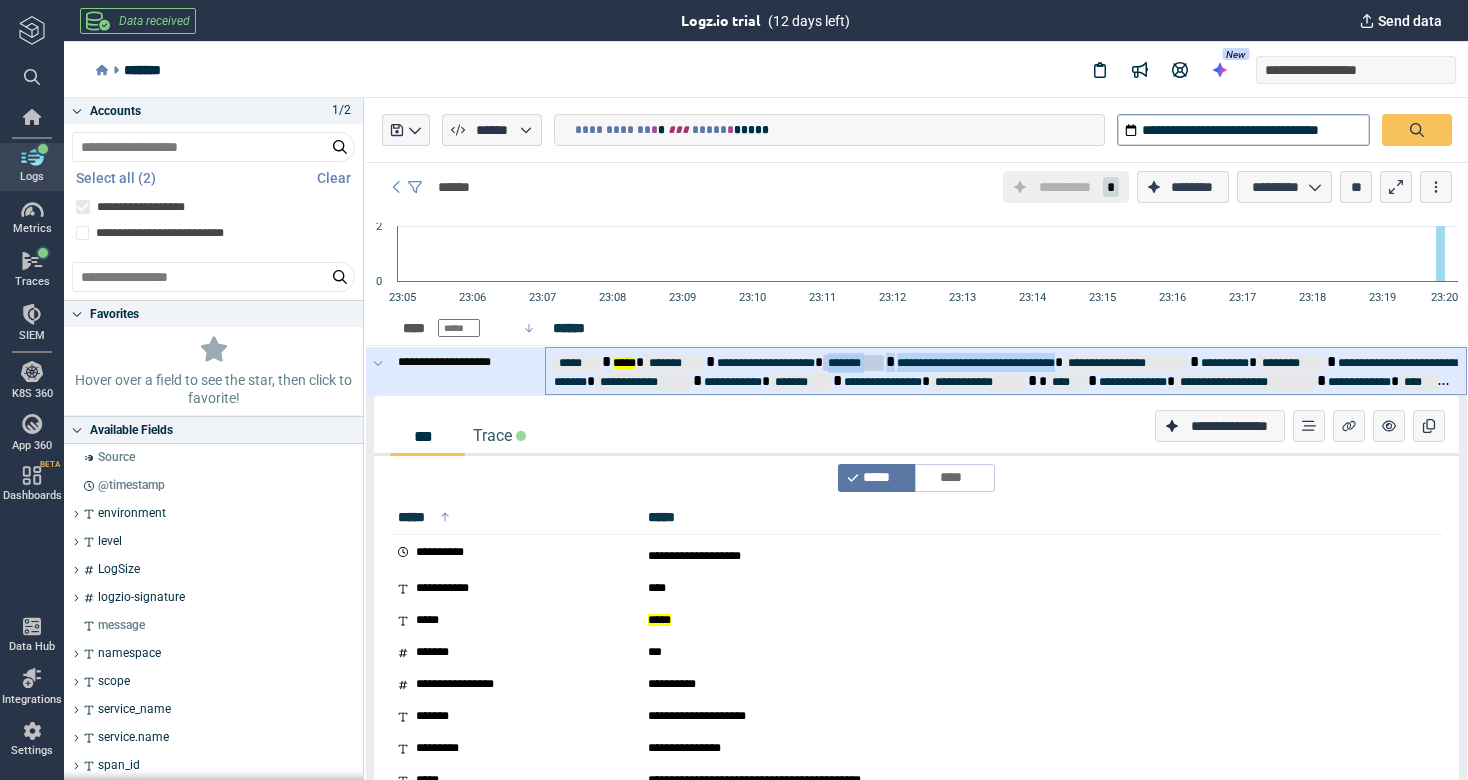 drag, startPoint x: 1175, startPoint y: 363, endPoint x: 878, endPoint y: 362, distance: 297.00168 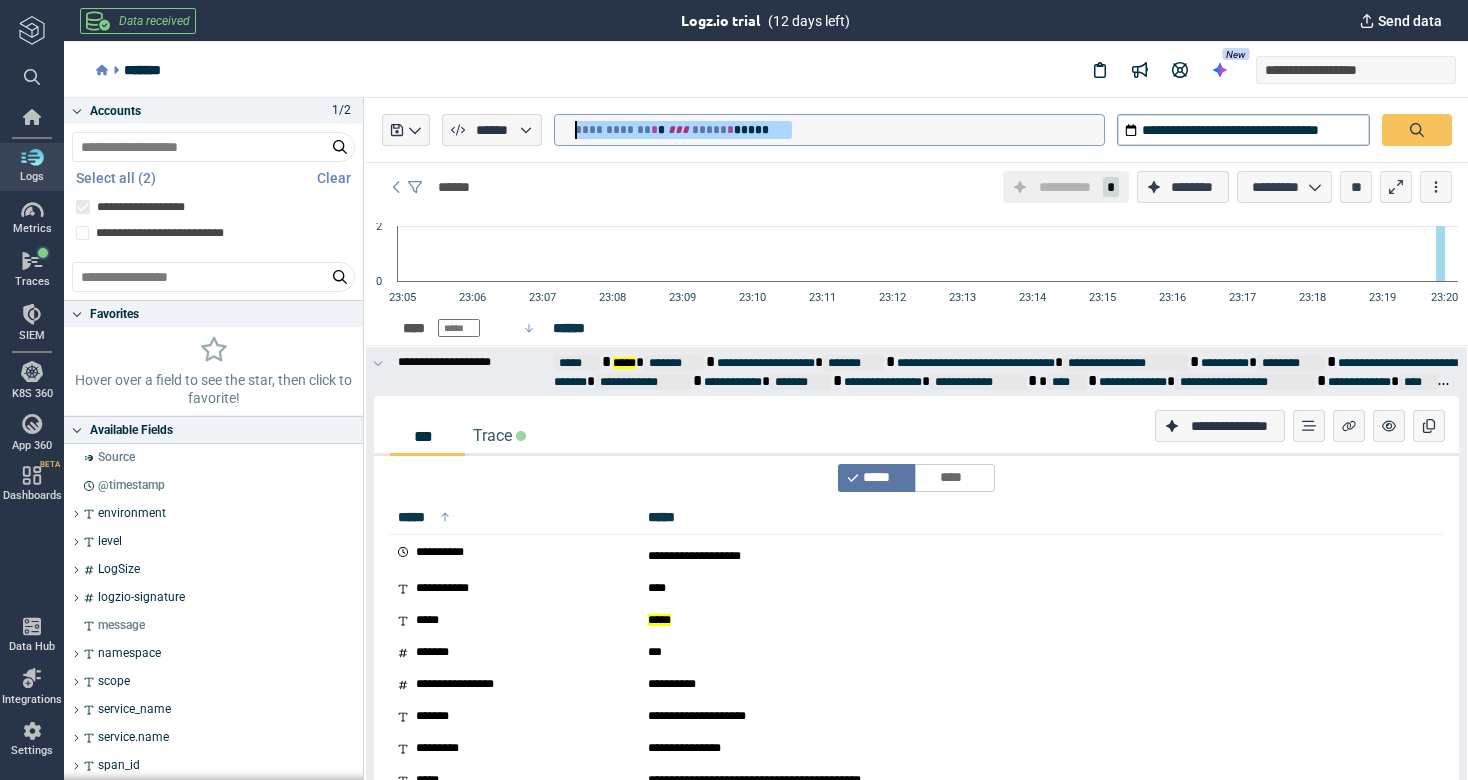 drag, startPoint x: 852, startPoint y: 123, endPoint x: 542, endPoint y: 118, distance: 310.0403 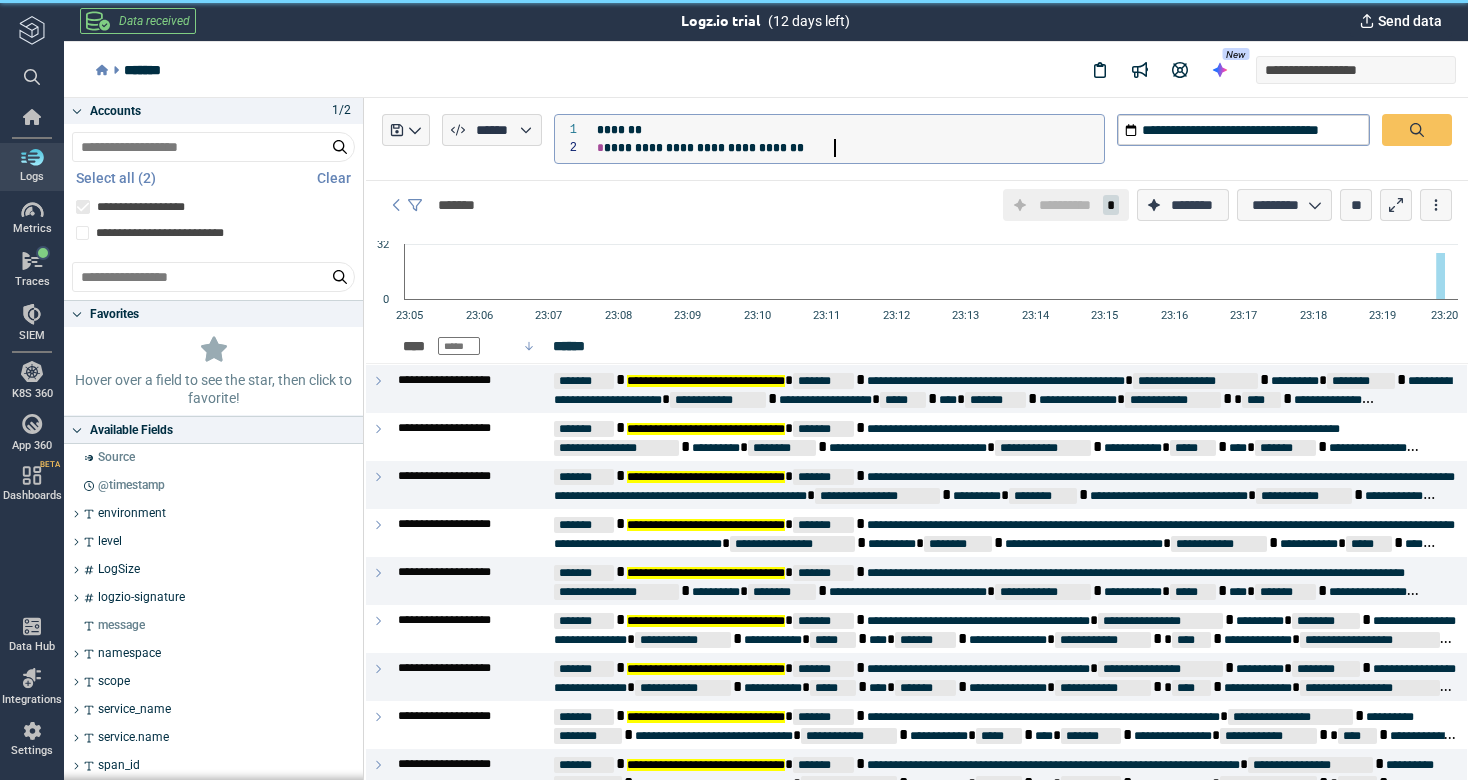 click at bounding box center (576, 148) 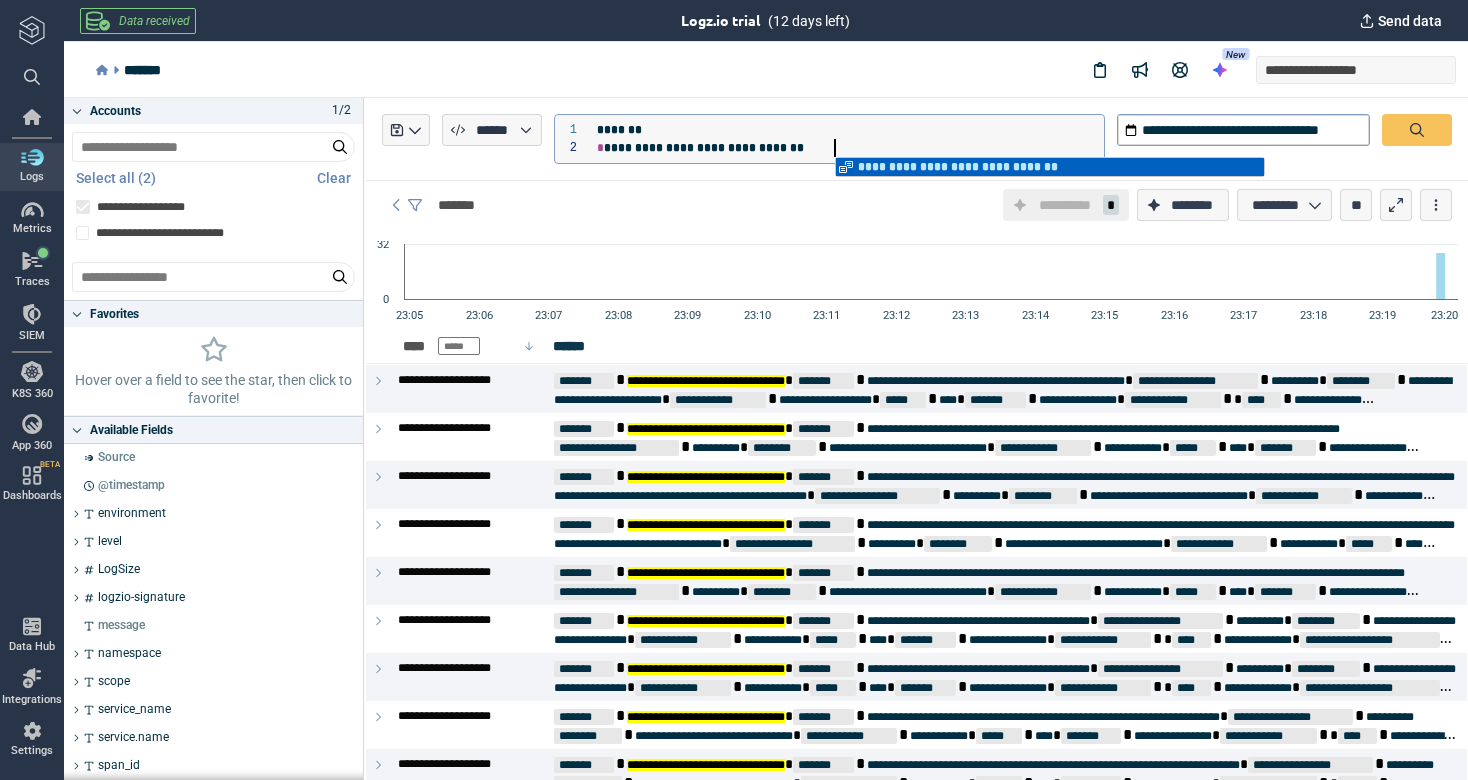 click on "**********" at bounding box center (704, 148) 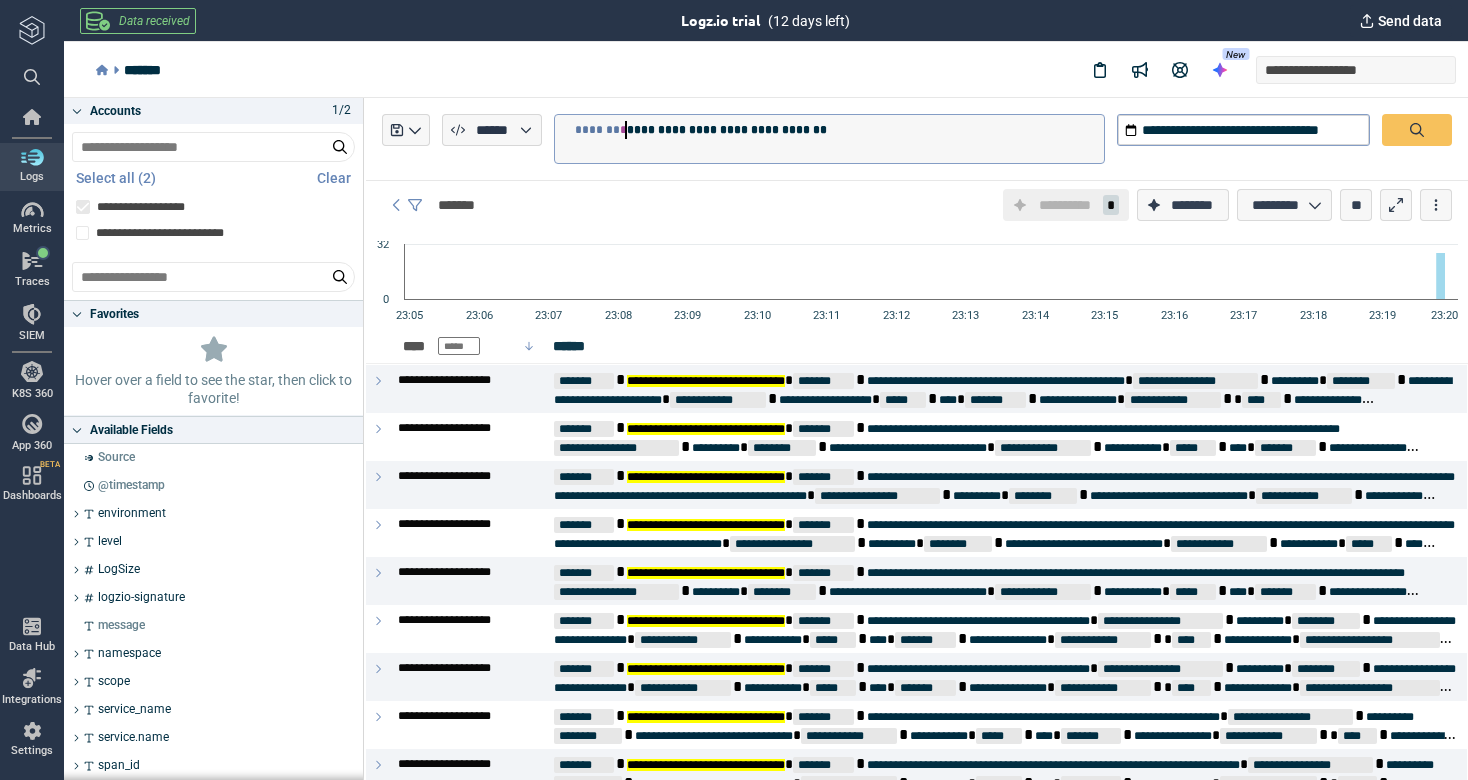 scroll, scrollTop: 0, scrollLeft: 0, axis: both 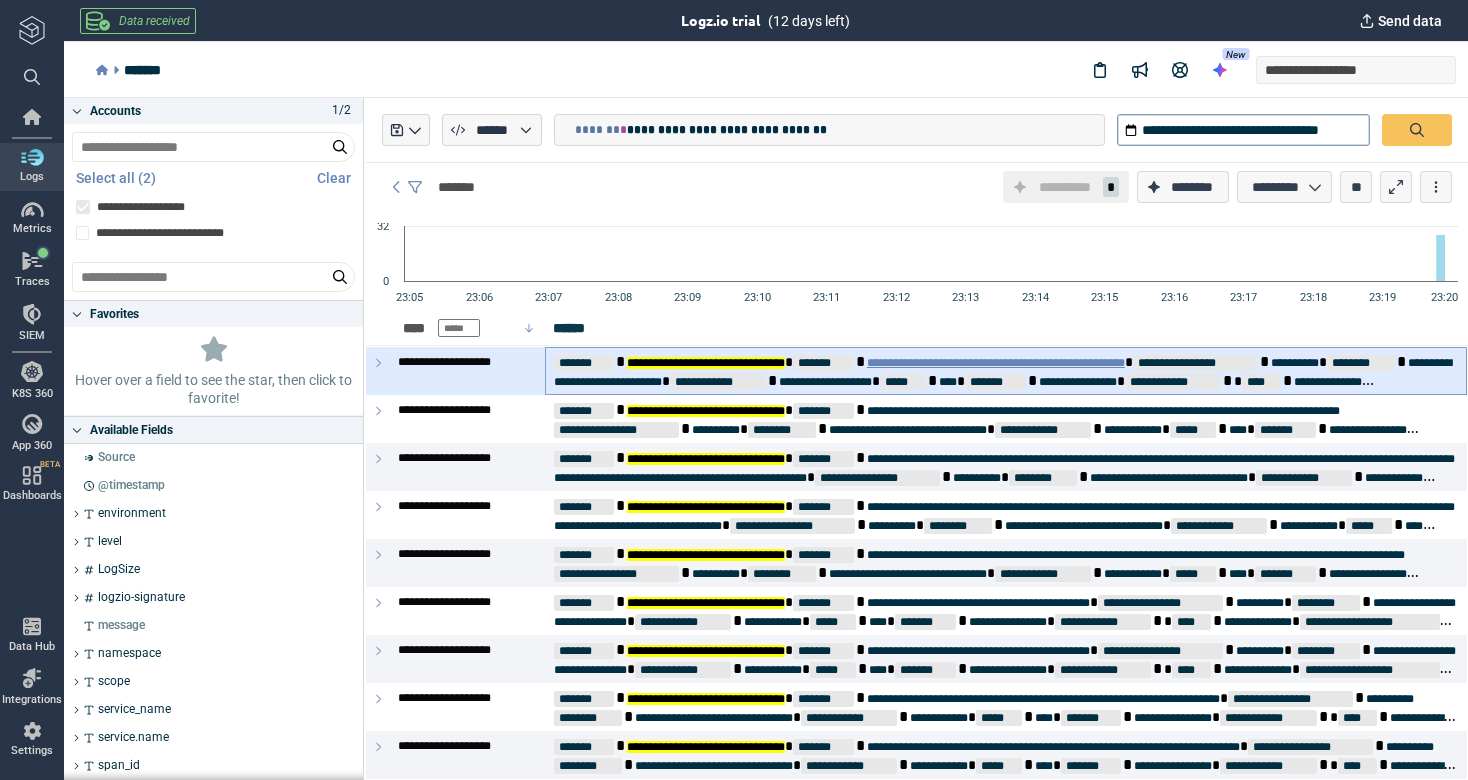 click on "**********" at bounding box center [706, 363] 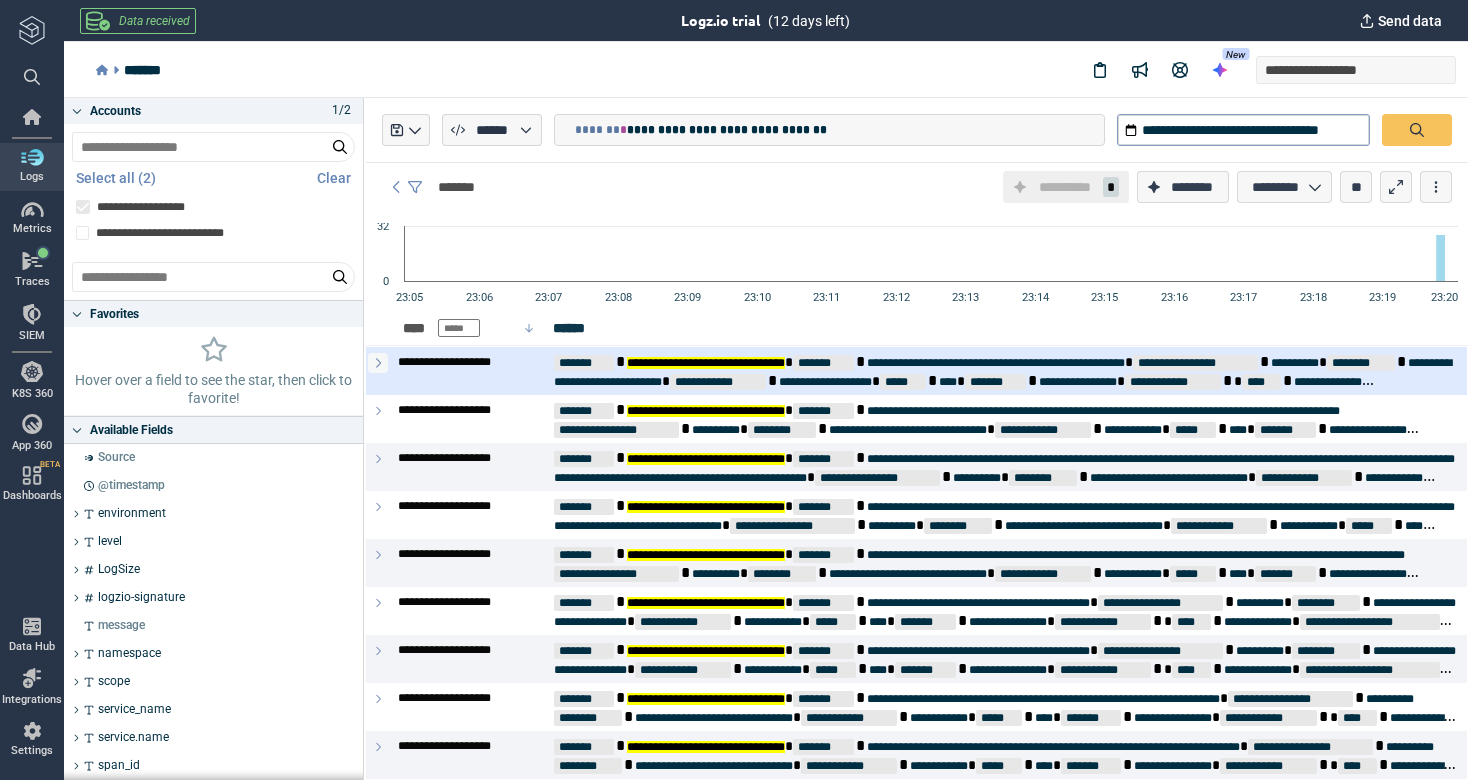 click at bounding box center (378, 363) 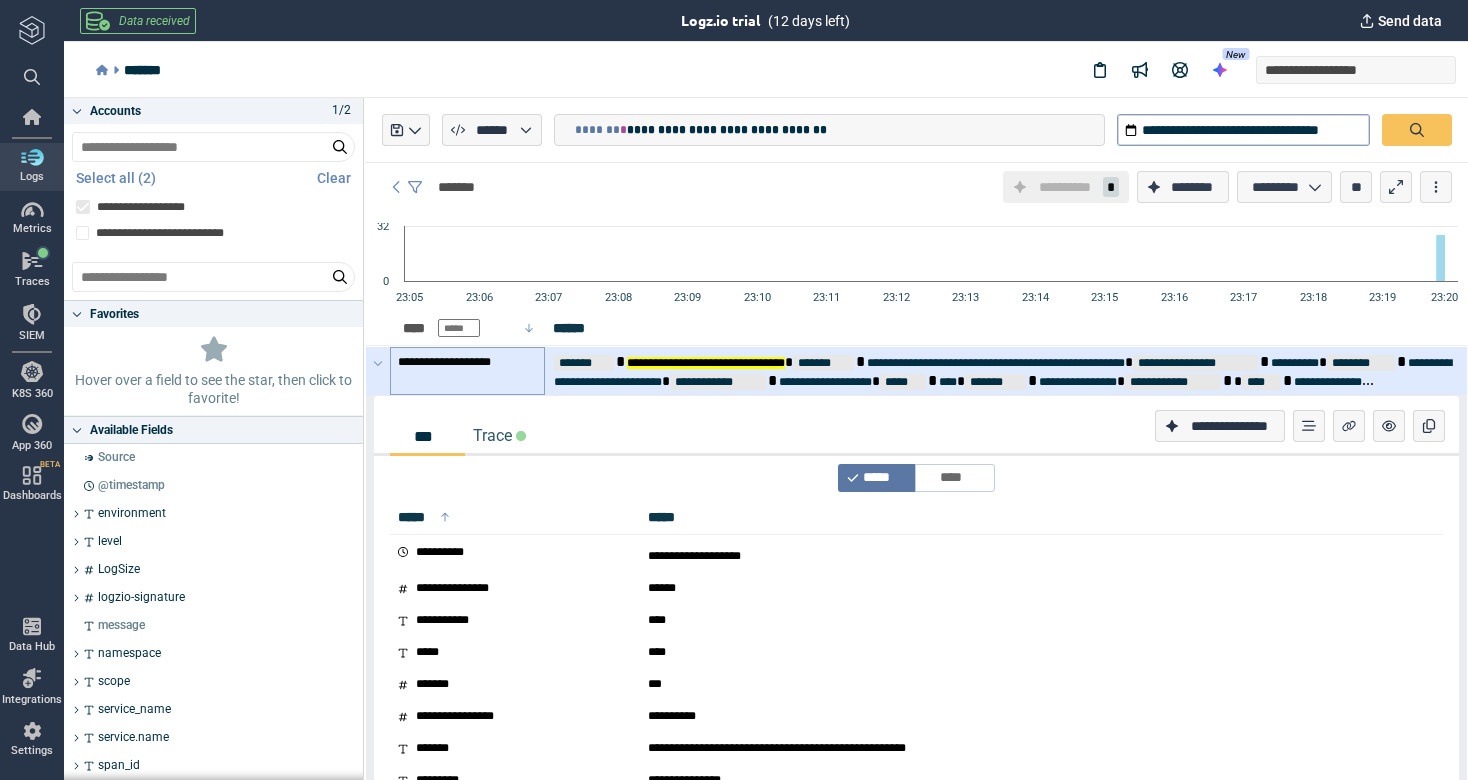 scroll, scrollTop: 0, scrollLeft: 0, axis: both 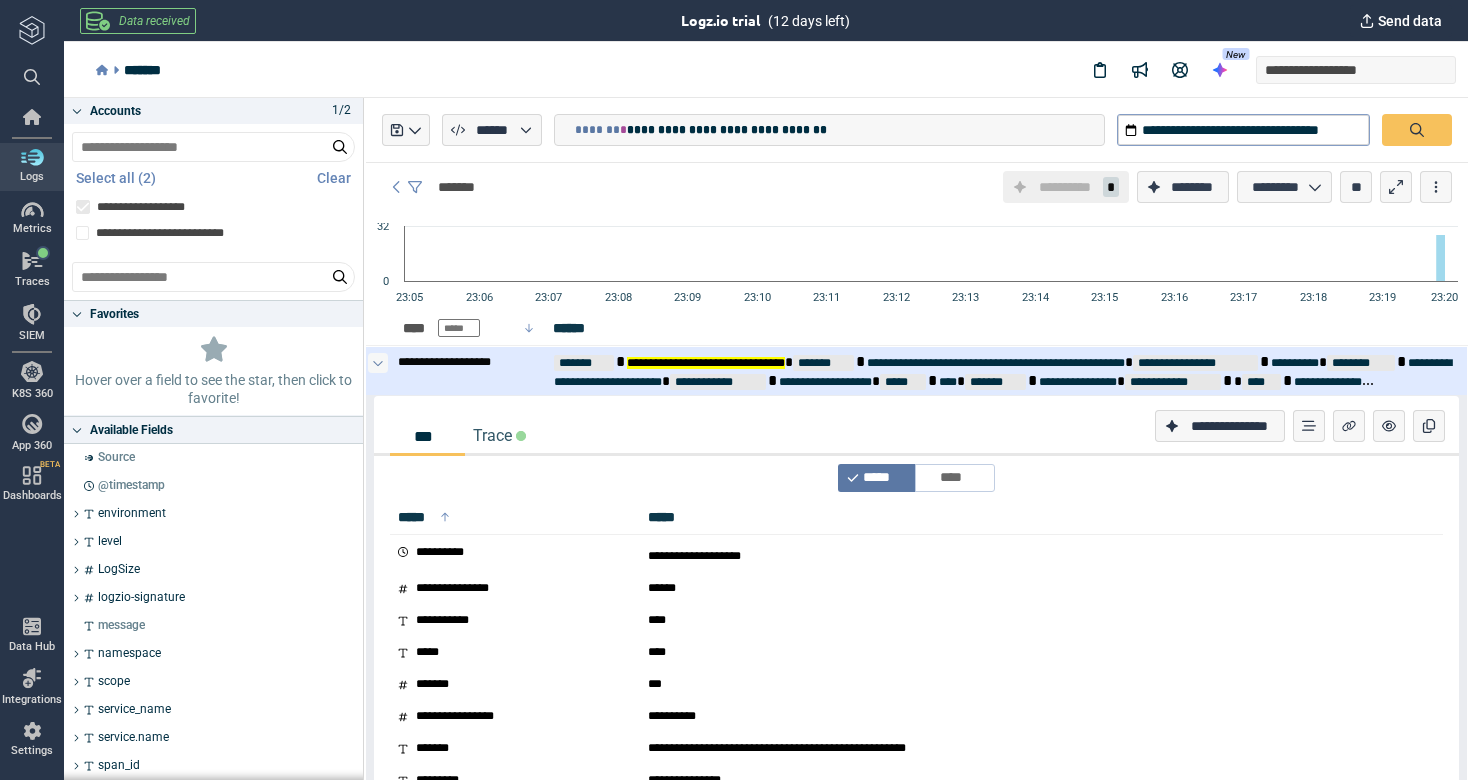 click at bounding box center [378, 363] 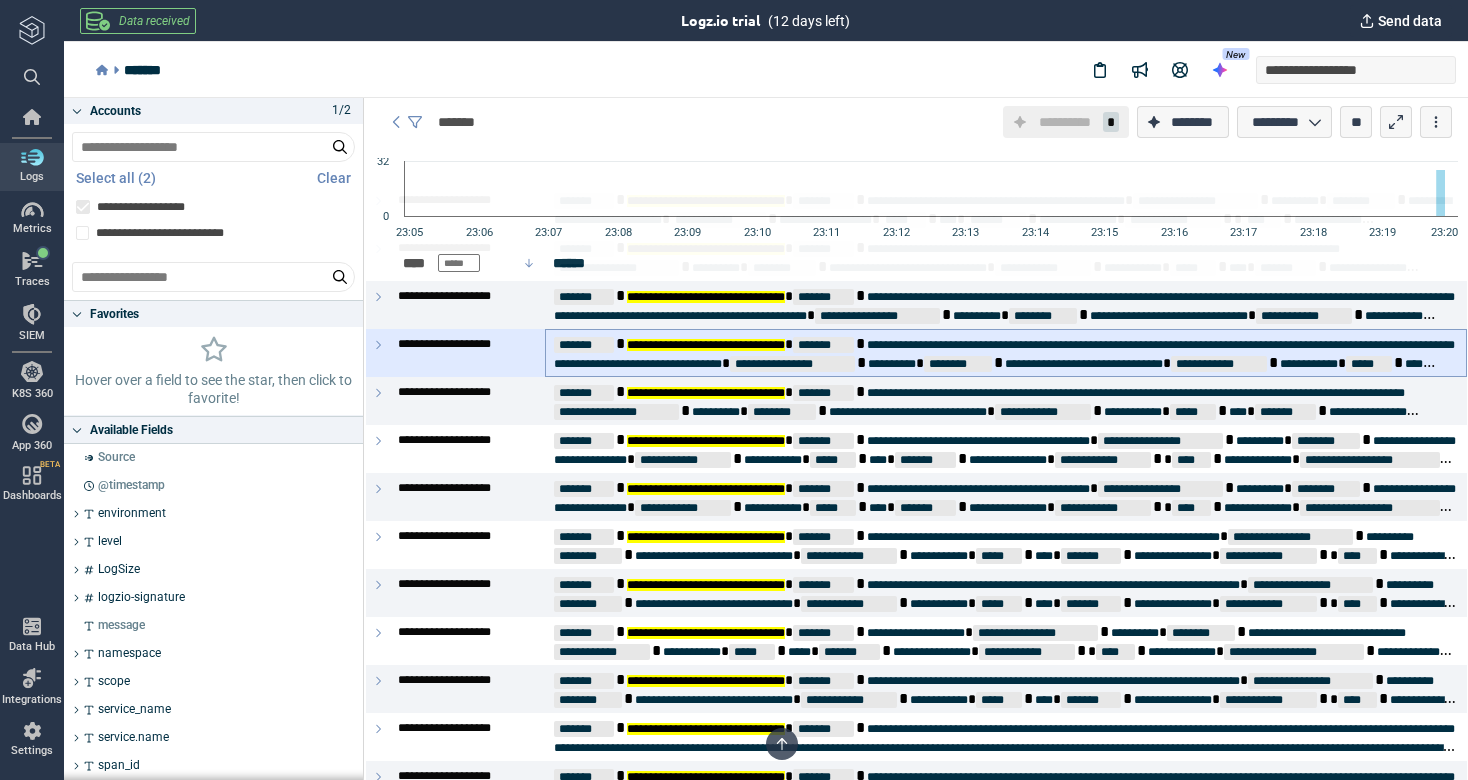 scroll, scrollTop: 174, scrollLeft: 0, axis: vertical 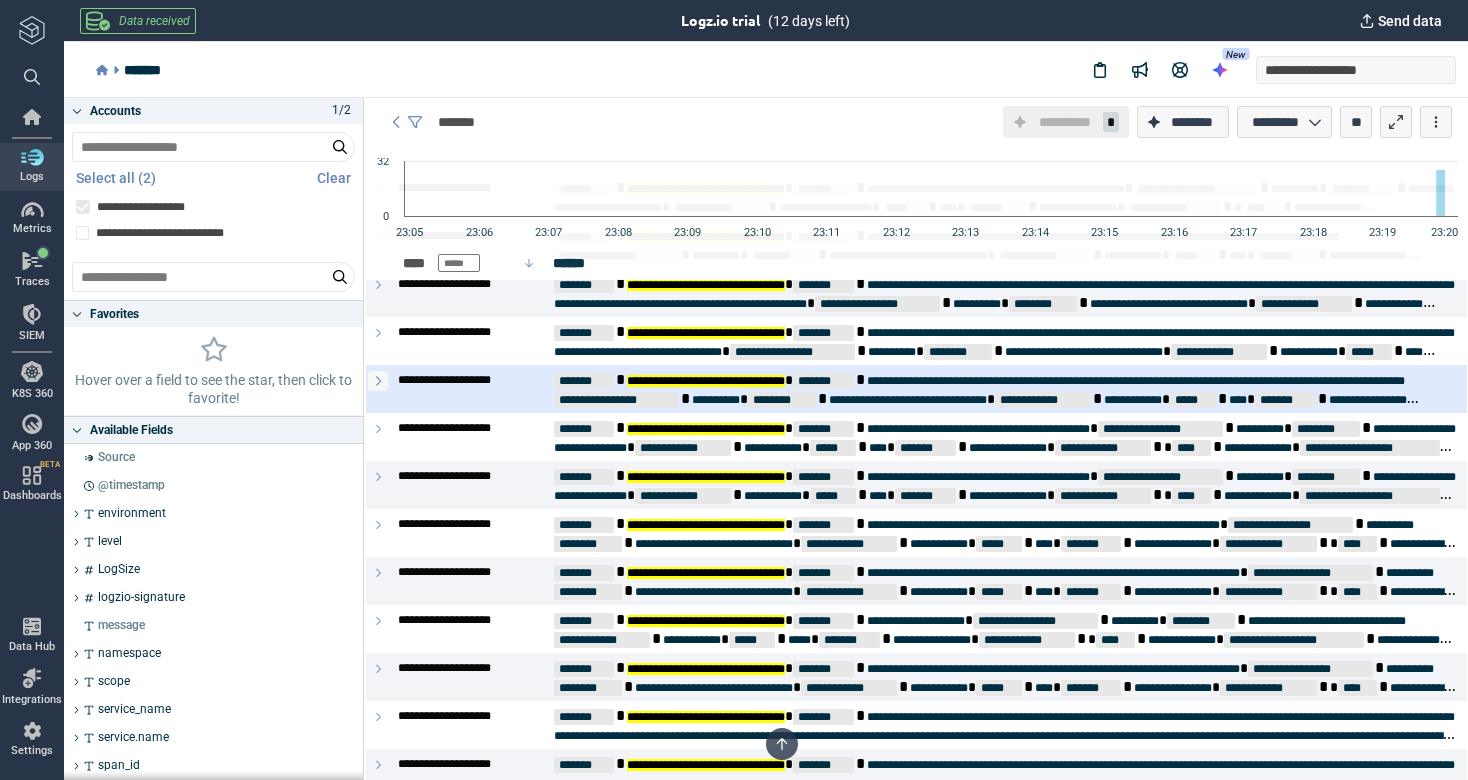 click at bounding box center [378, 381] 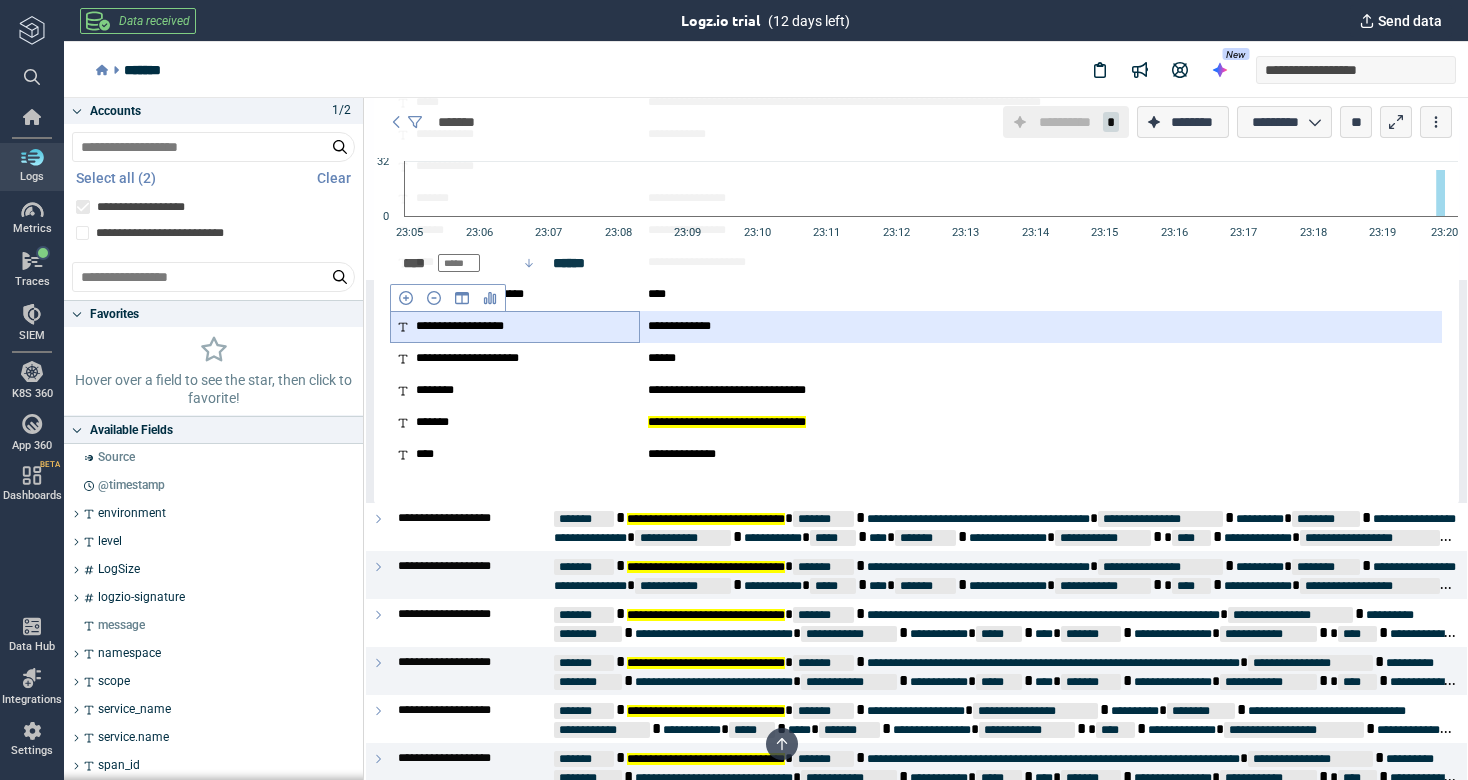 scroll, scrollTop: 876, scrollLeft: 0, axis: vertical 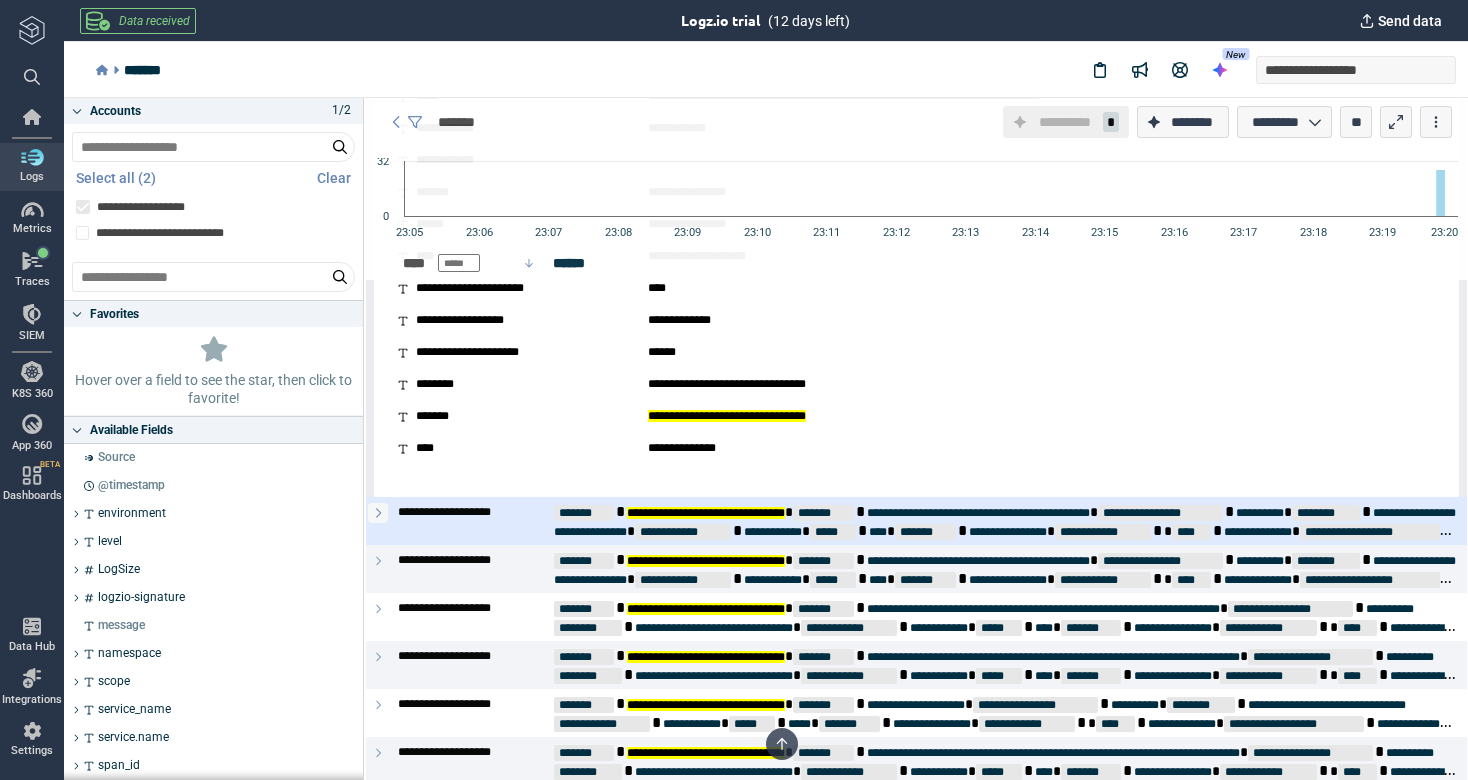 click at bounding box center (378, 513) 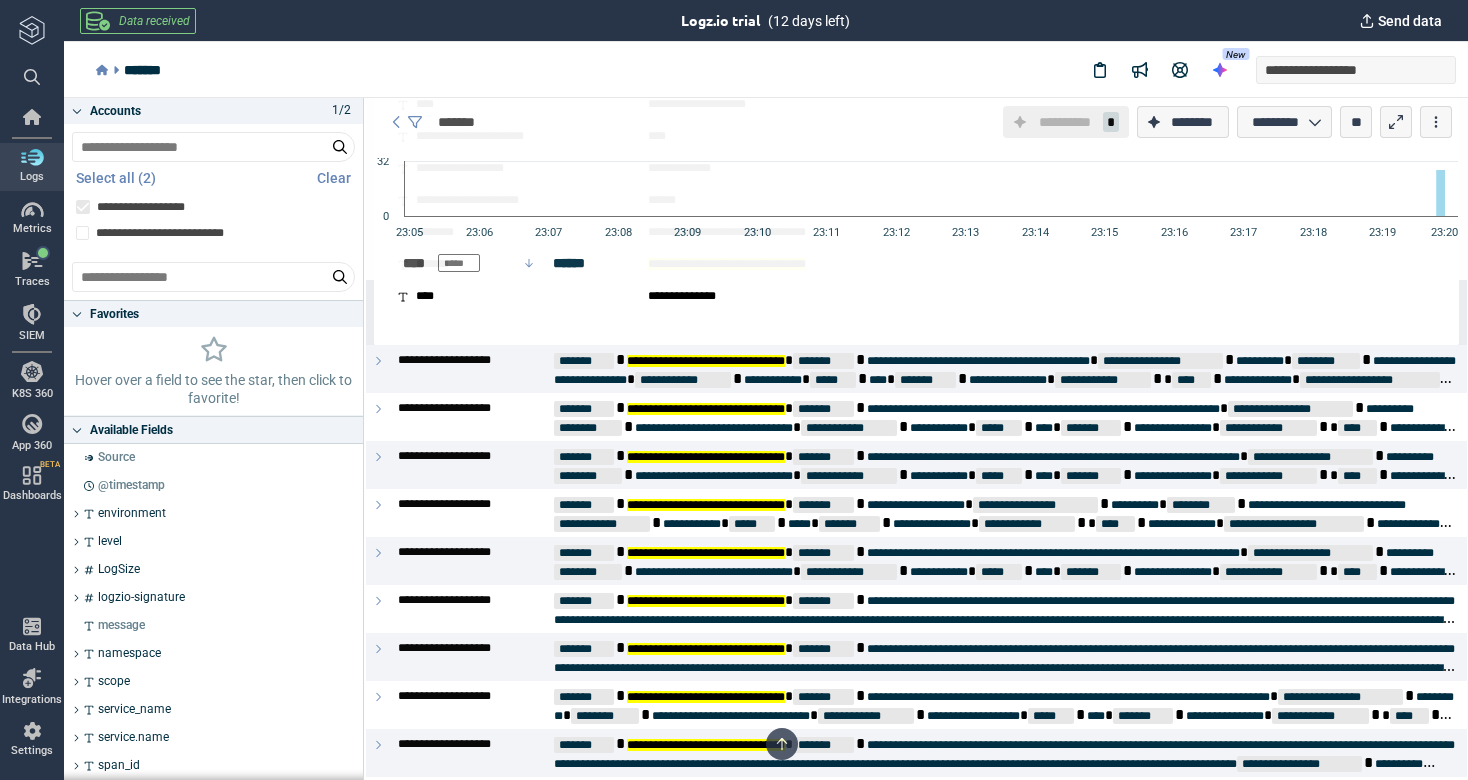 scroll, scrollTop: 1870, scrollLeft: 0, axis: vertical 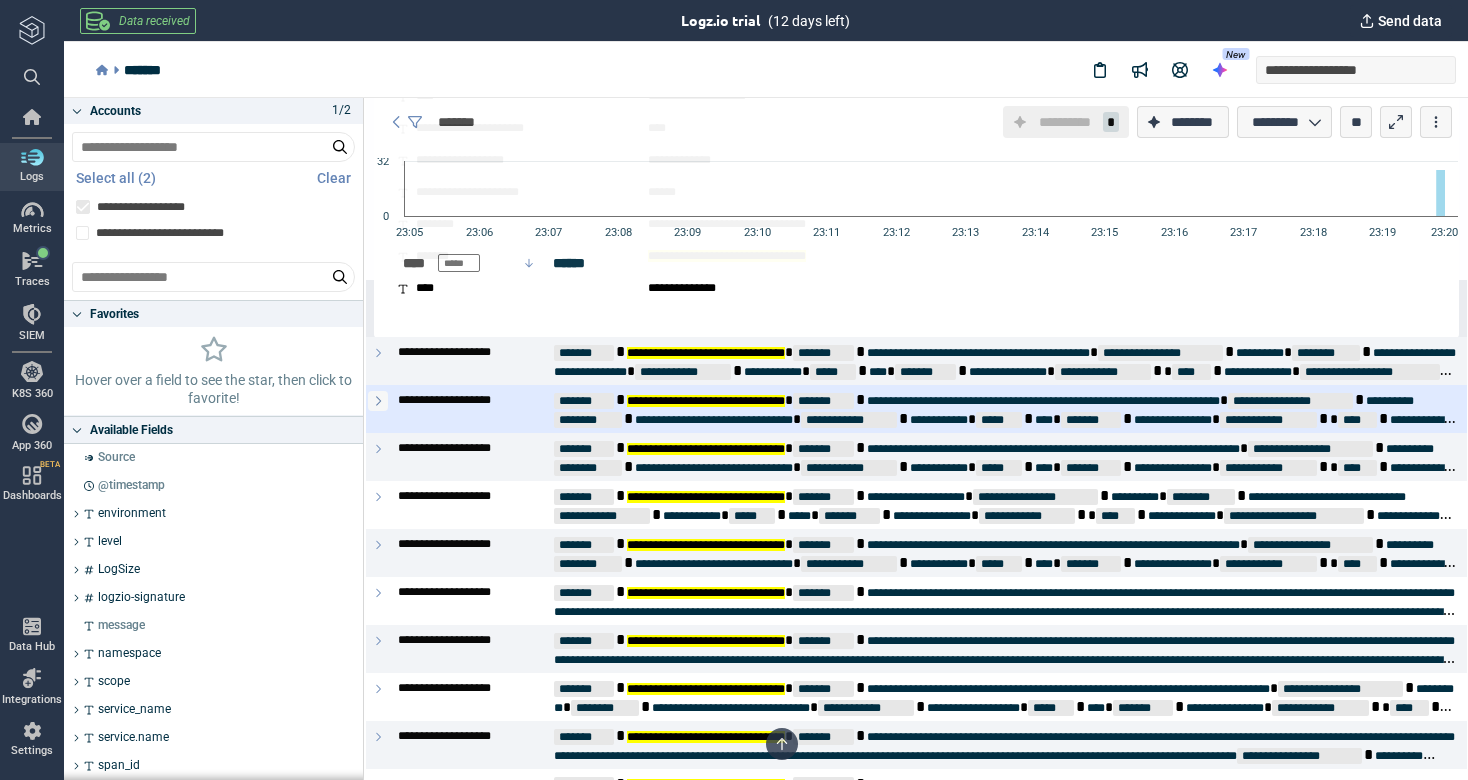 click at bounding box center [378, 401] 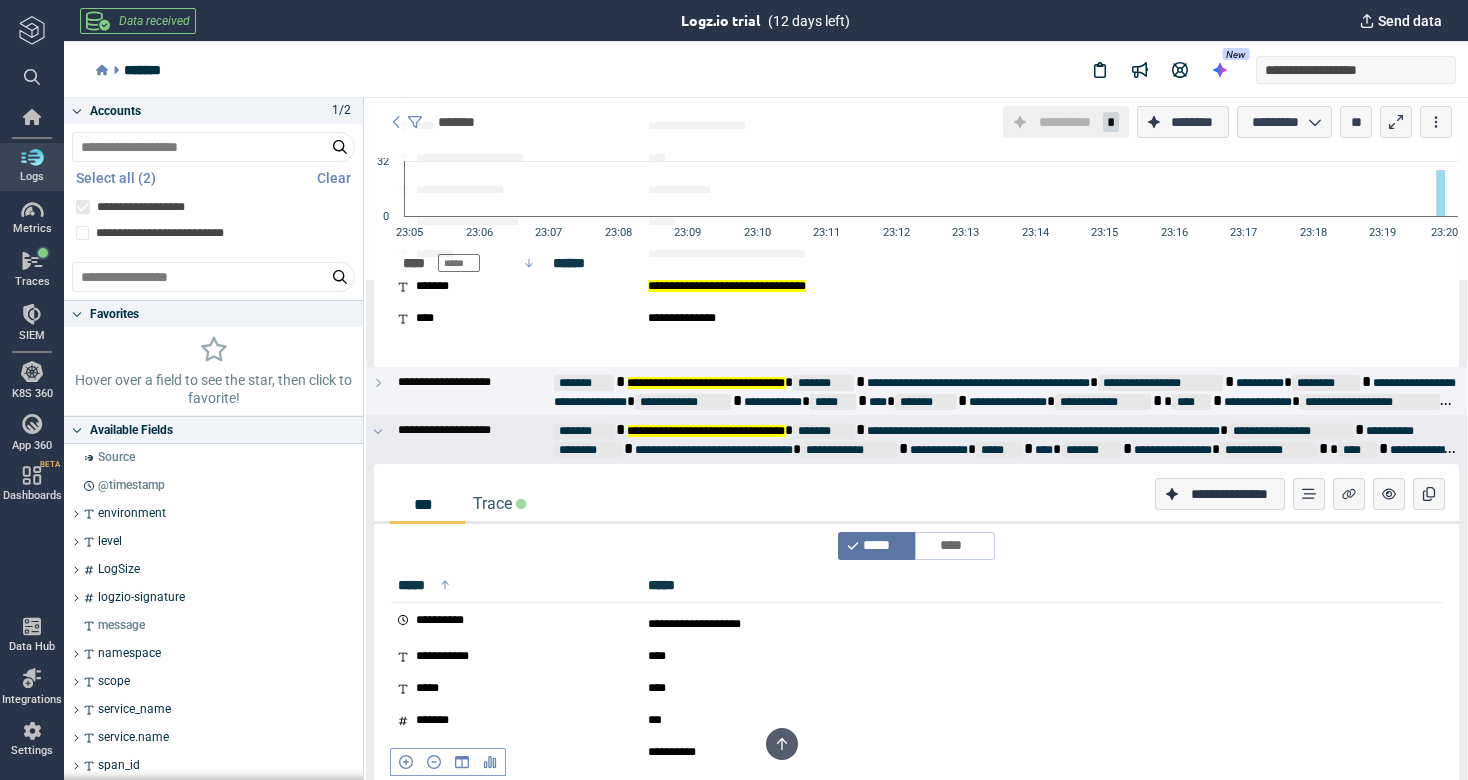 scroll, scrollTop: 1842, scrollLeft: 0, axis: vertical 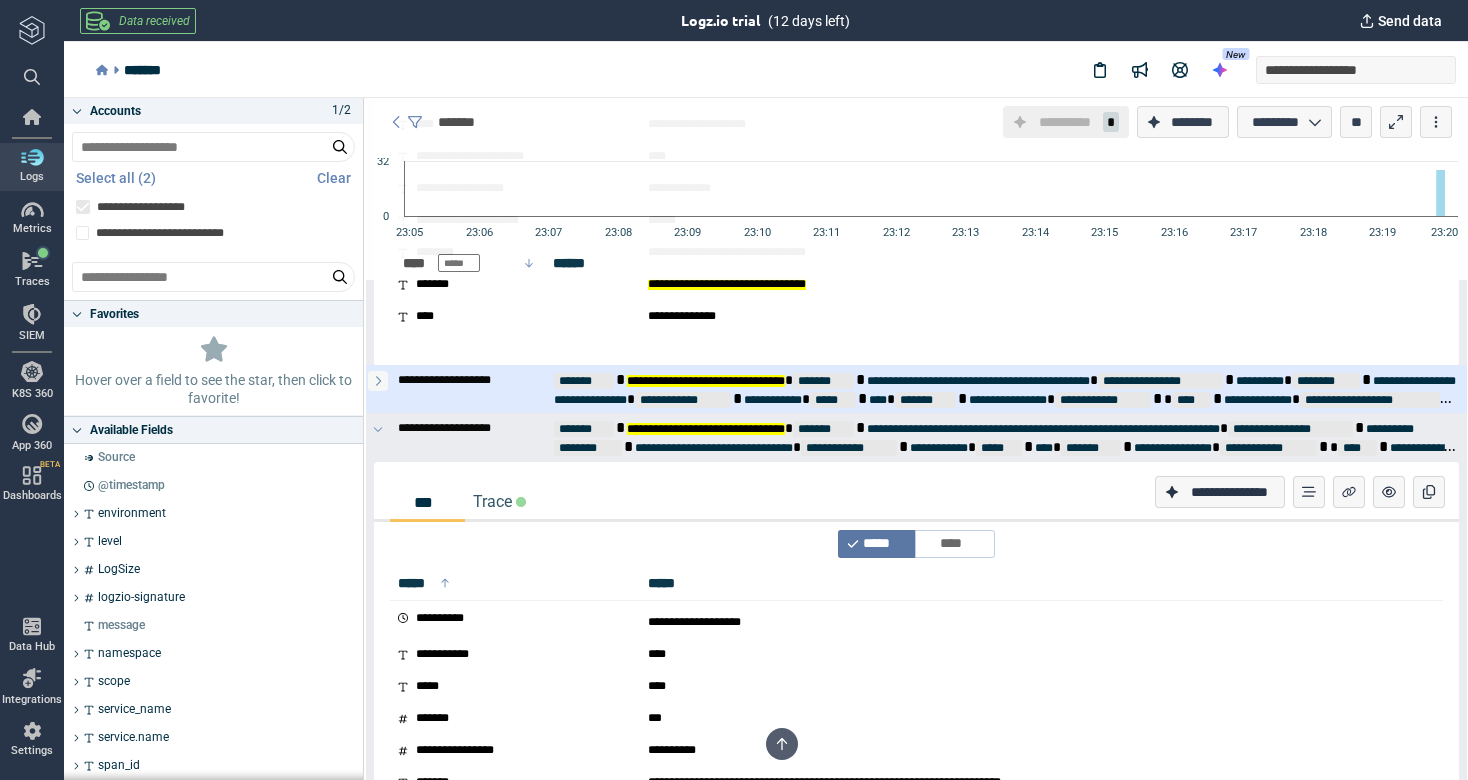 click at bounding box center (378, 381) 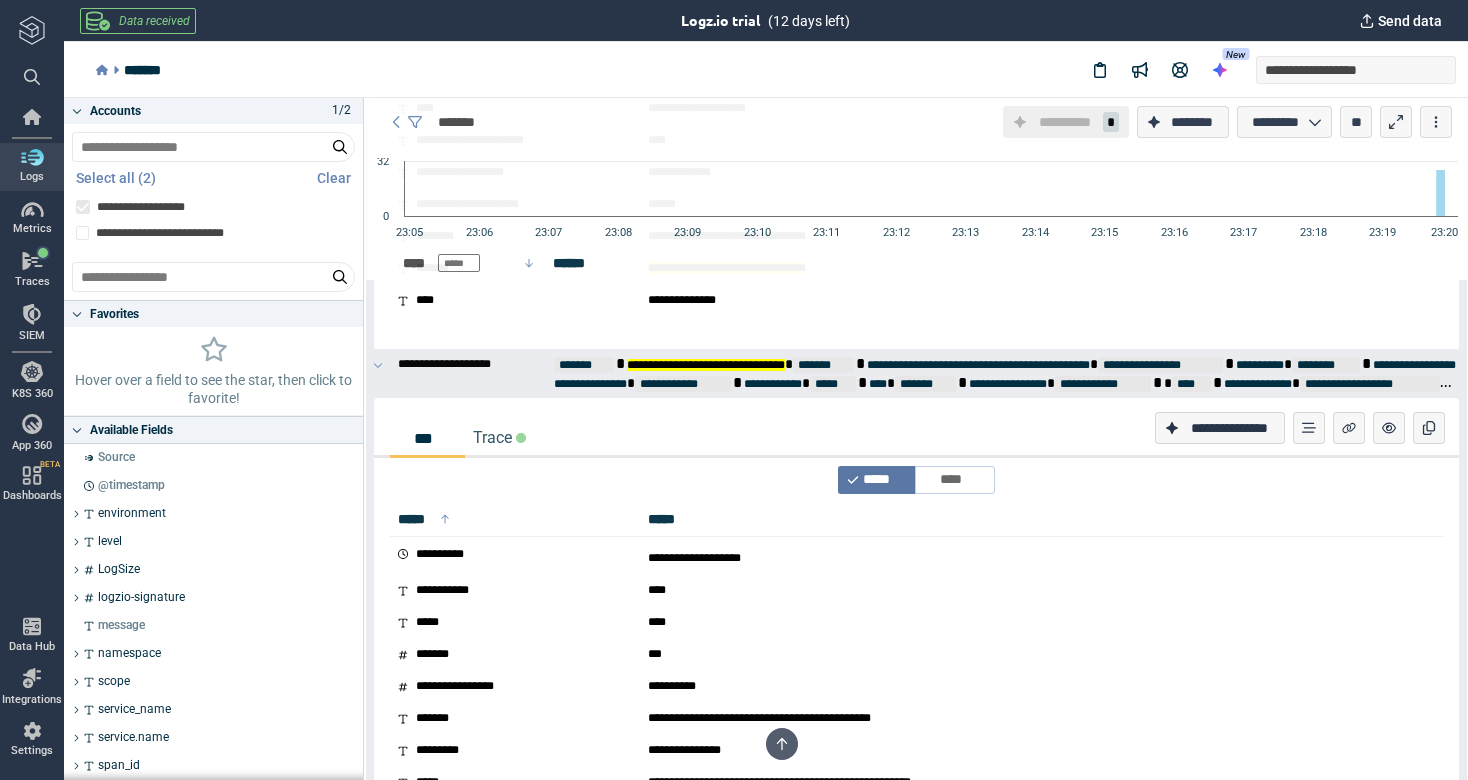 scroll, scrollTop: 1842, scrollLeft: 0, axis: vertical 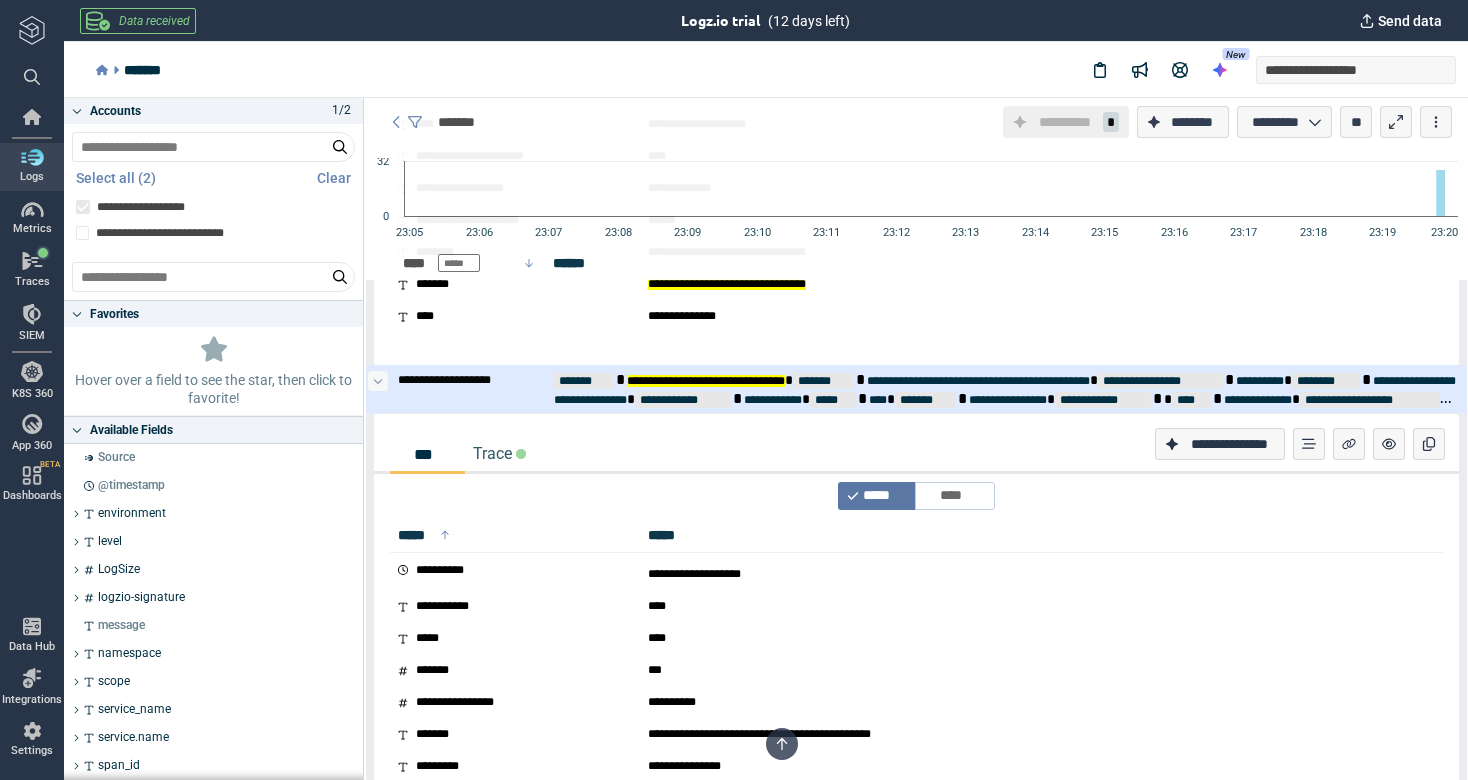 click at bounding box center (378, 381) 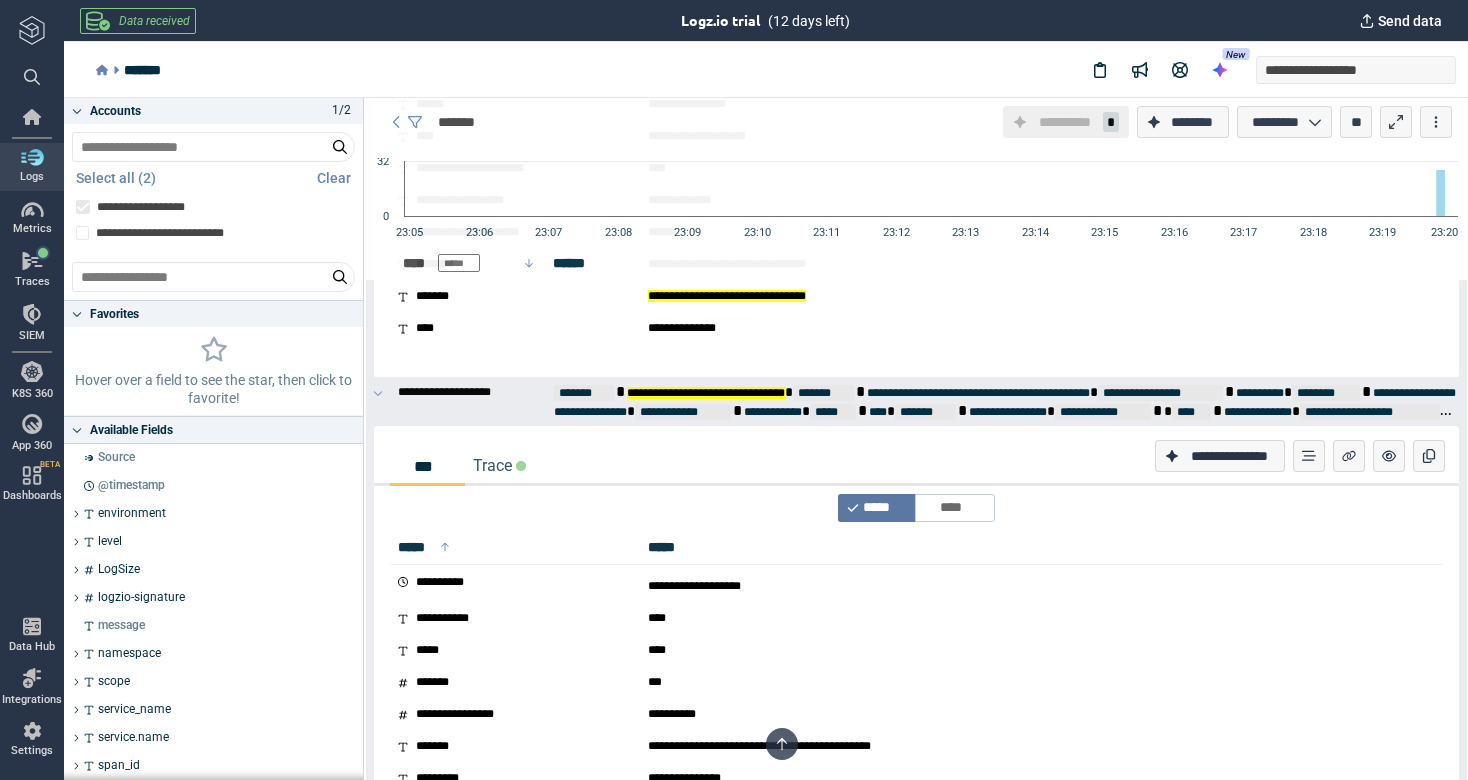 scroll, scrollTop: 993, scrollLeft: 0, axis: vertical 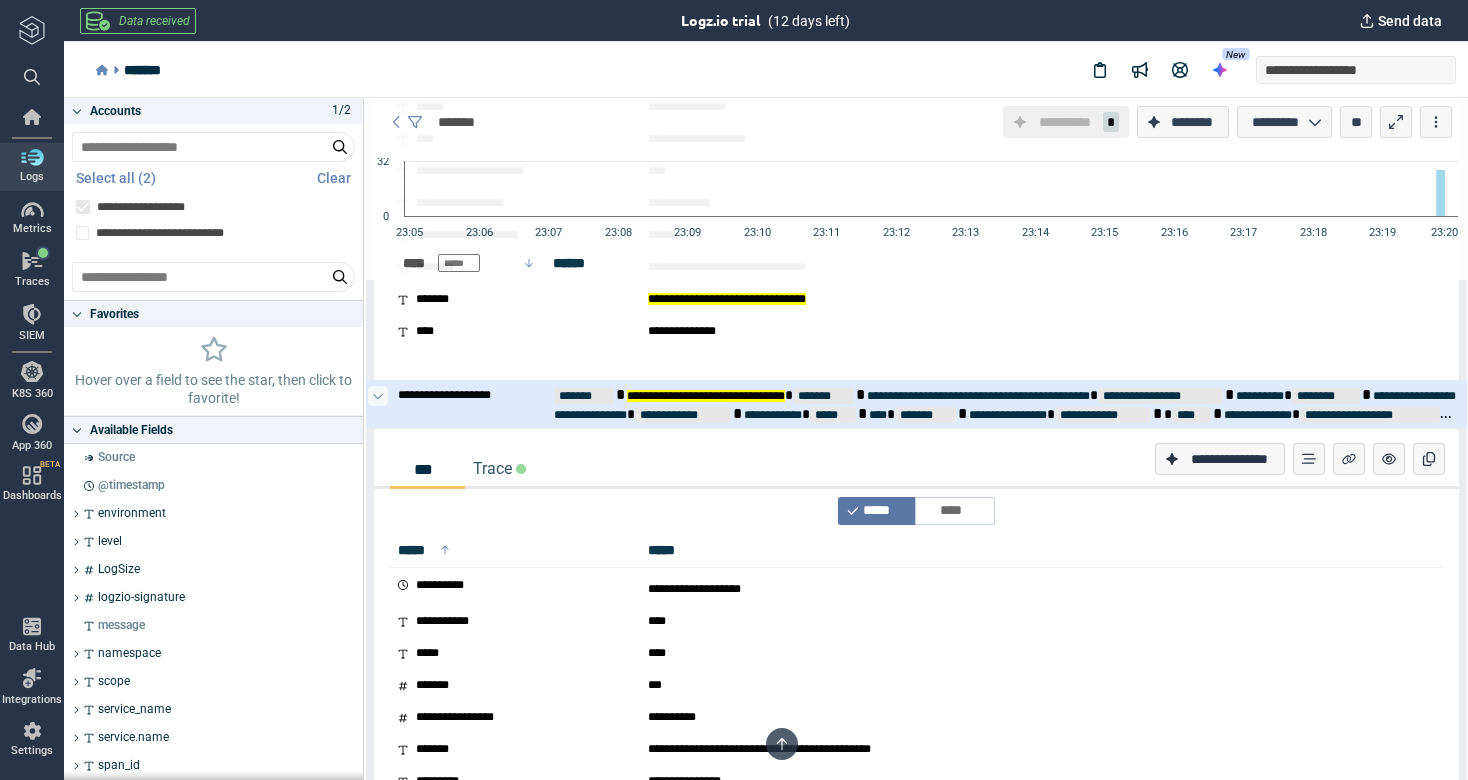 click at bounding box center [378, 396] 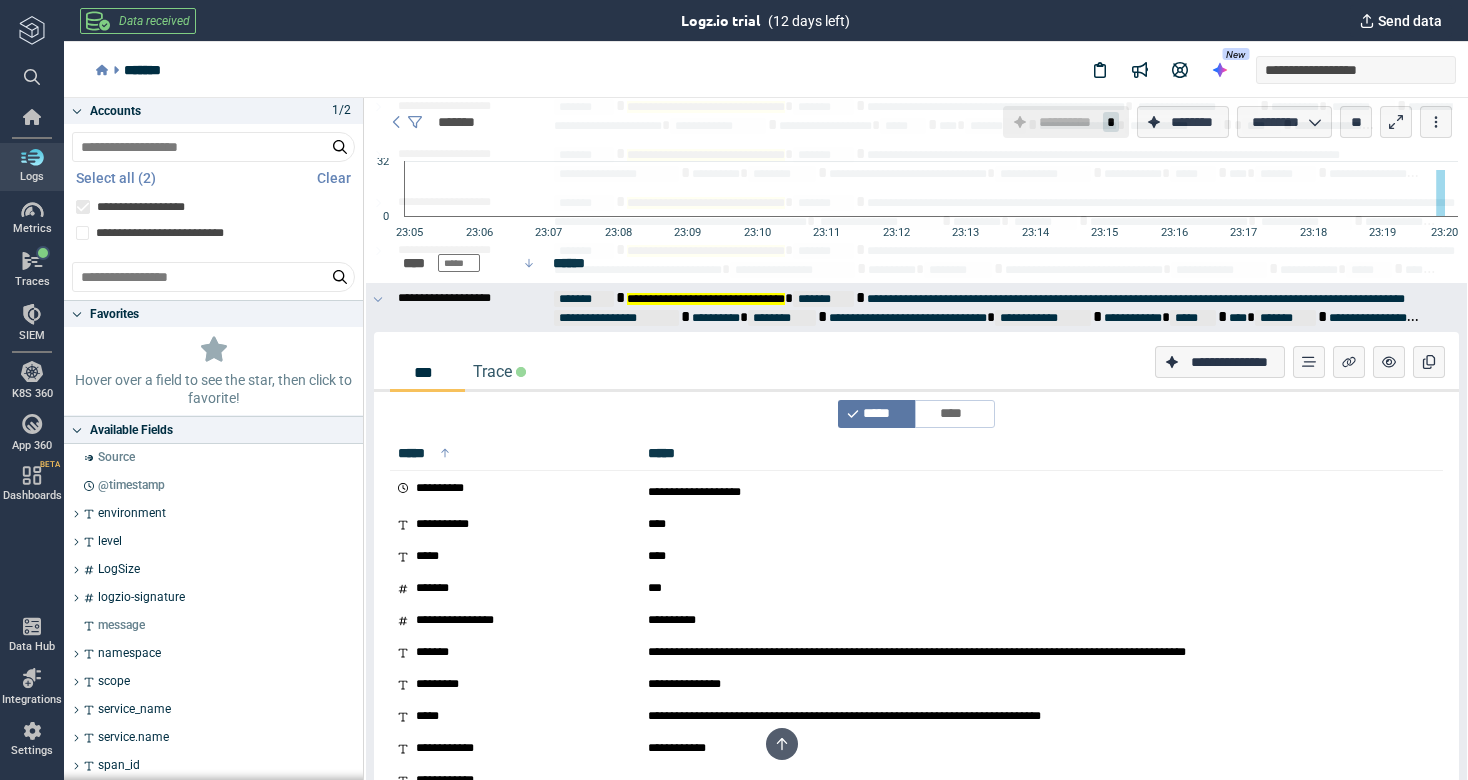 scroll, scrollTop: 237, scrollLeft: 0, axis: vertical 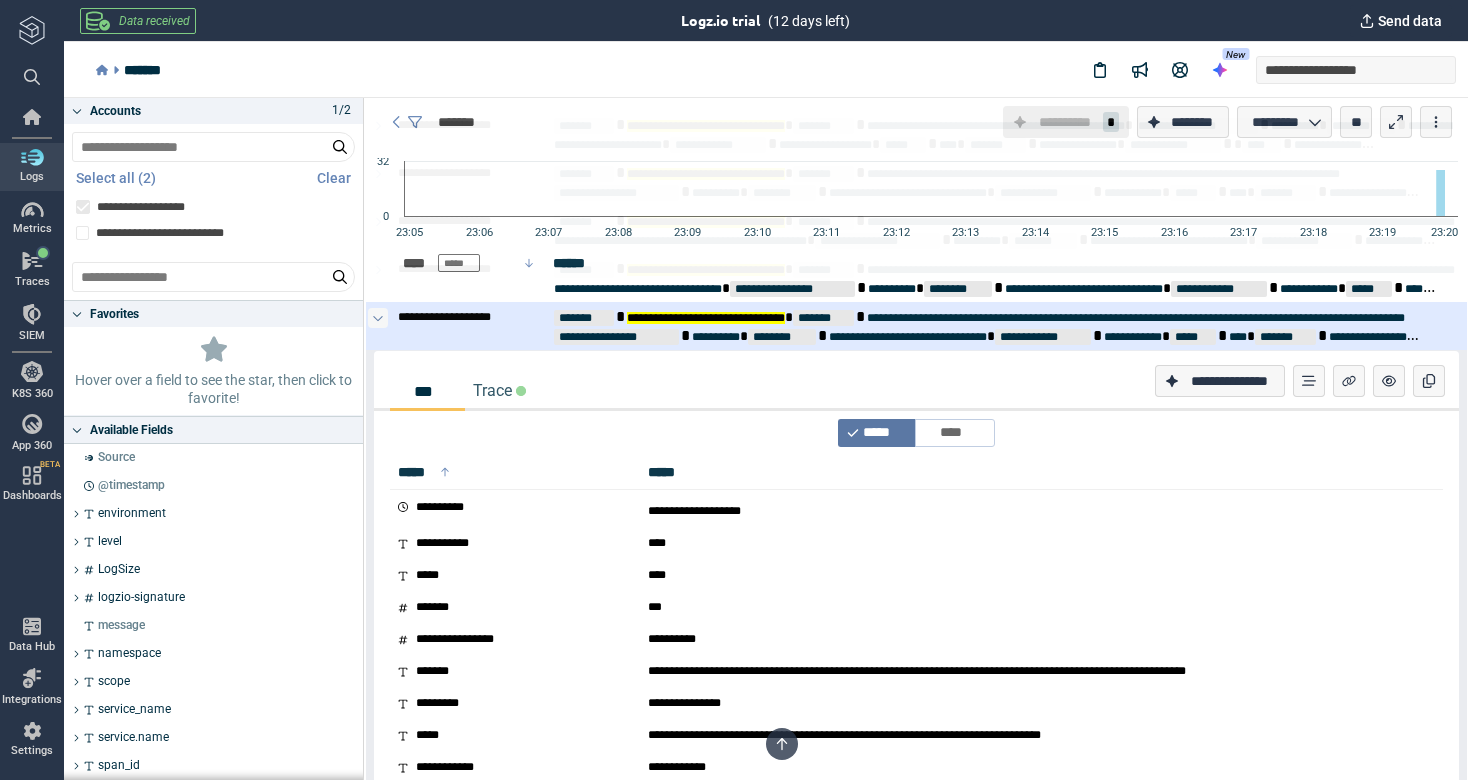 click at bounding box center [378, 318] 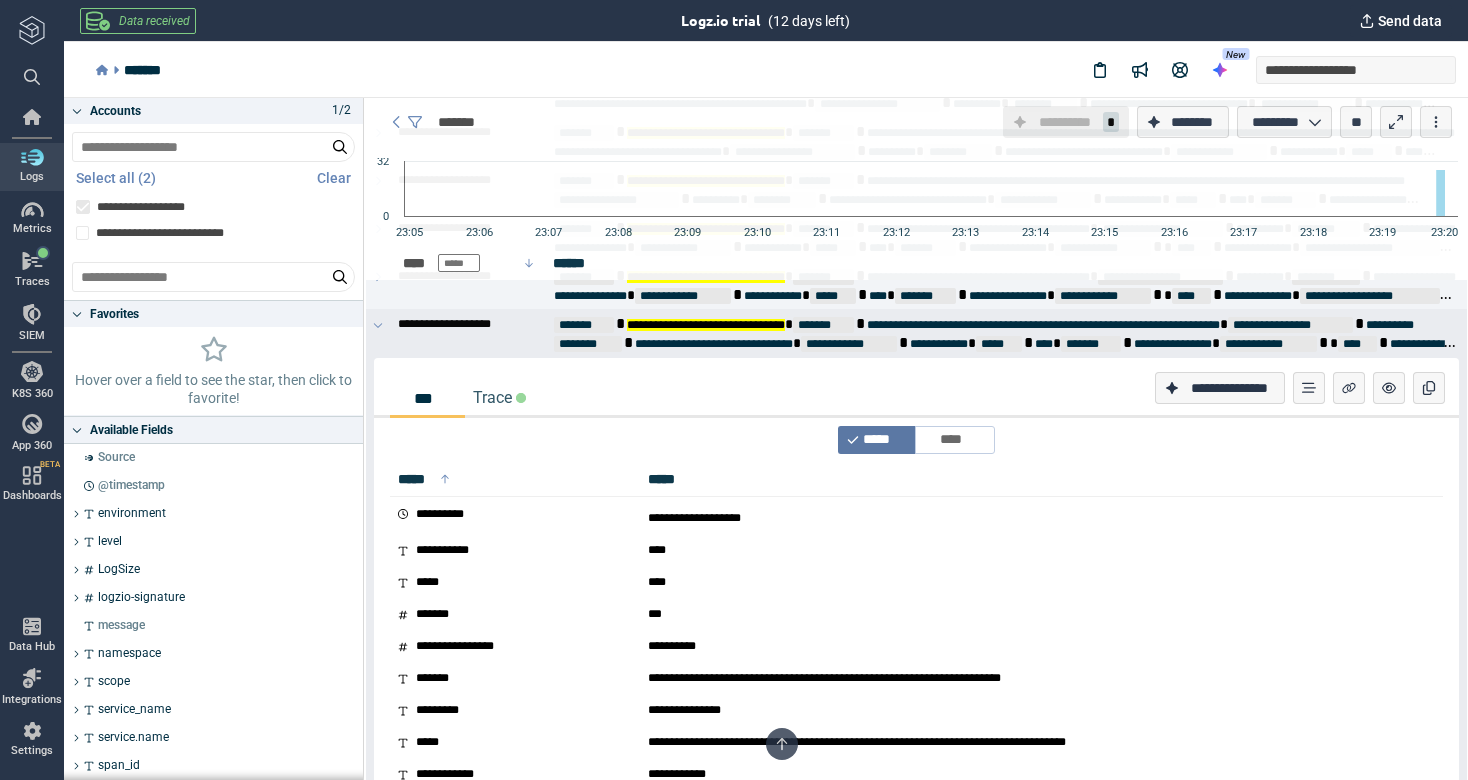scroll, scrollTop: 377, scrollLeft: 0, axis: vertical 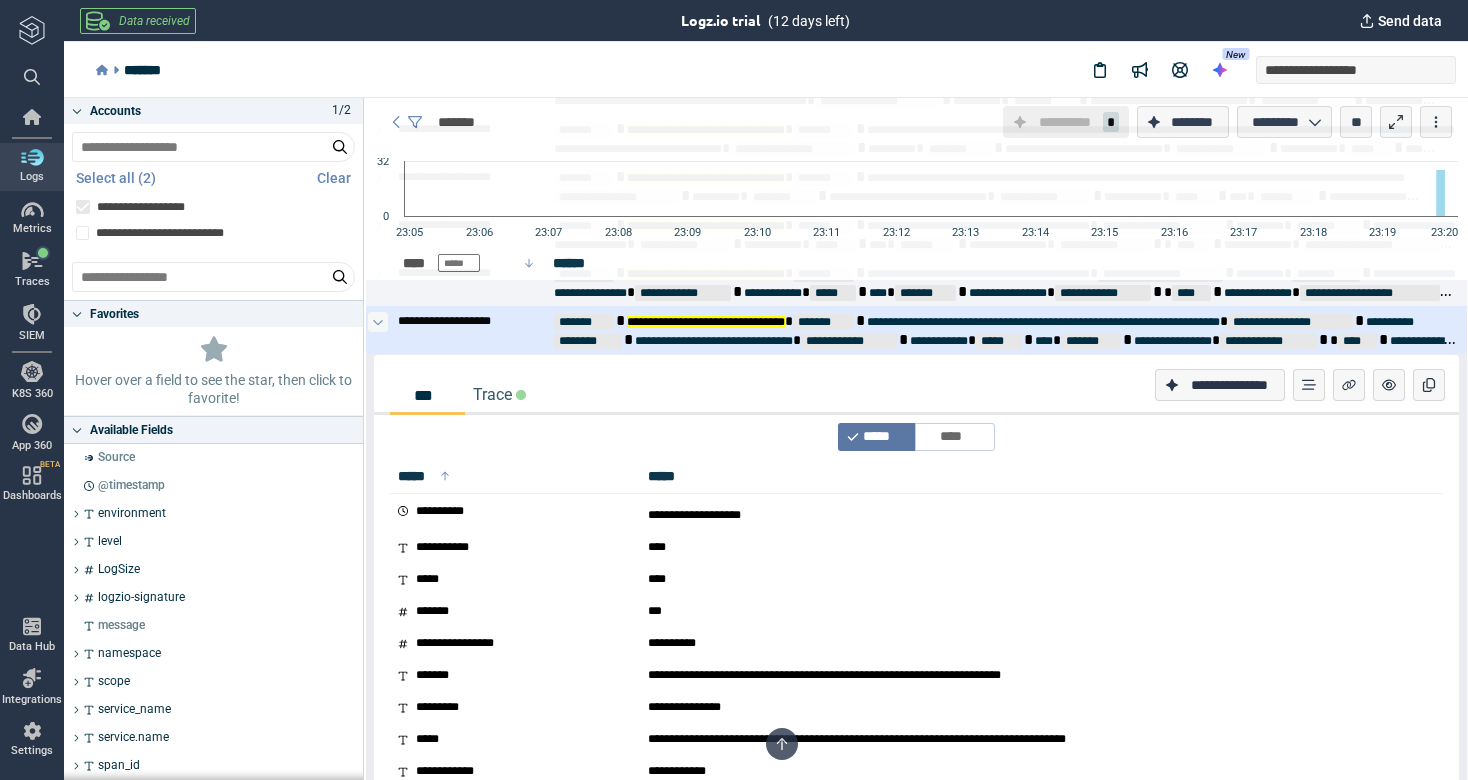 click at bounding box center (378, 322) 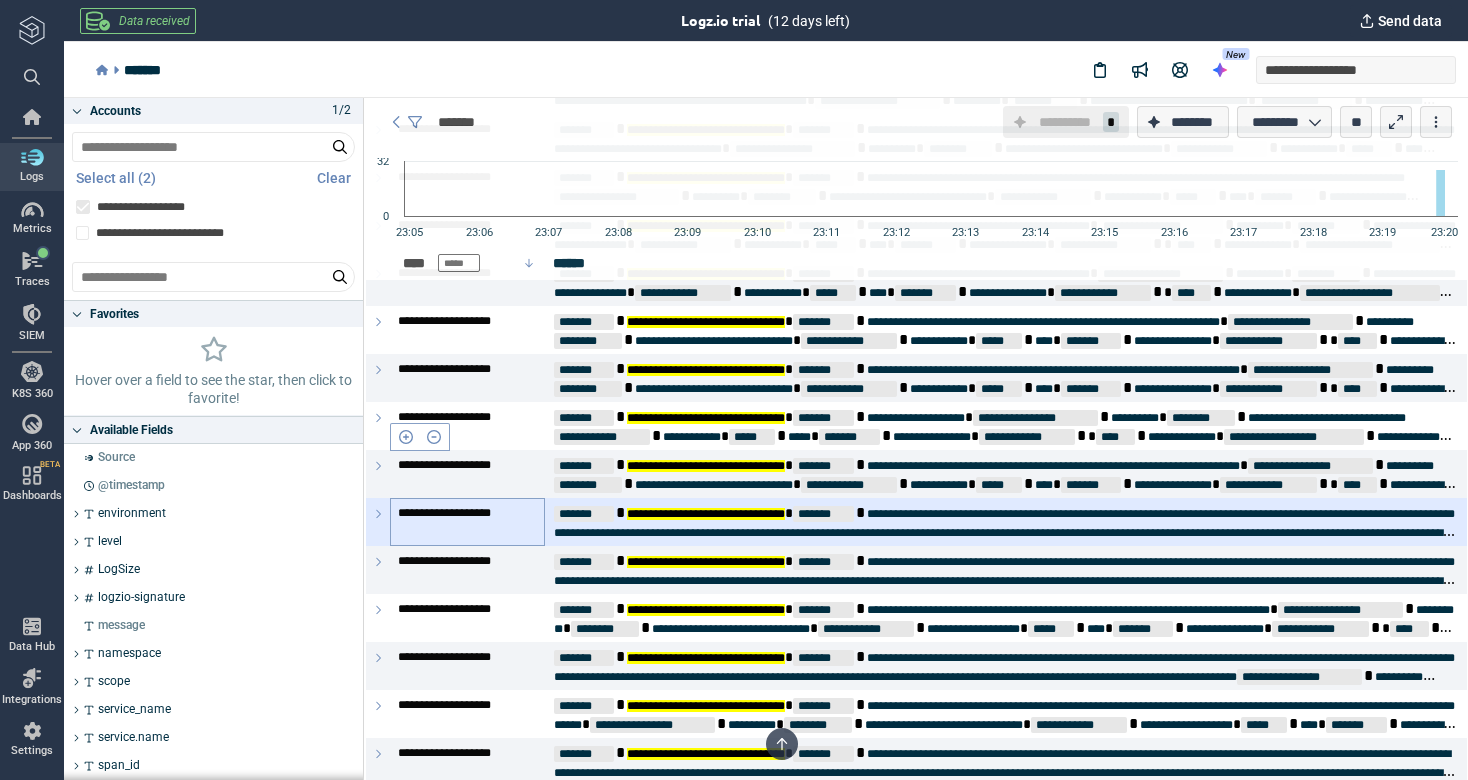 scroll, scrollTop: 392, scrollLeft: 0, axis: vertical 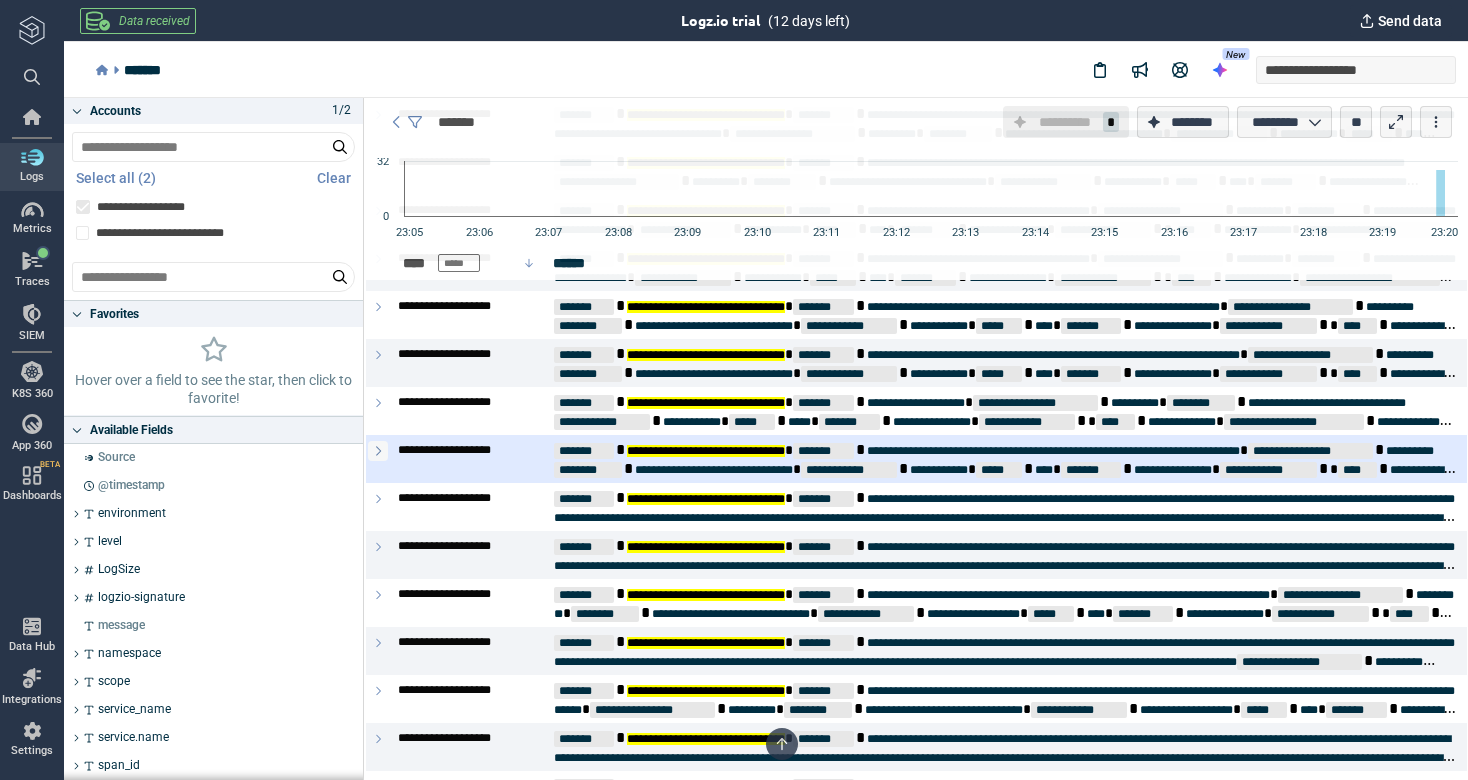 click at bounding box center (378, 451) 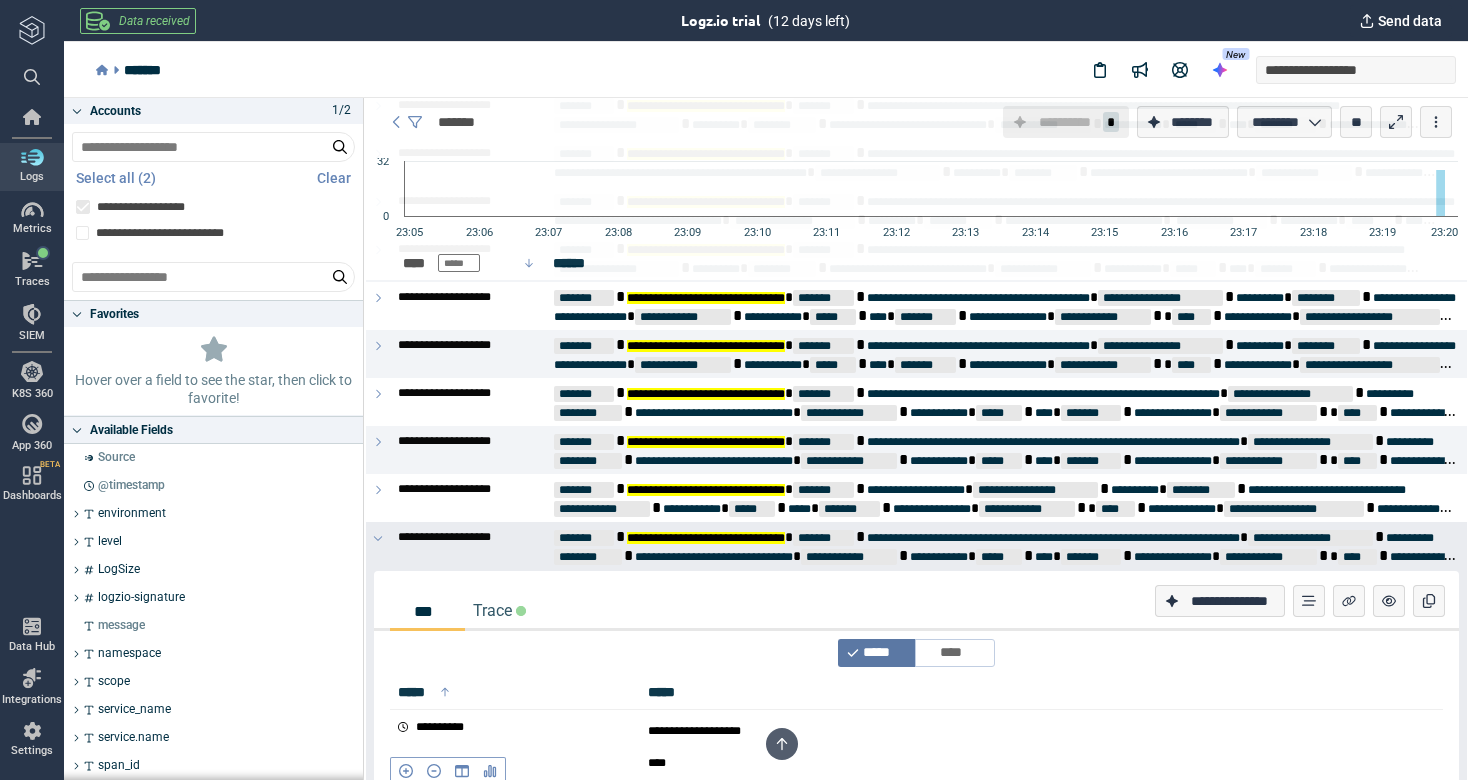 scroll, scrollTop: 320, scrollLeft: 0, axis: vertical 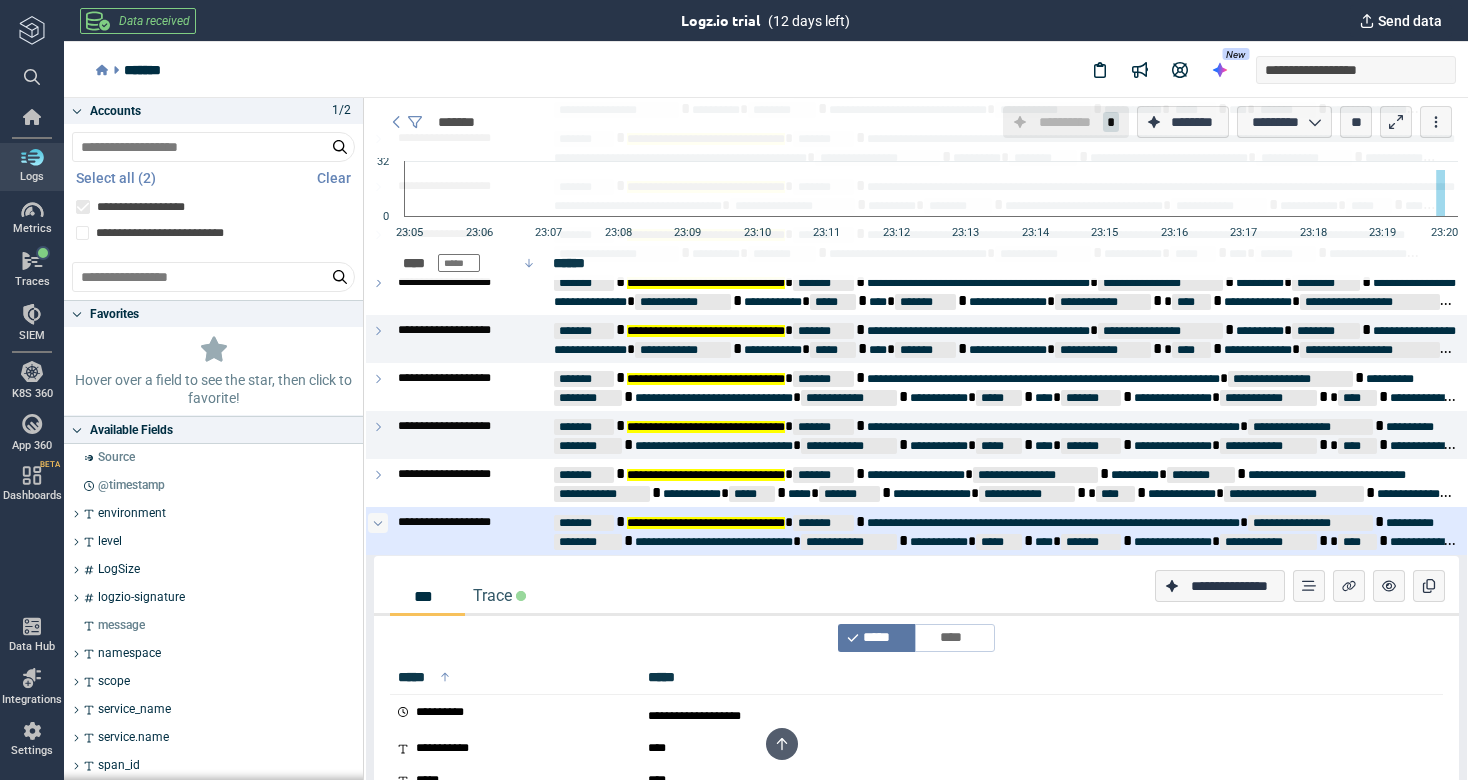 click at bounding box center (378, 523) 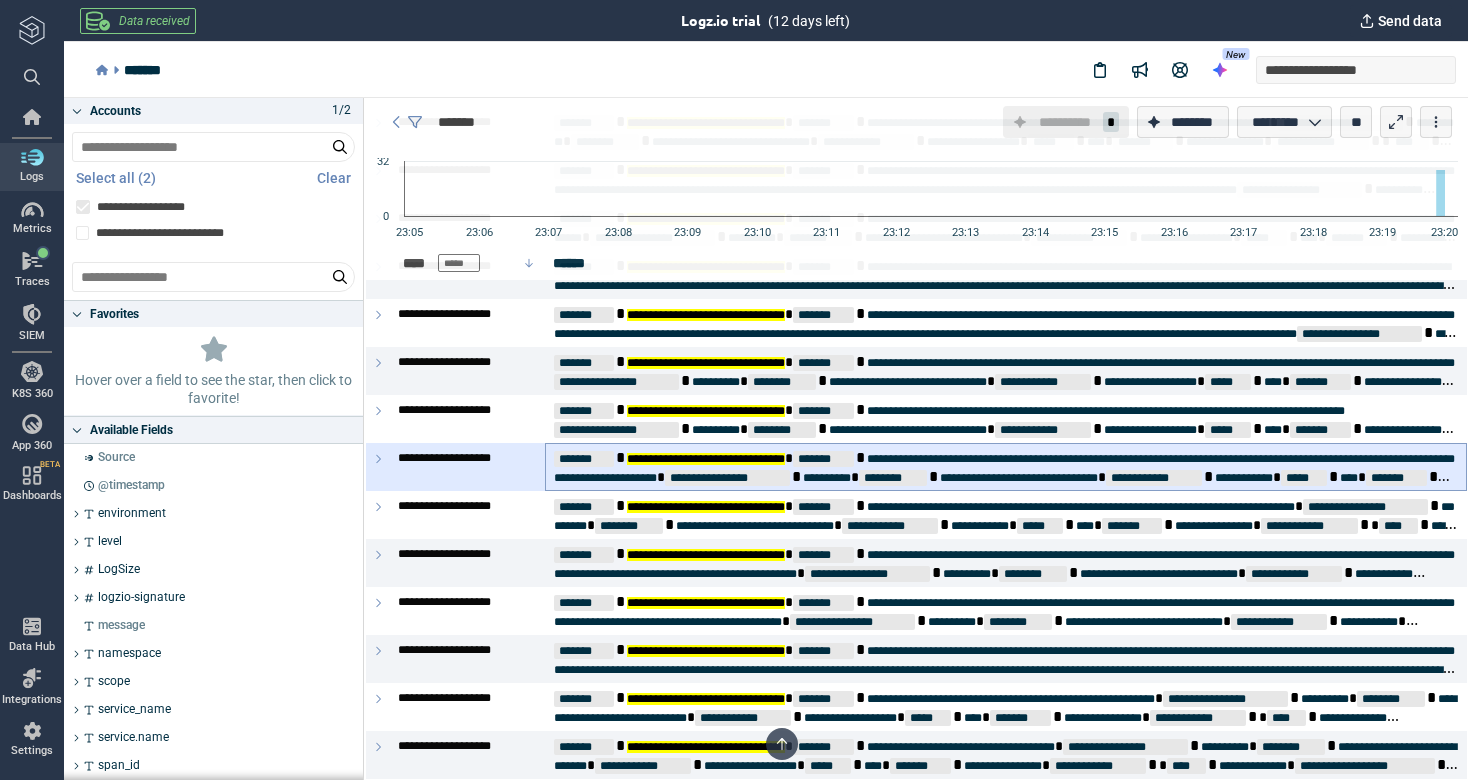 scroll, scrollTop: 864, scrollLeft: 0, axis: vertical 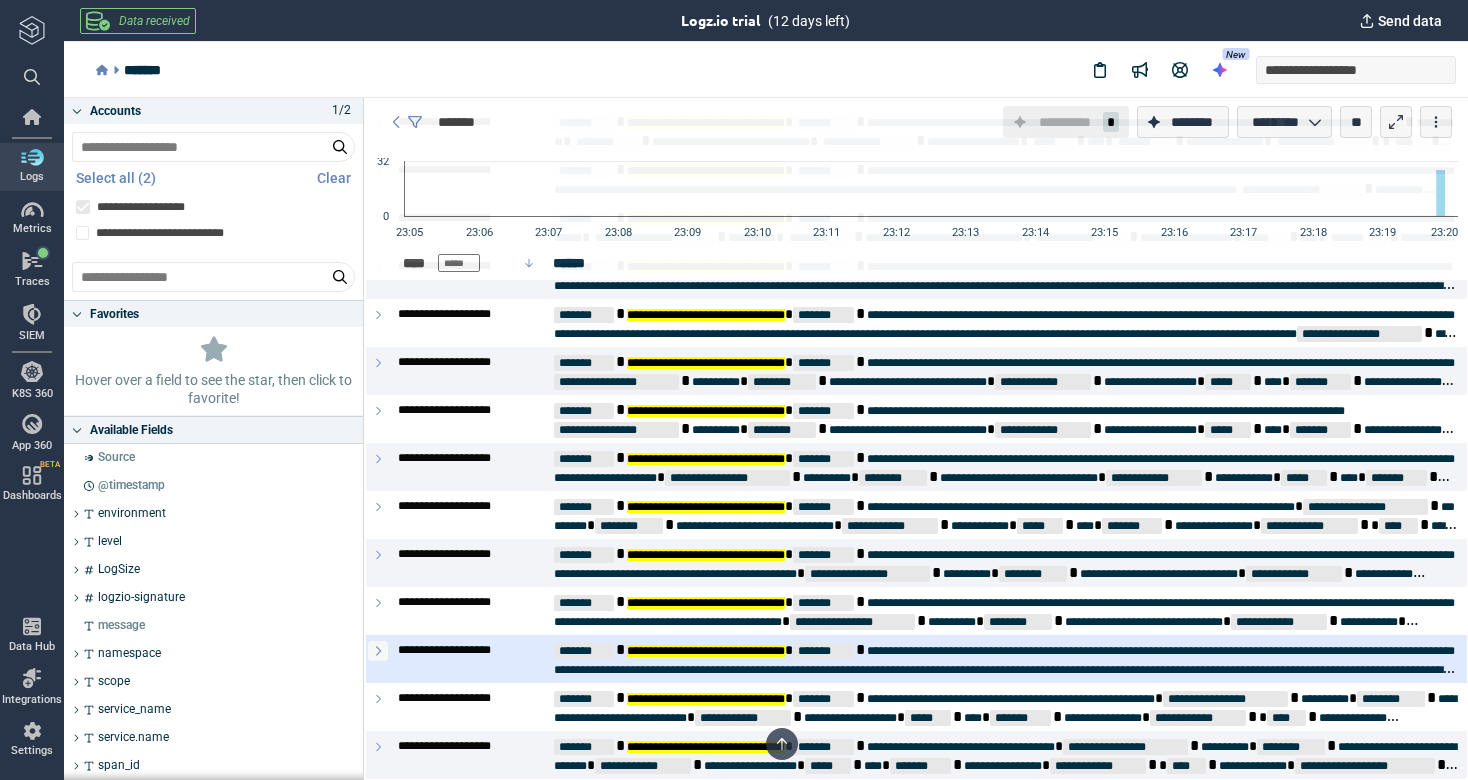 click at bounding box center (378, 650) 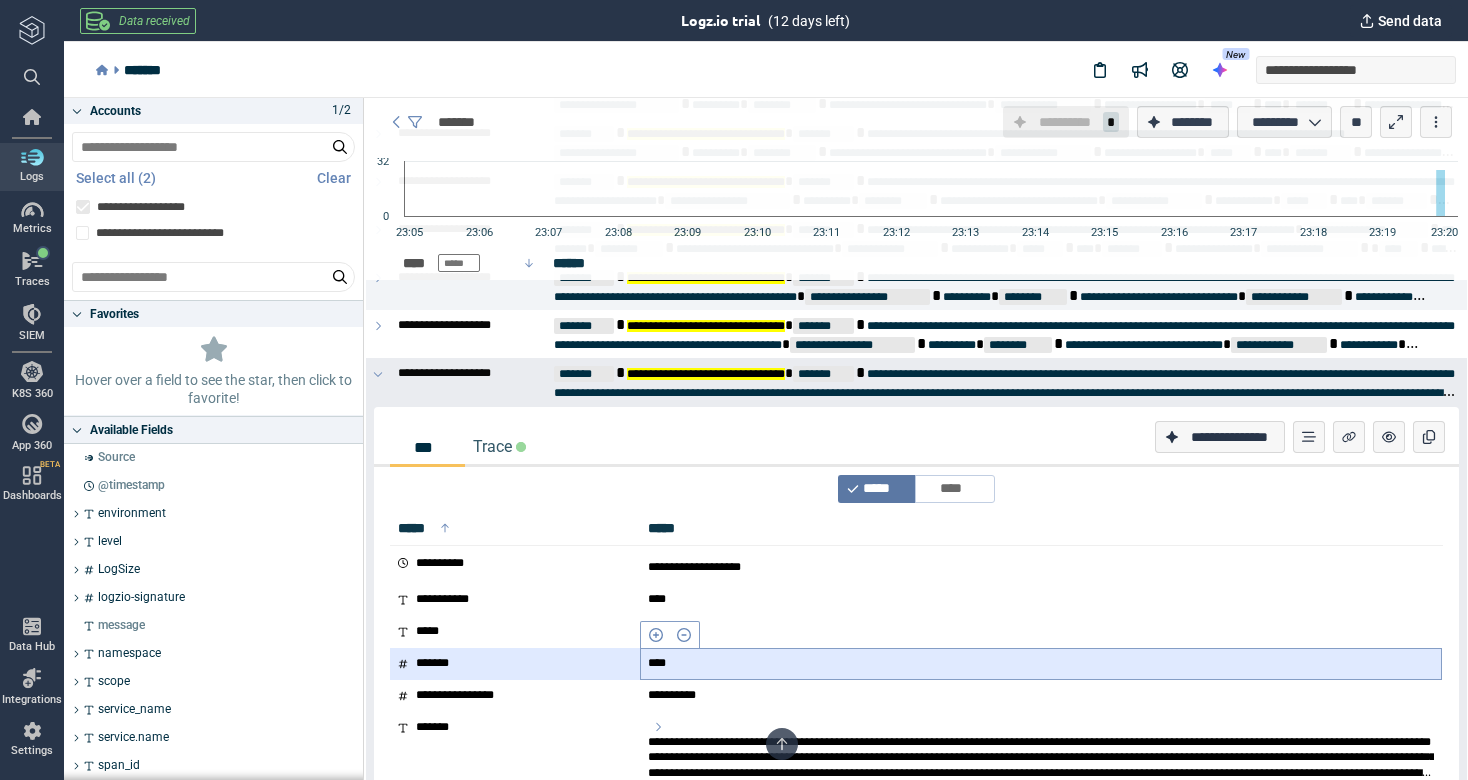 scroll, scrollTop: 1134, scrollLeft: 0, axis: vertical 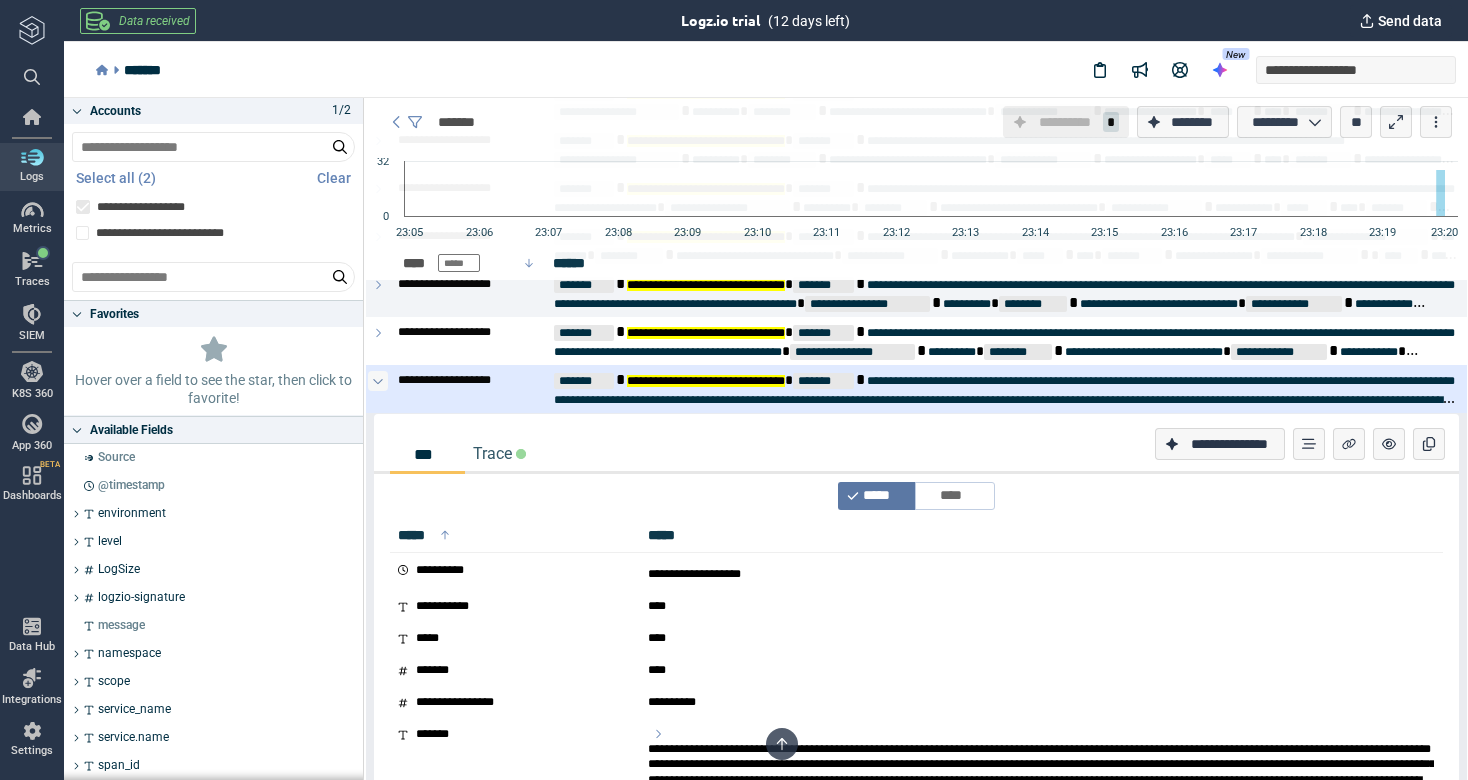 click at bounding box center [378, 381] 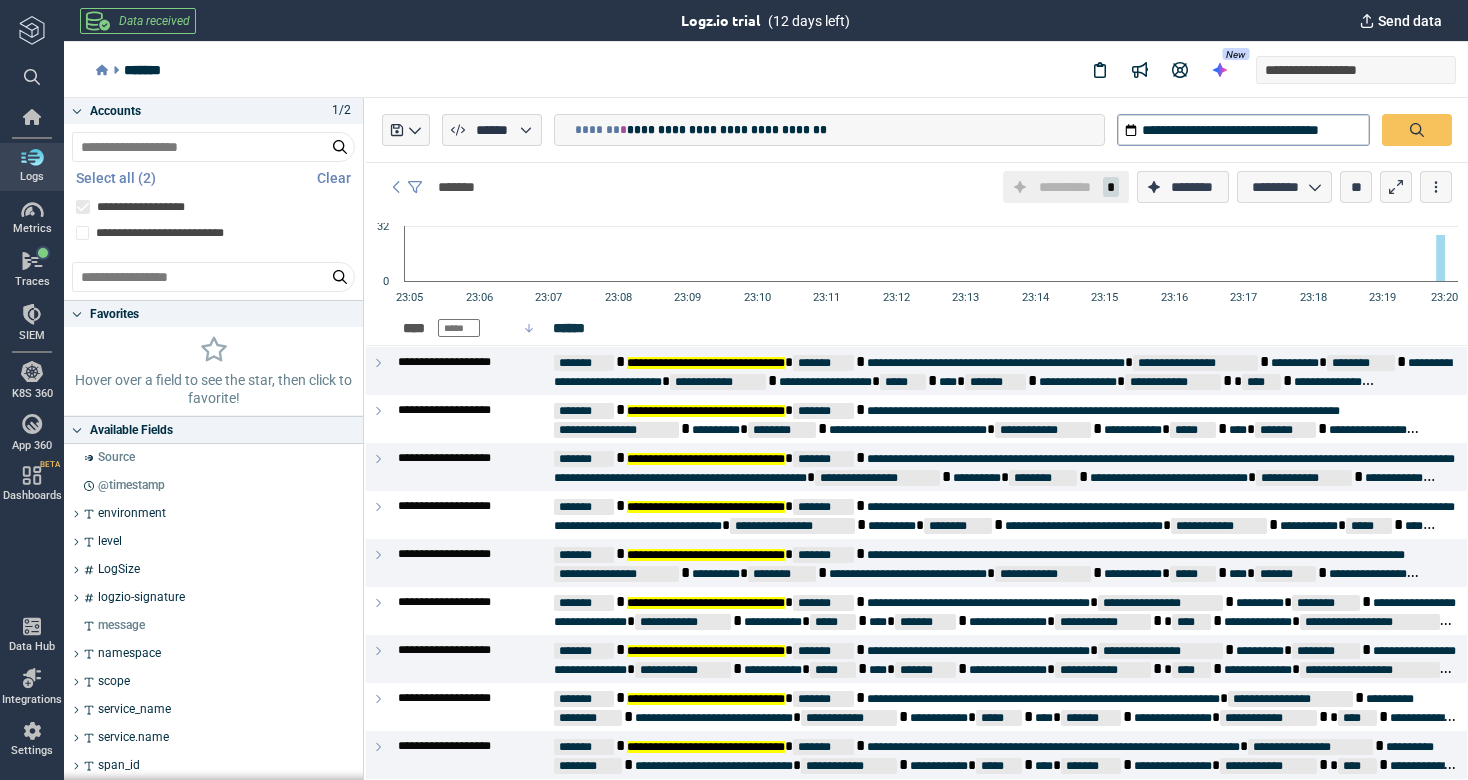 scroll, scrollTop: 0, scrollLeft: 0, axis: both 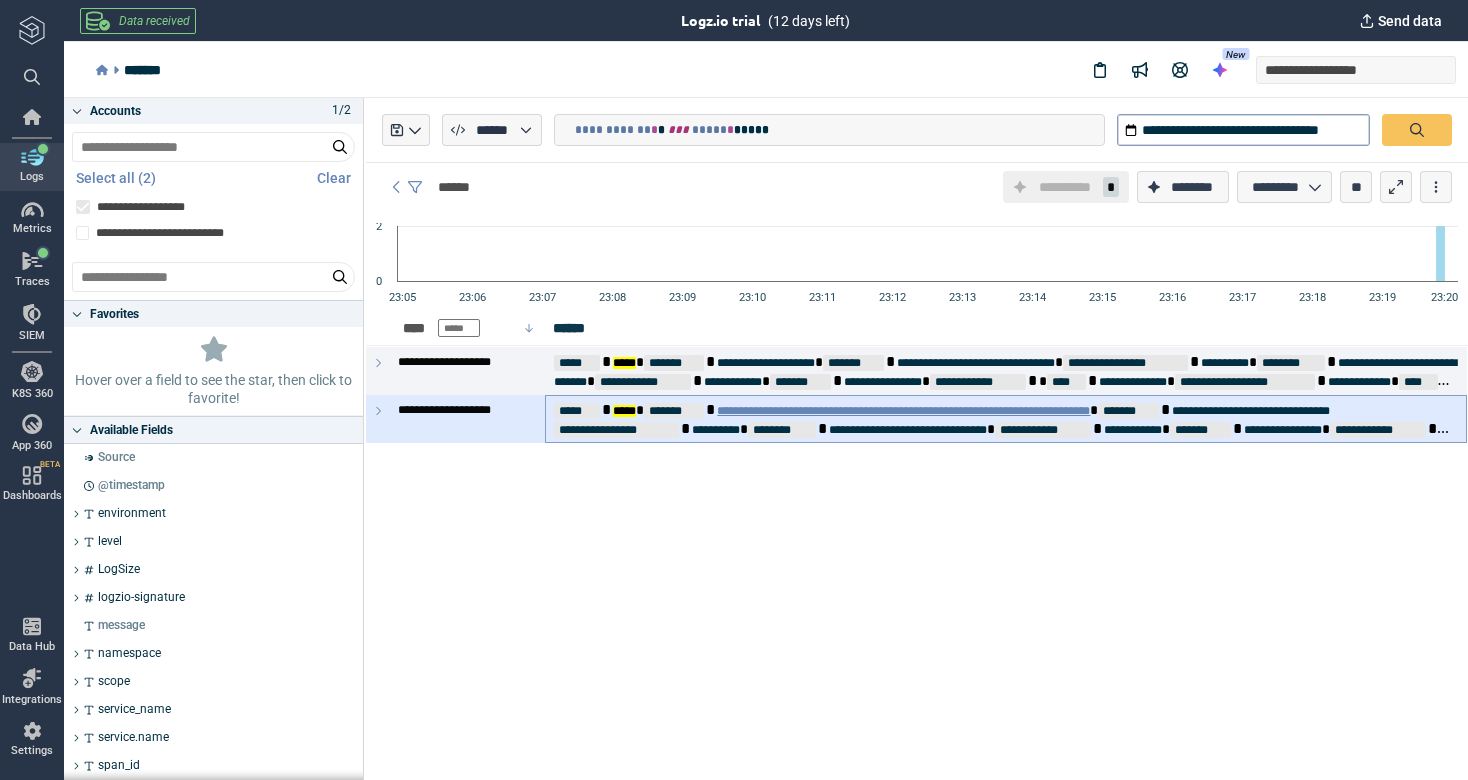 click on "**********" at bounding box center (624, 411) 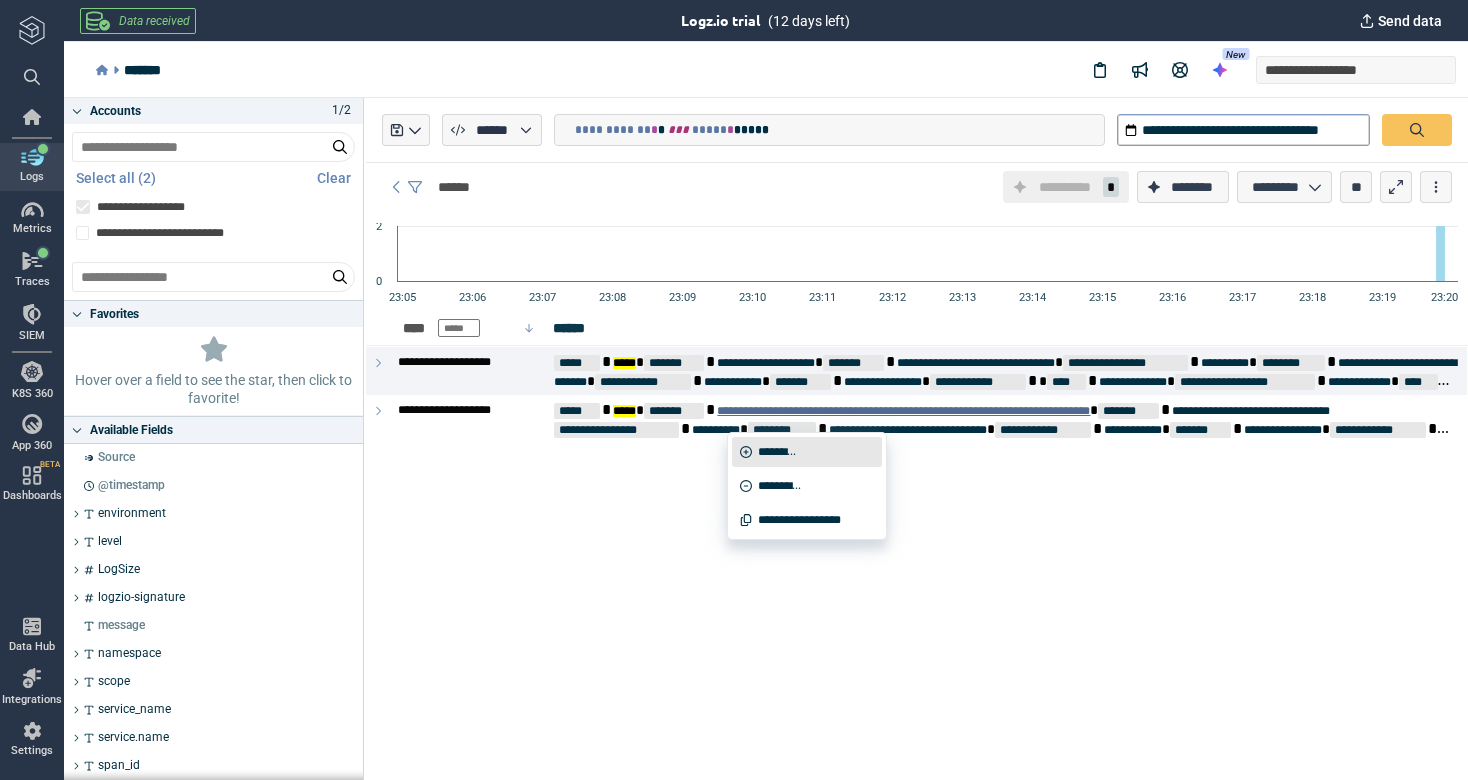 click on "*********" at bounding box center [776, 452] 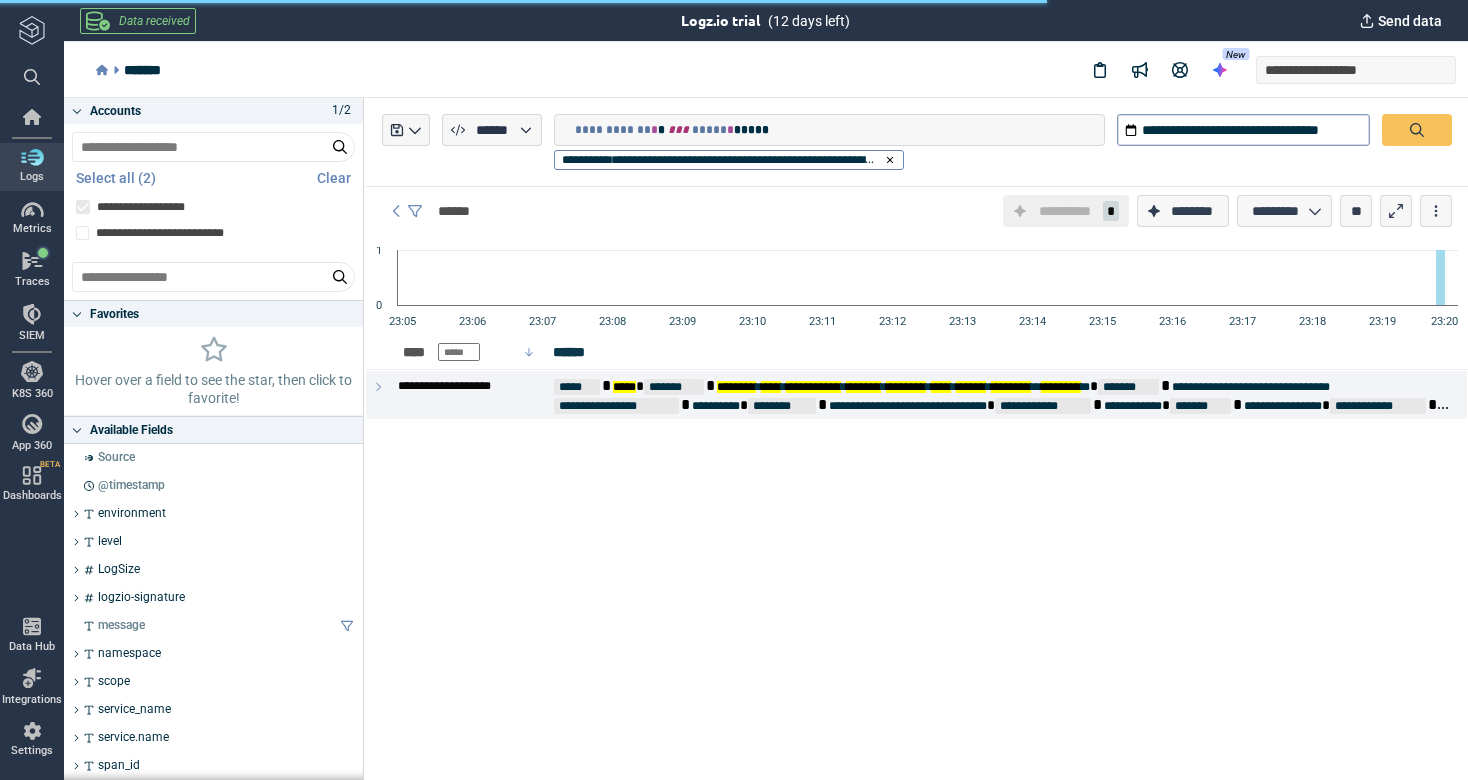 click on "**********" at bounding box center (917, 439) 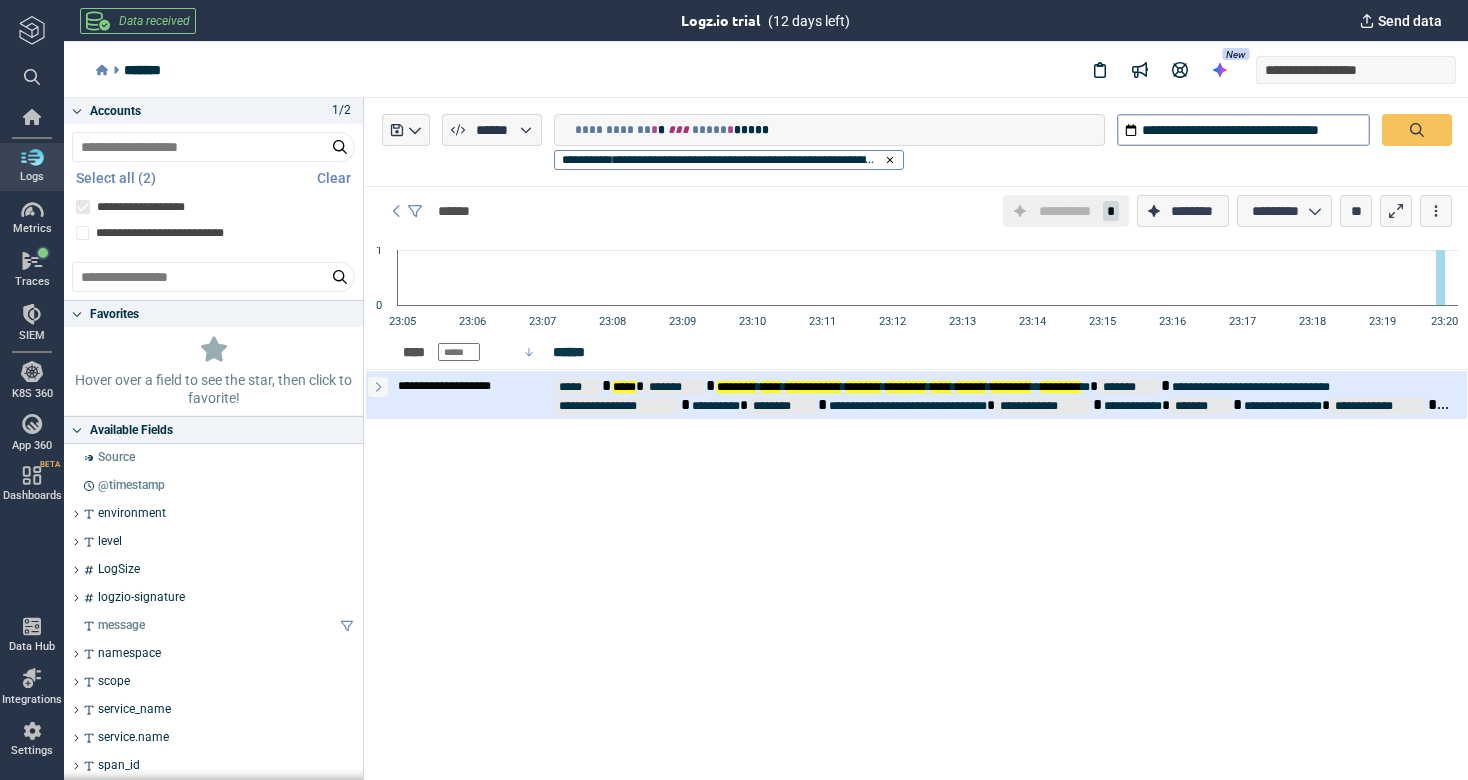 click at bounding box center [378, 387] 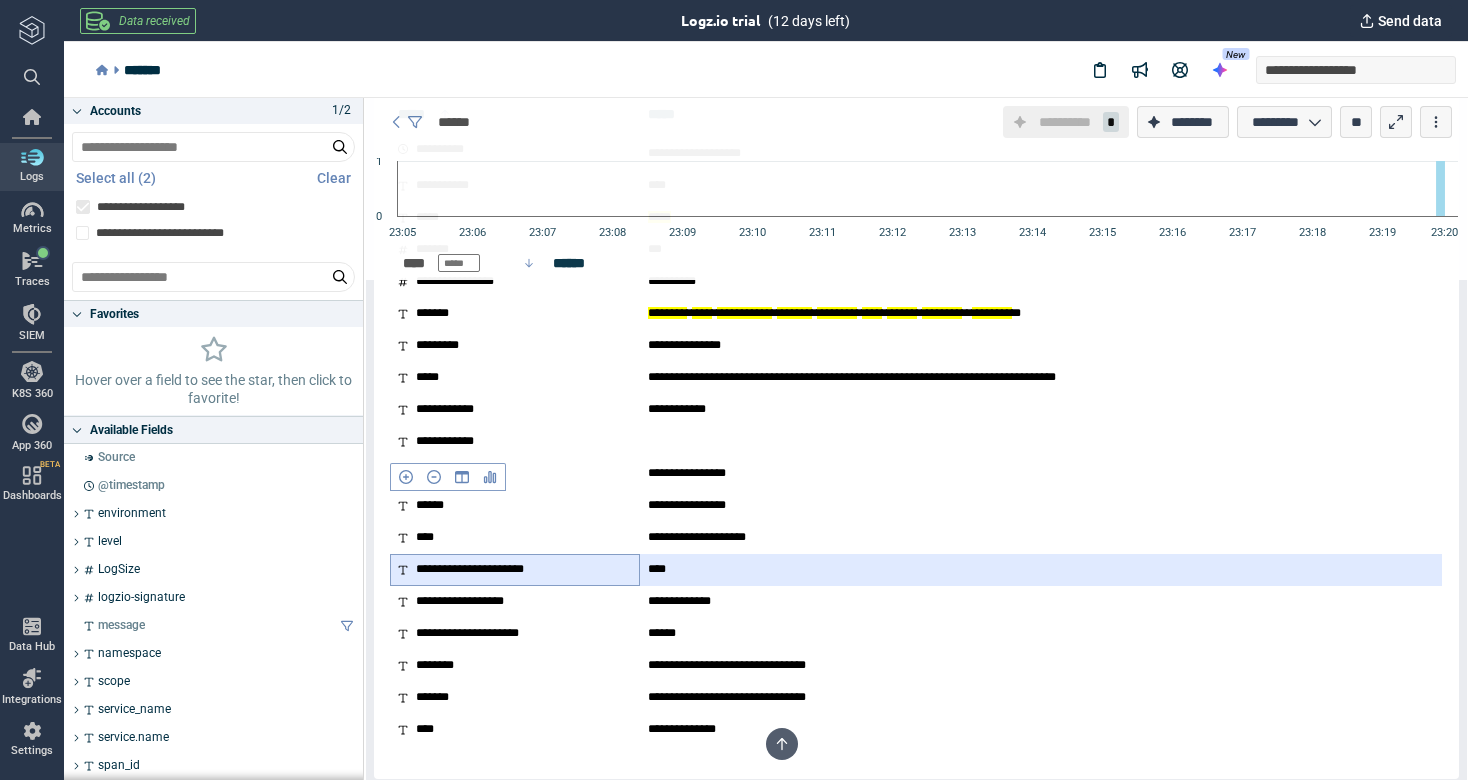 scroll, scrollTop: 427, scrollLeft: 0, axis: vertical 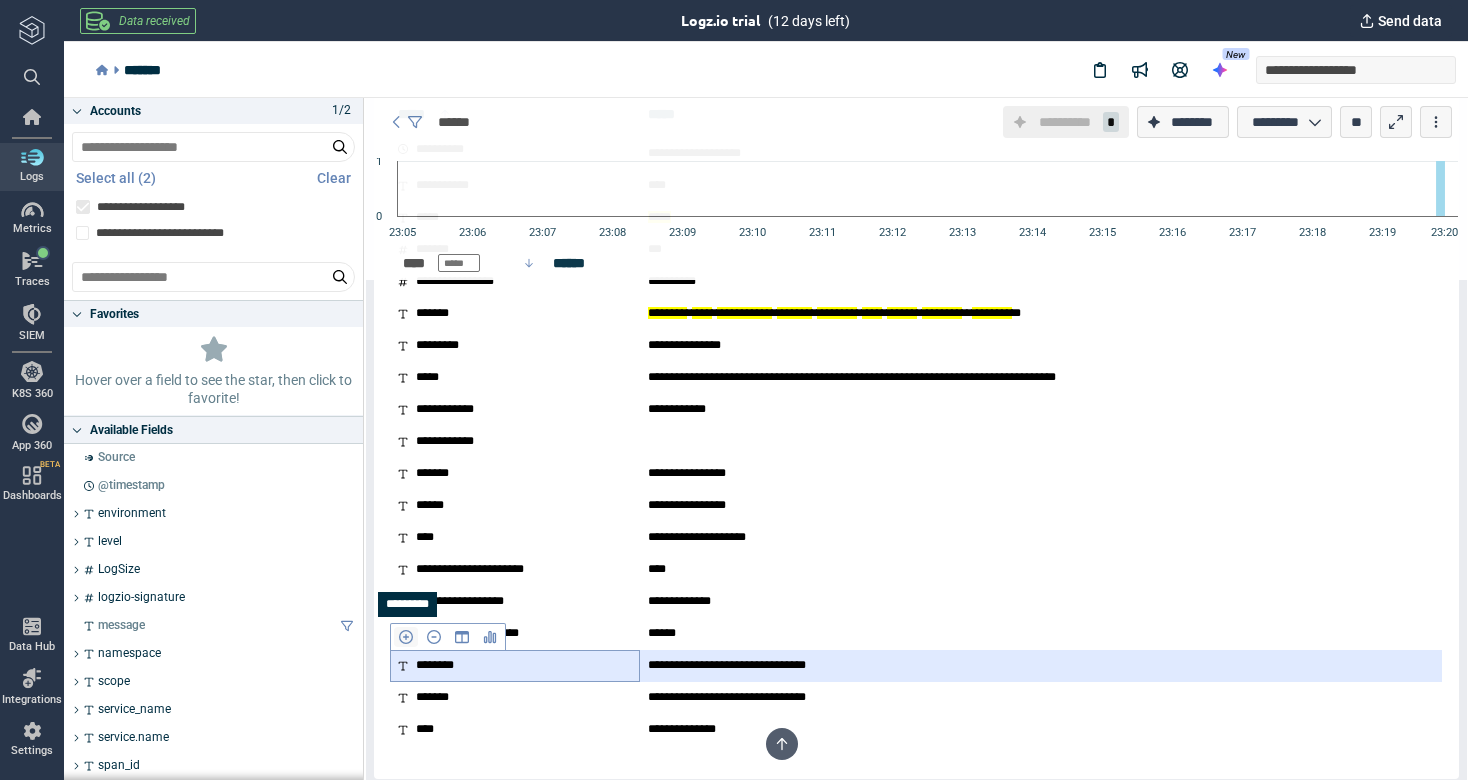 click at bounding box center [406, 637] 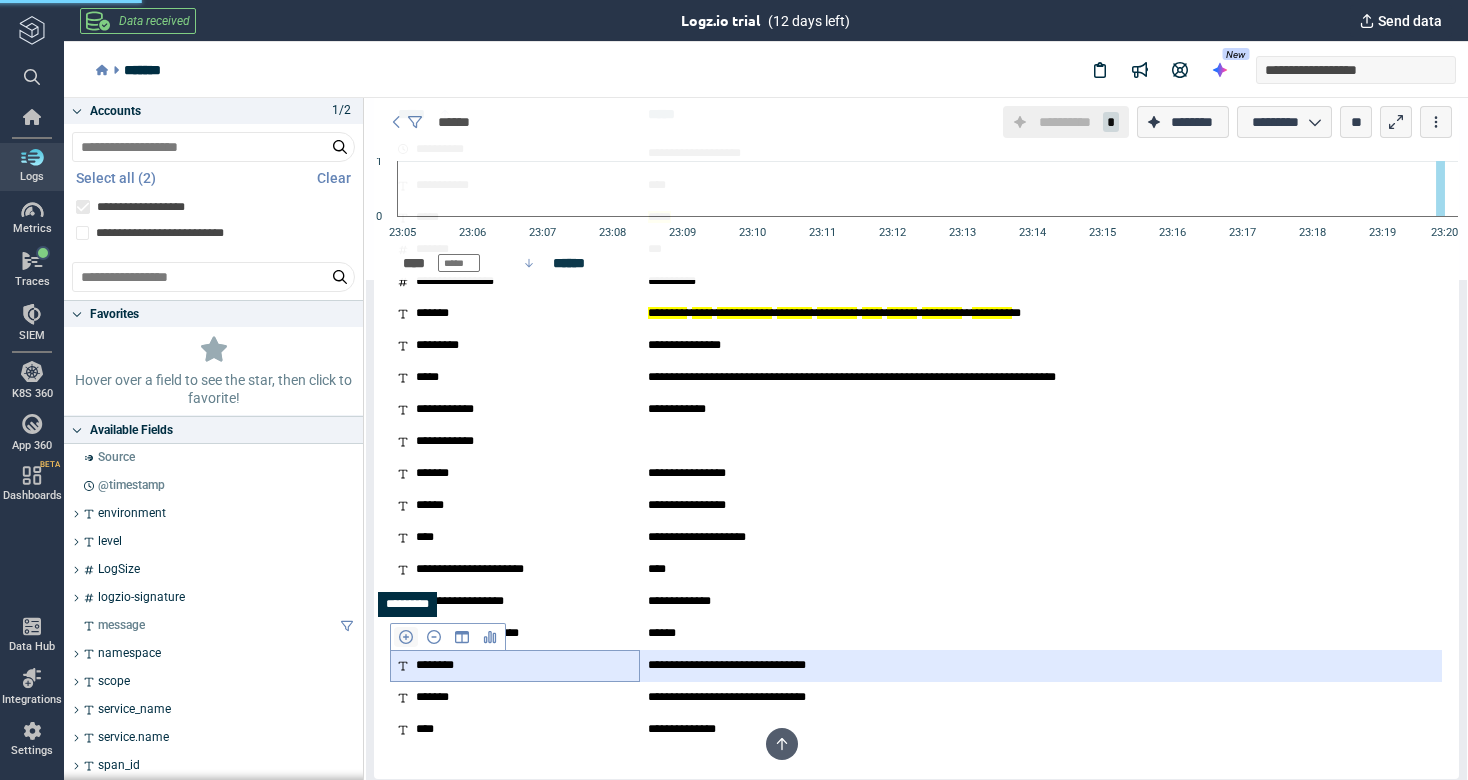 click at bounding box center (406, 637) 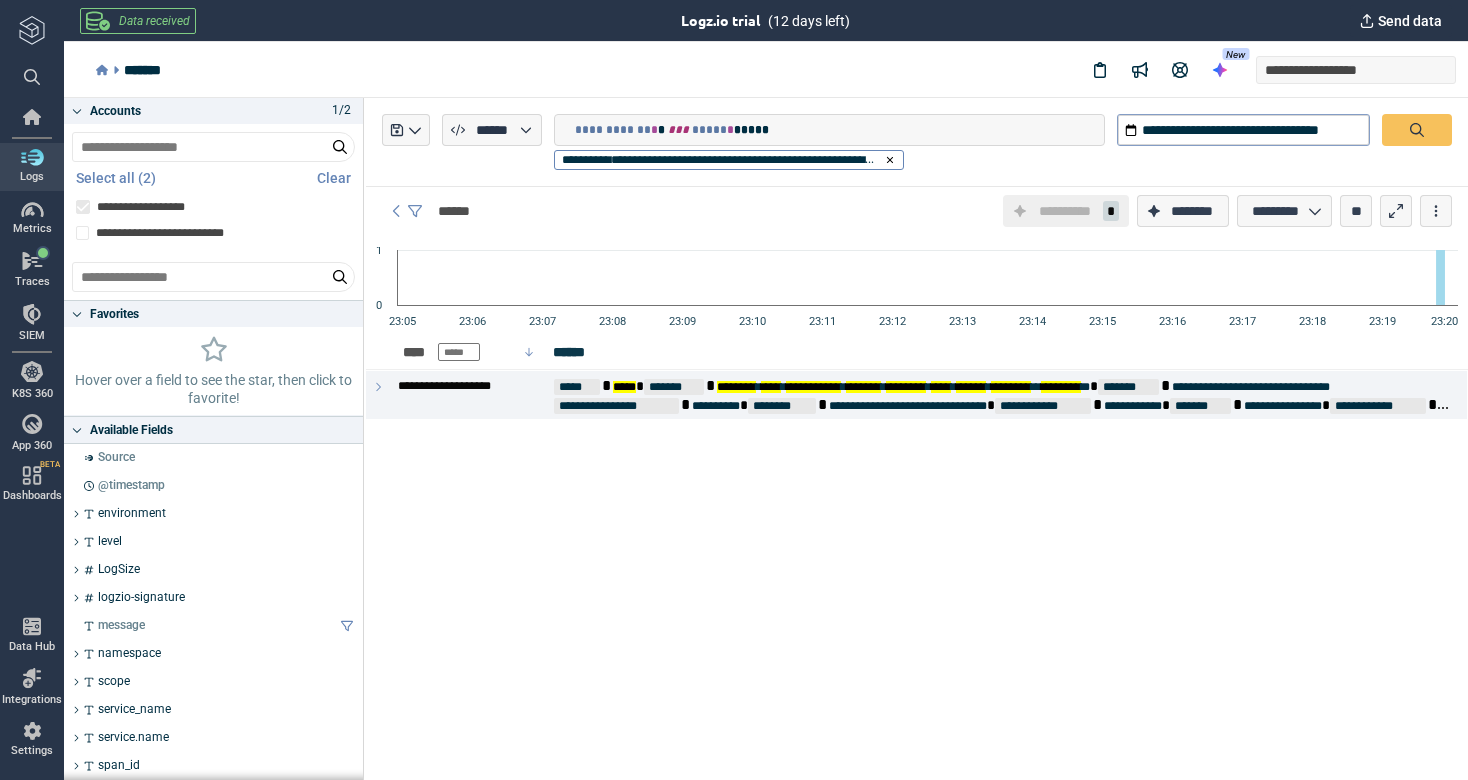 scroll, scrollTop: 0, scrollLeft: 0, axis: both 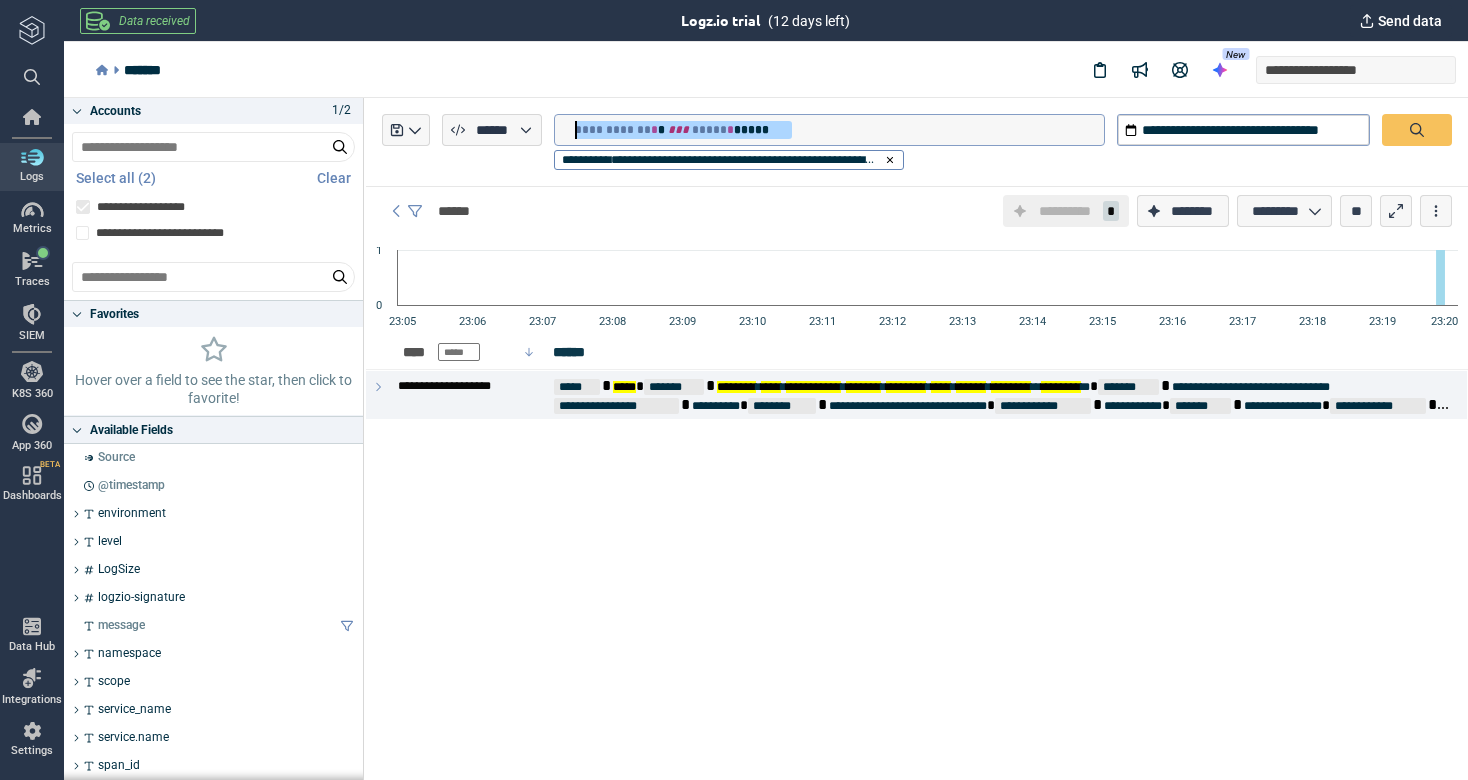 drag, startPoint x: 820, startPoint y: 137, endPoint x: 568, endPoint y: 100, distance: 254.70178 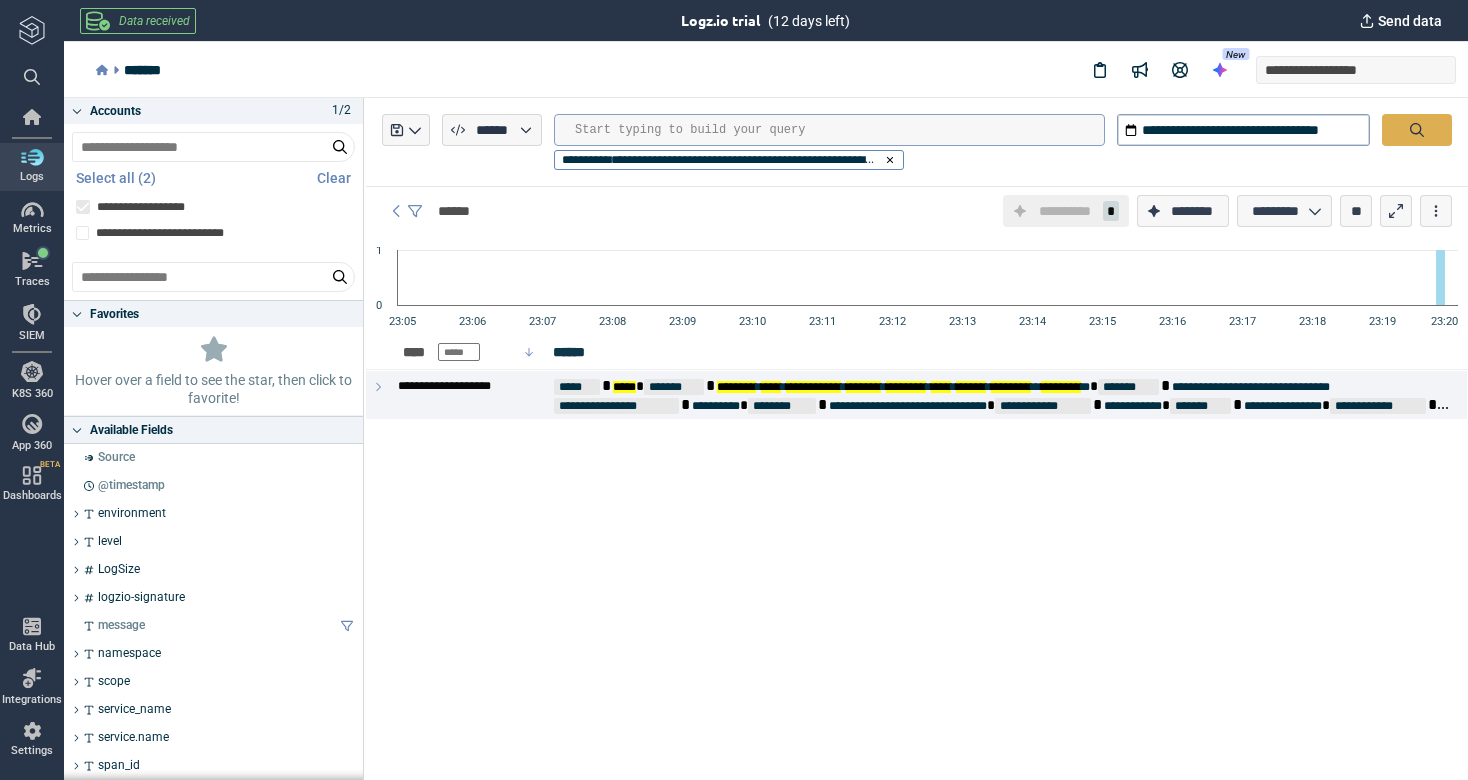 click at bounding box center (1417, 130) 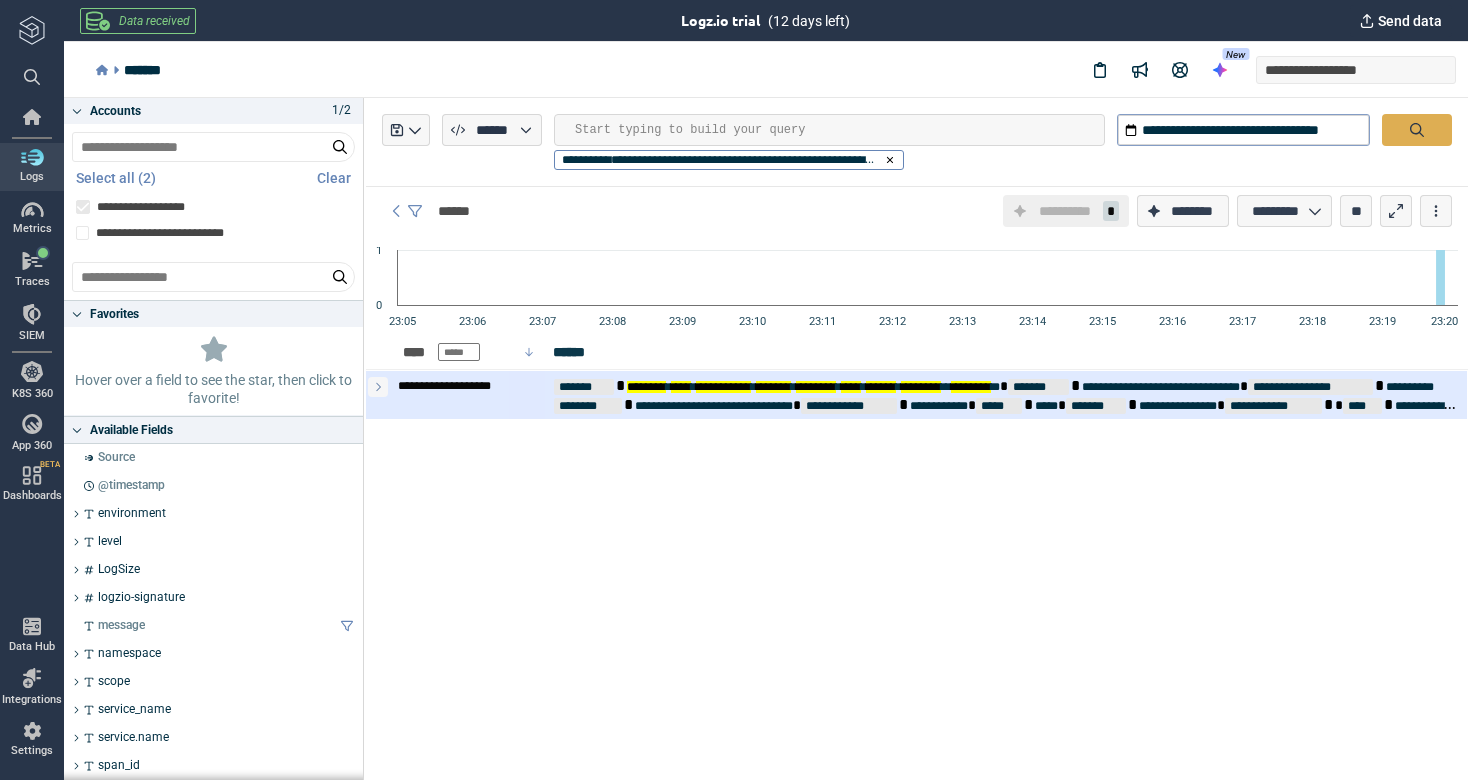 click at bounding box center [378, 387] 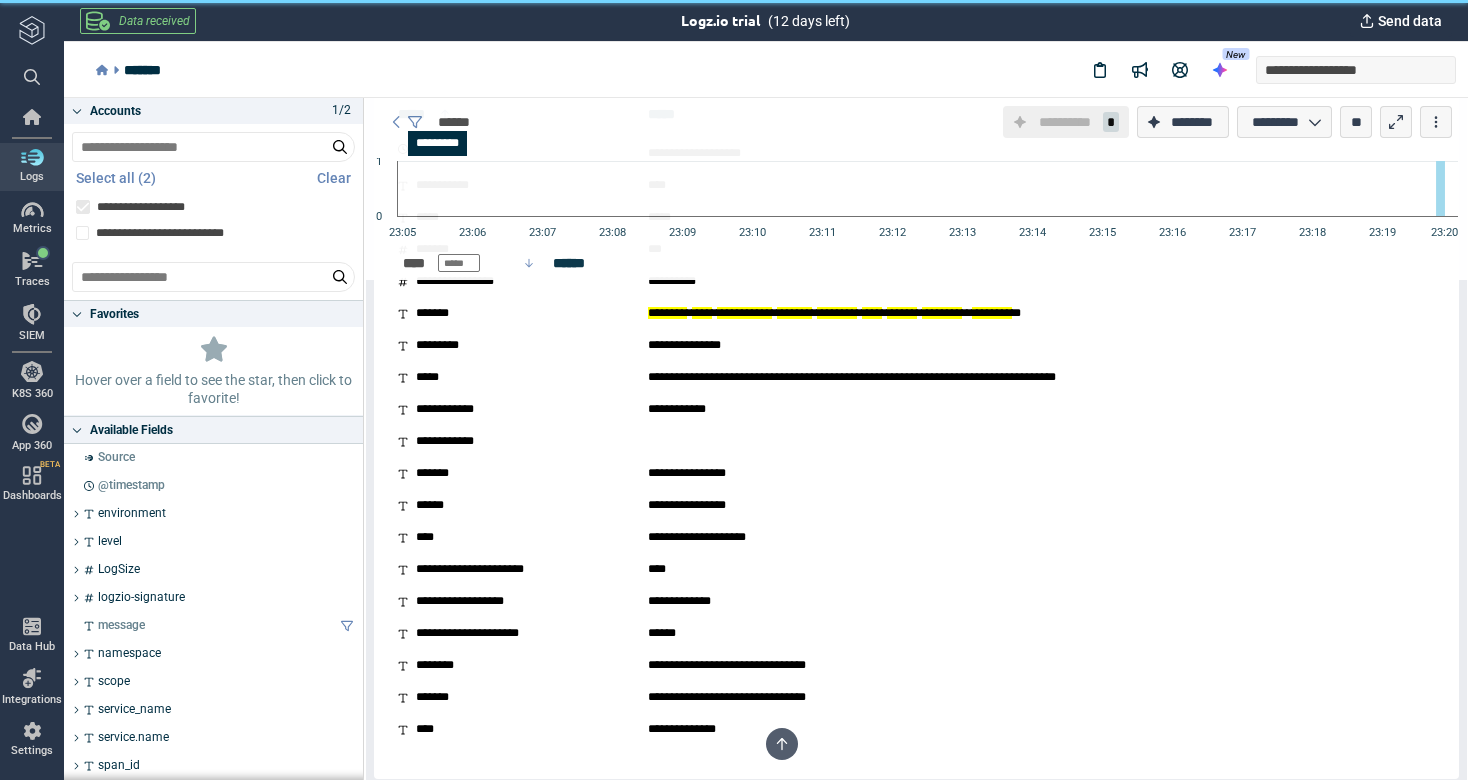 scroll, scrollTop: 427, scrollLeft: 0, axis: vertical 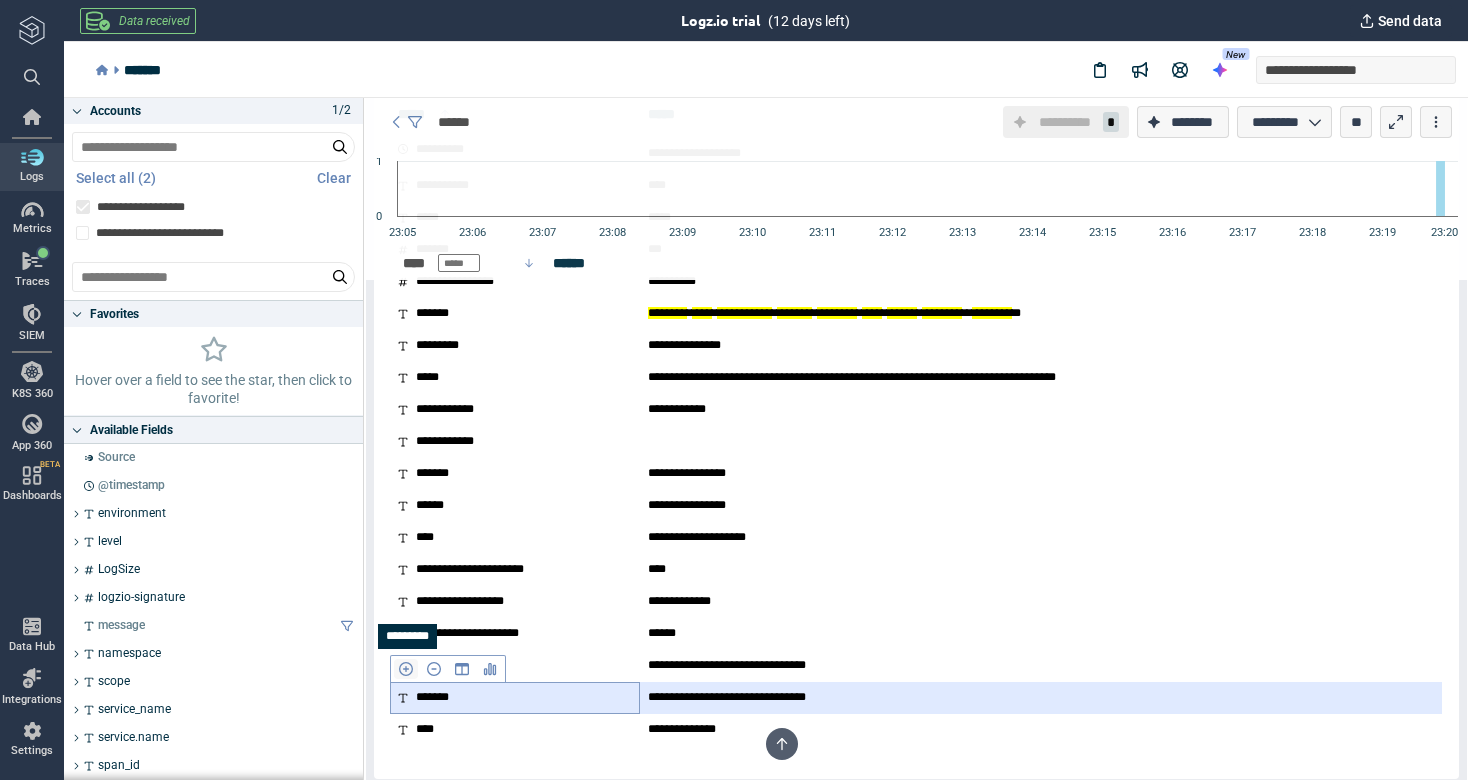 click at bounding box center [406, 669] 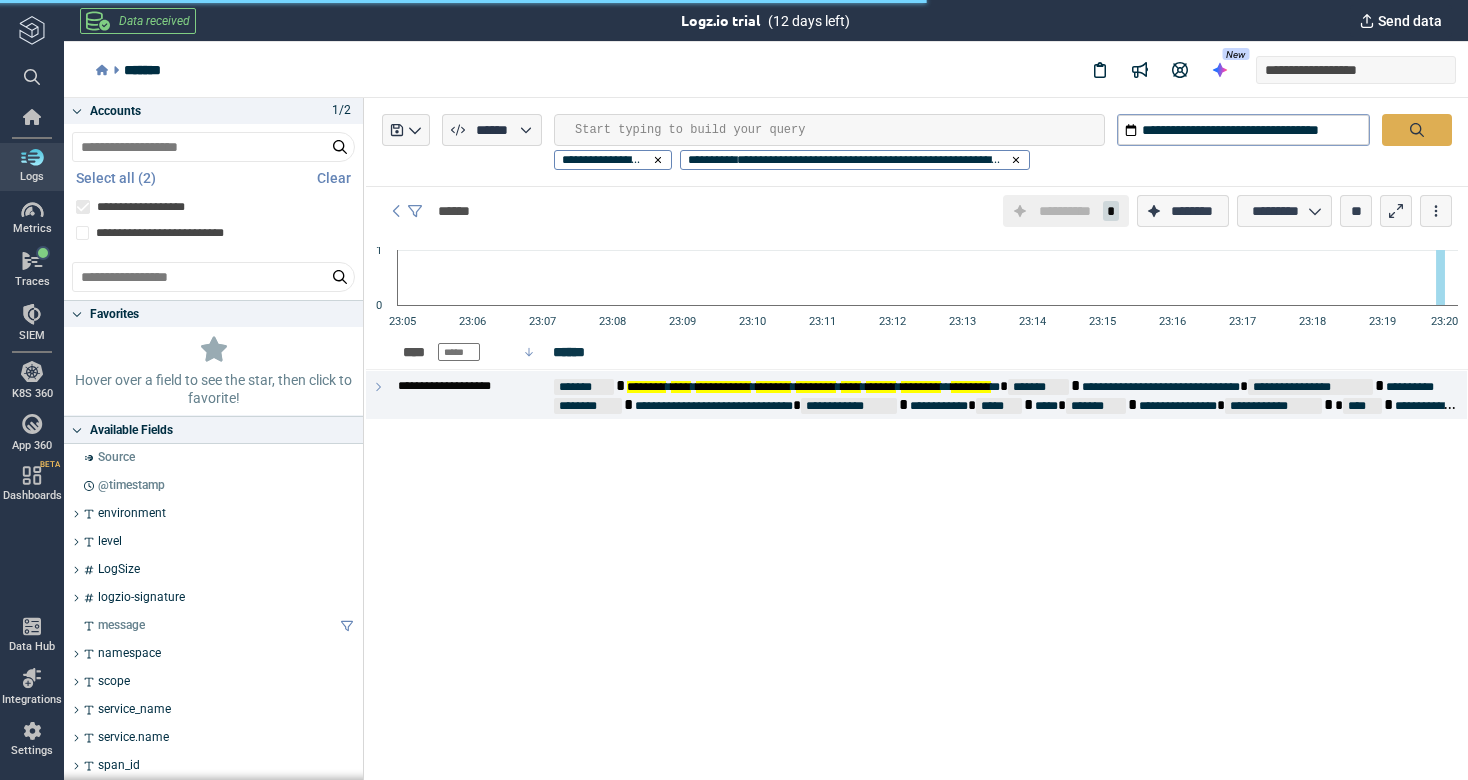 scroll, scrollTop: 0, scrollLeft: 0, axis: both 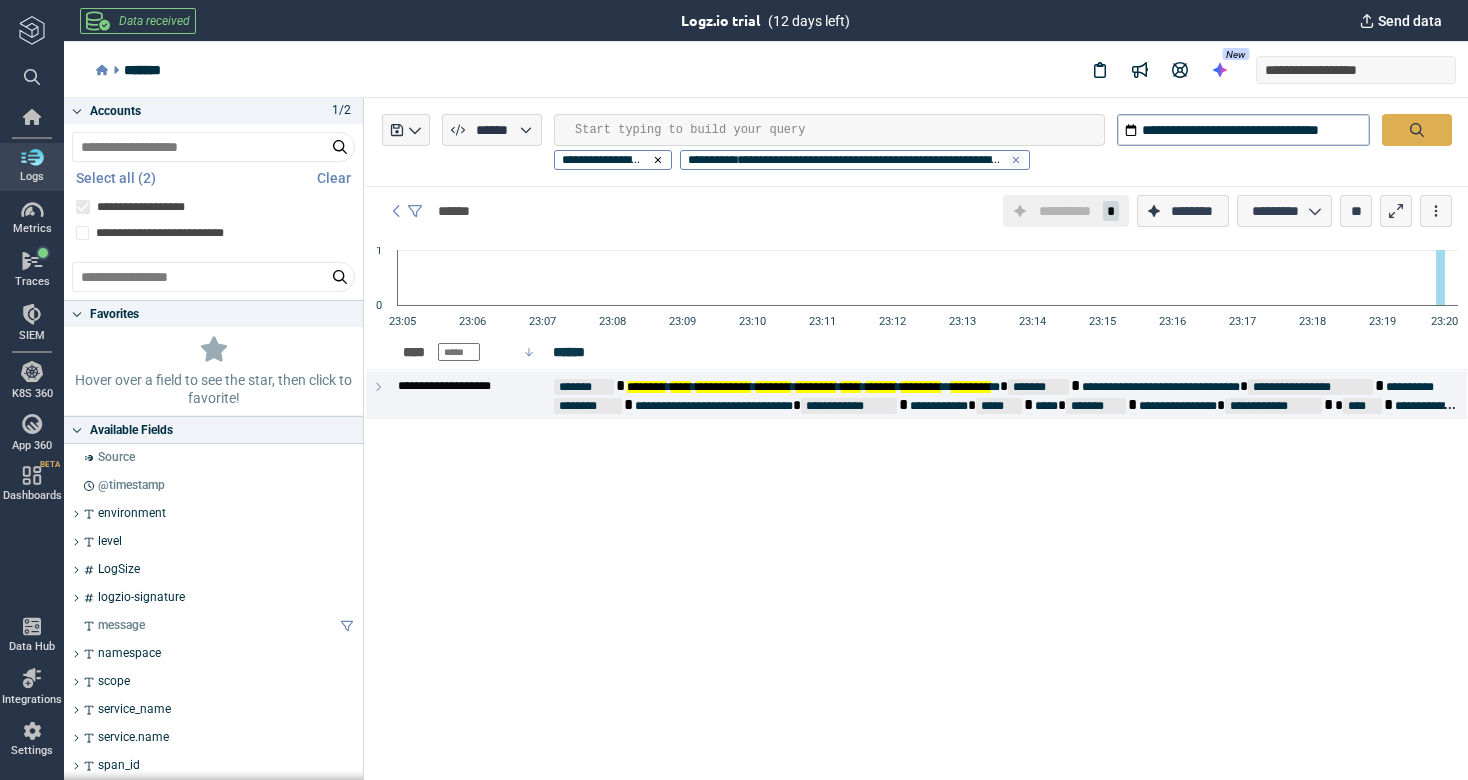 click at bounding box center (1016, 160) 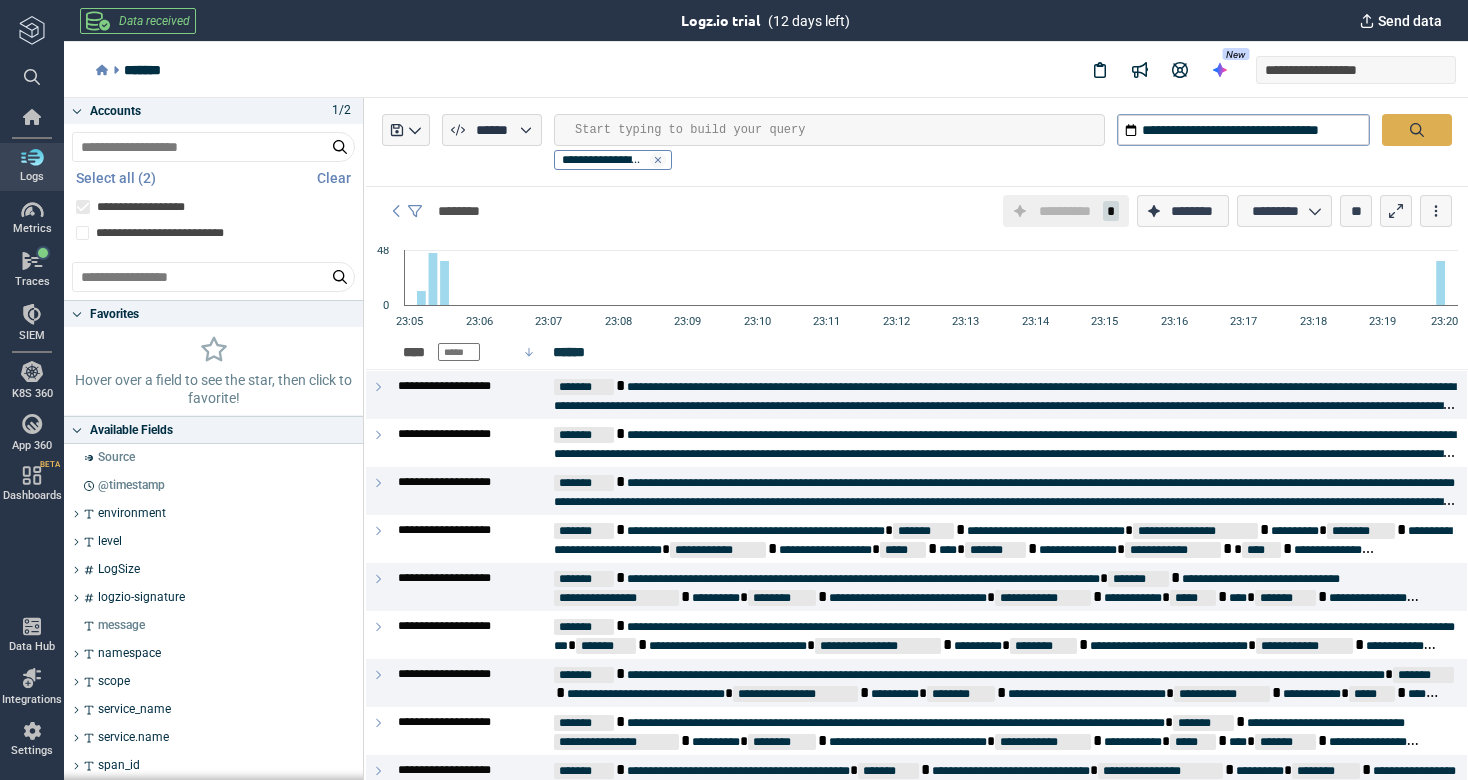 click at bounding box center [658, 160] 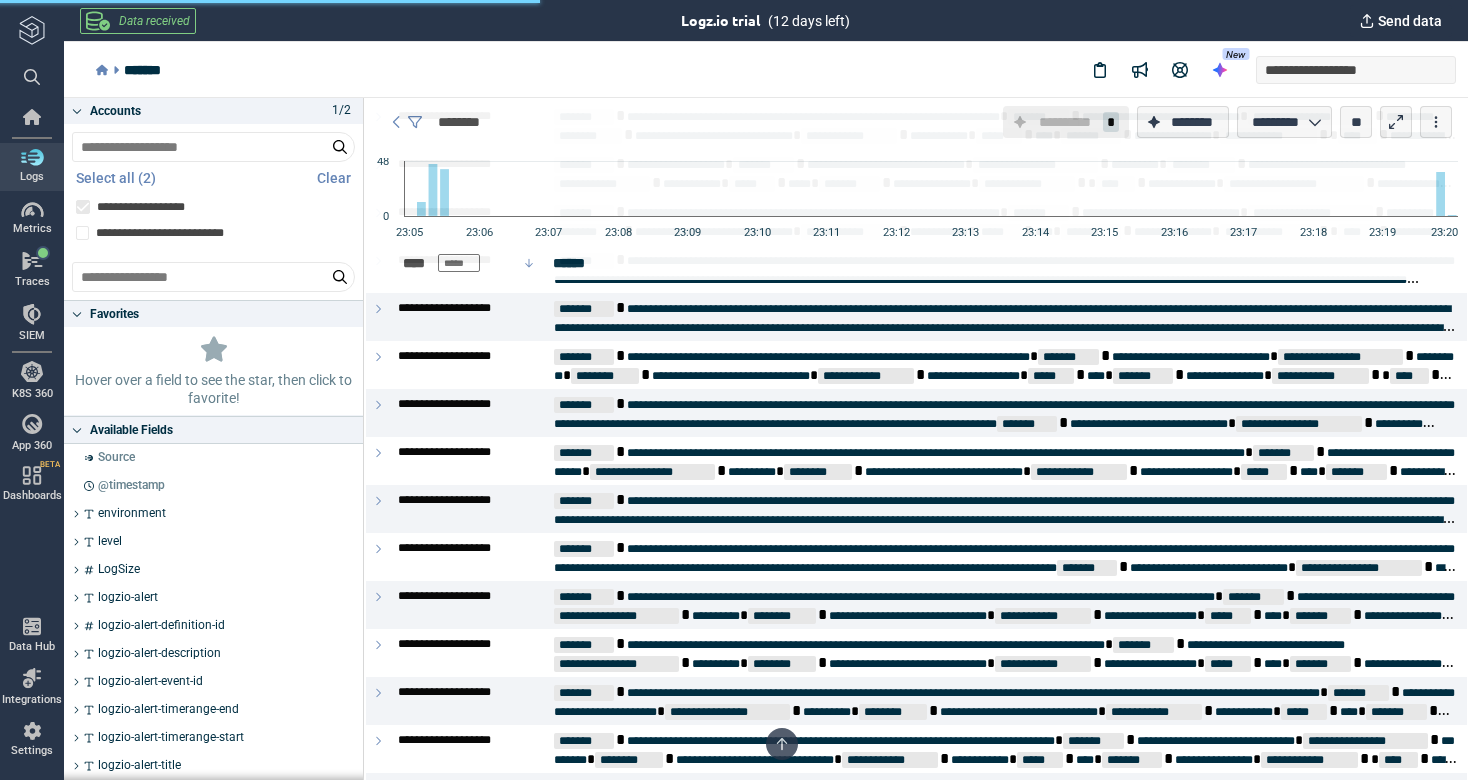 scroll, scrollTop: 0, scrollLeft: 0, axis: both 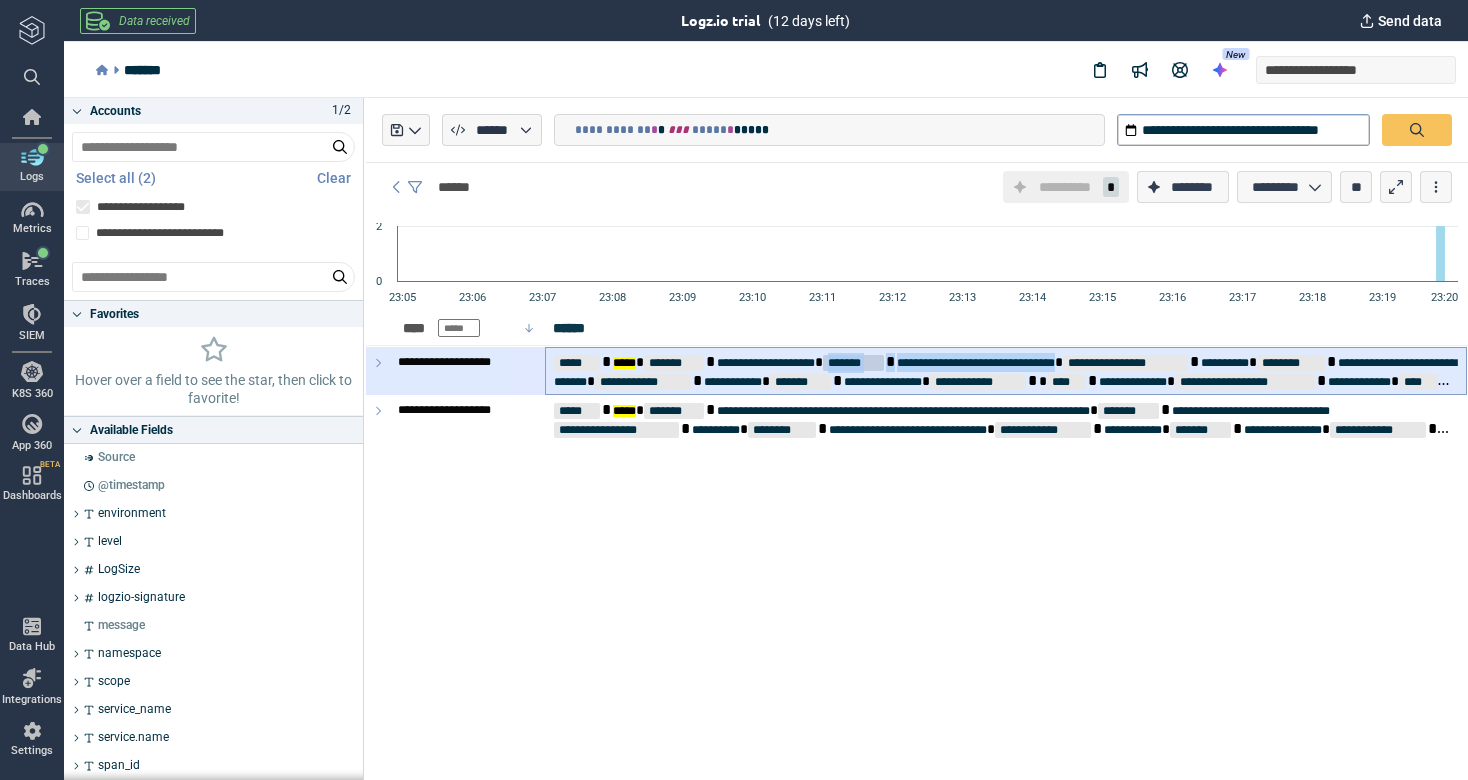 drag, startPoint x: 1174, startPoint y: 363, endPoint x: 875, endPoint y: 367, distance: 299.02676 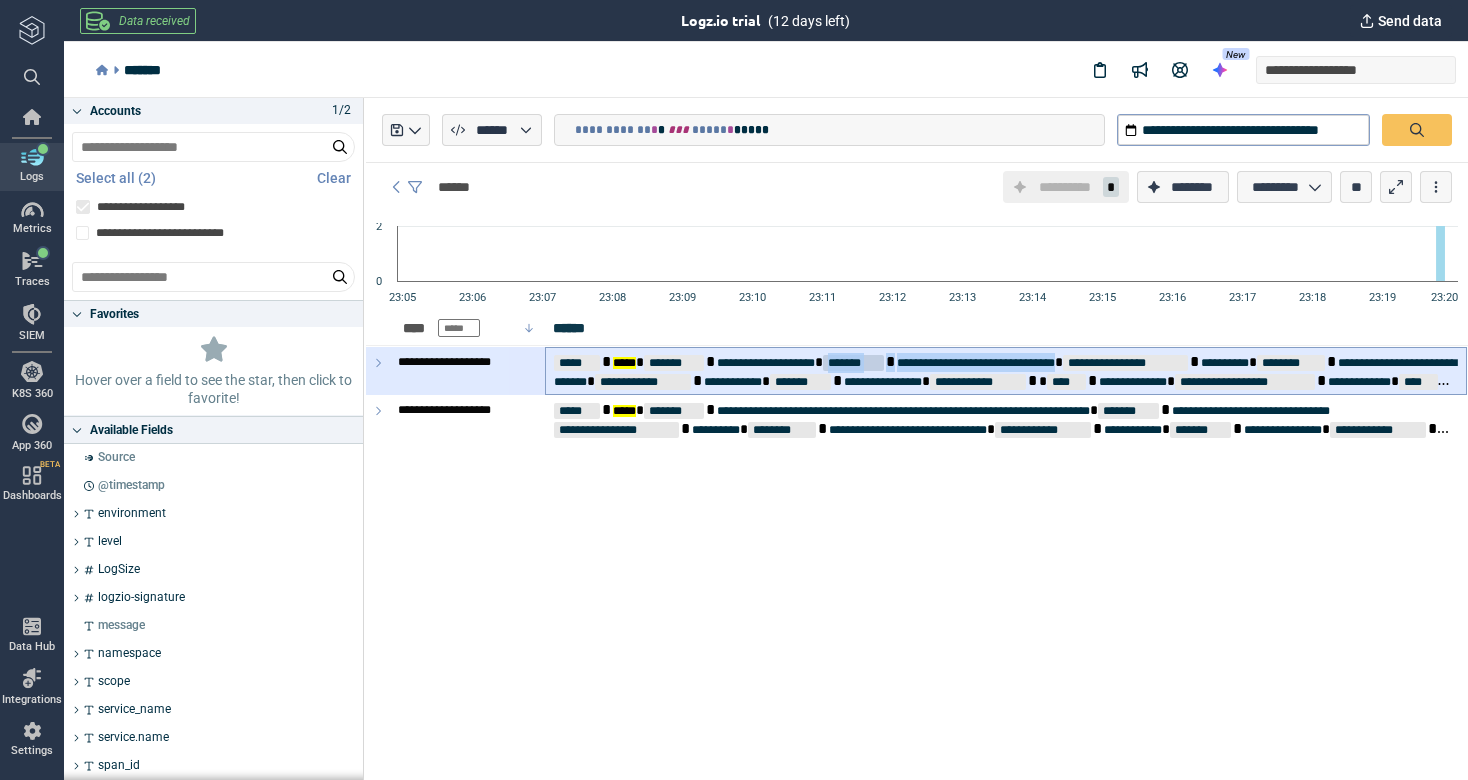 copy on "[NAME] [LASTNAME]" 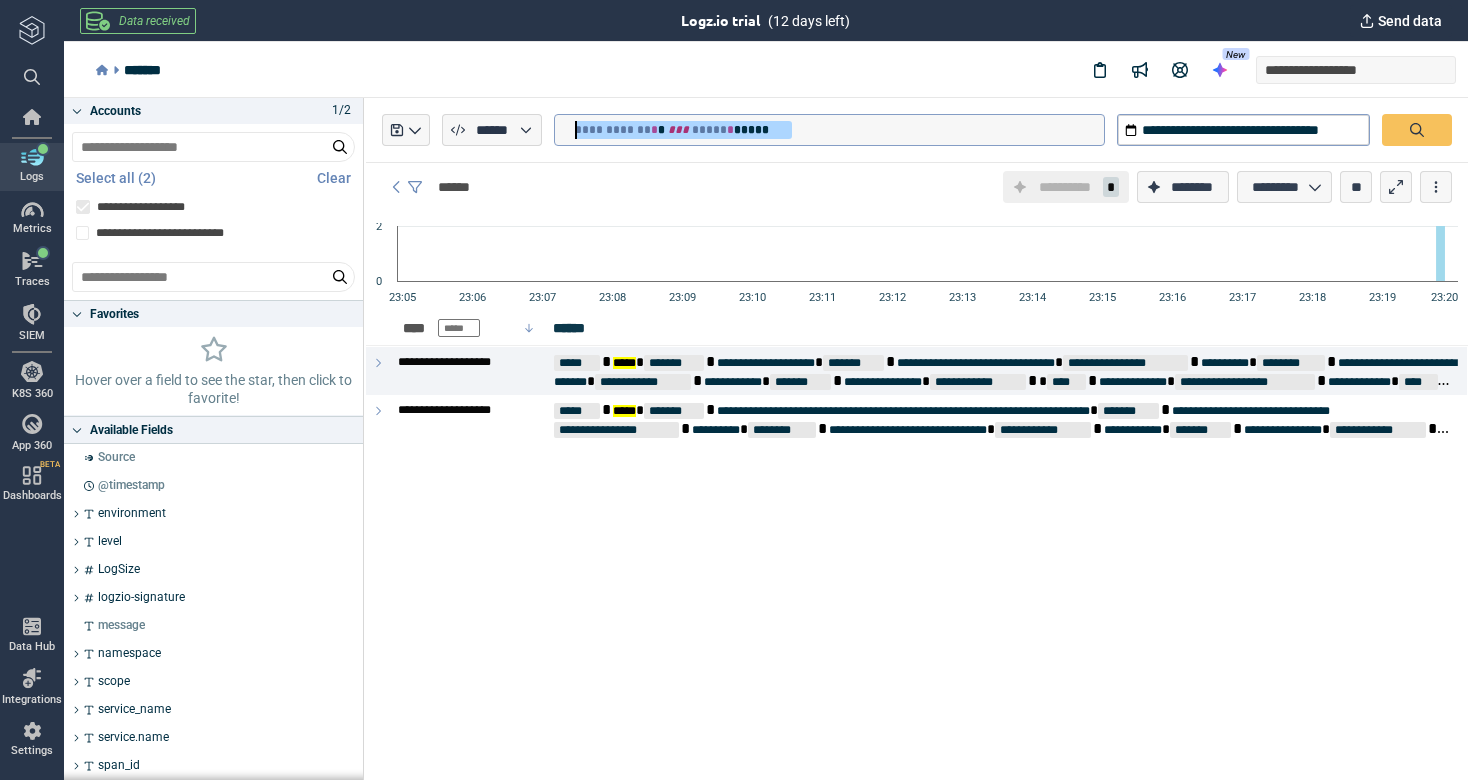drag, startPoint x: 825, startPoint y: 135, endPoint x: 564, endPoint y: 125, distance: 261.1915 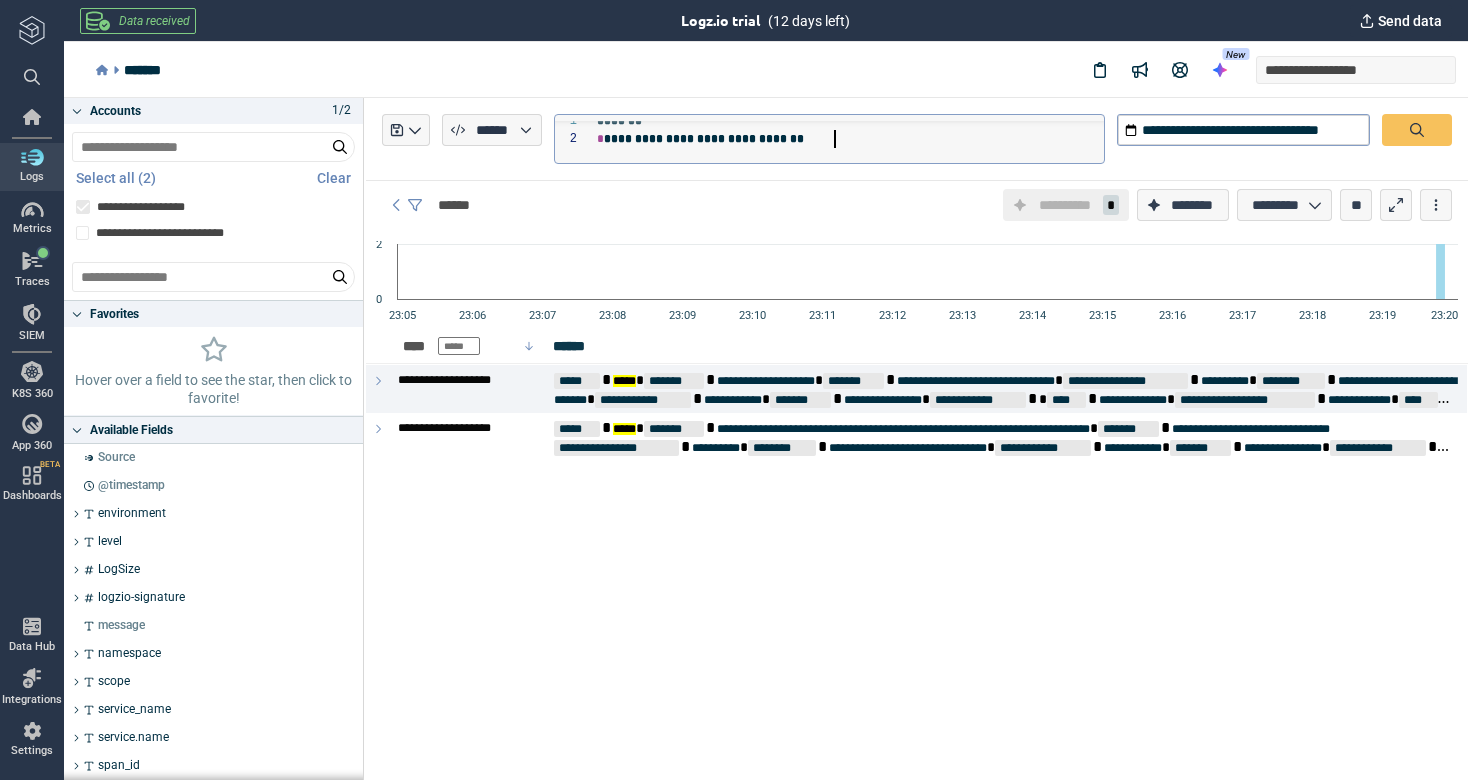 scroll, scrollTop: 18, scrollLeft: 0, axis: vertical 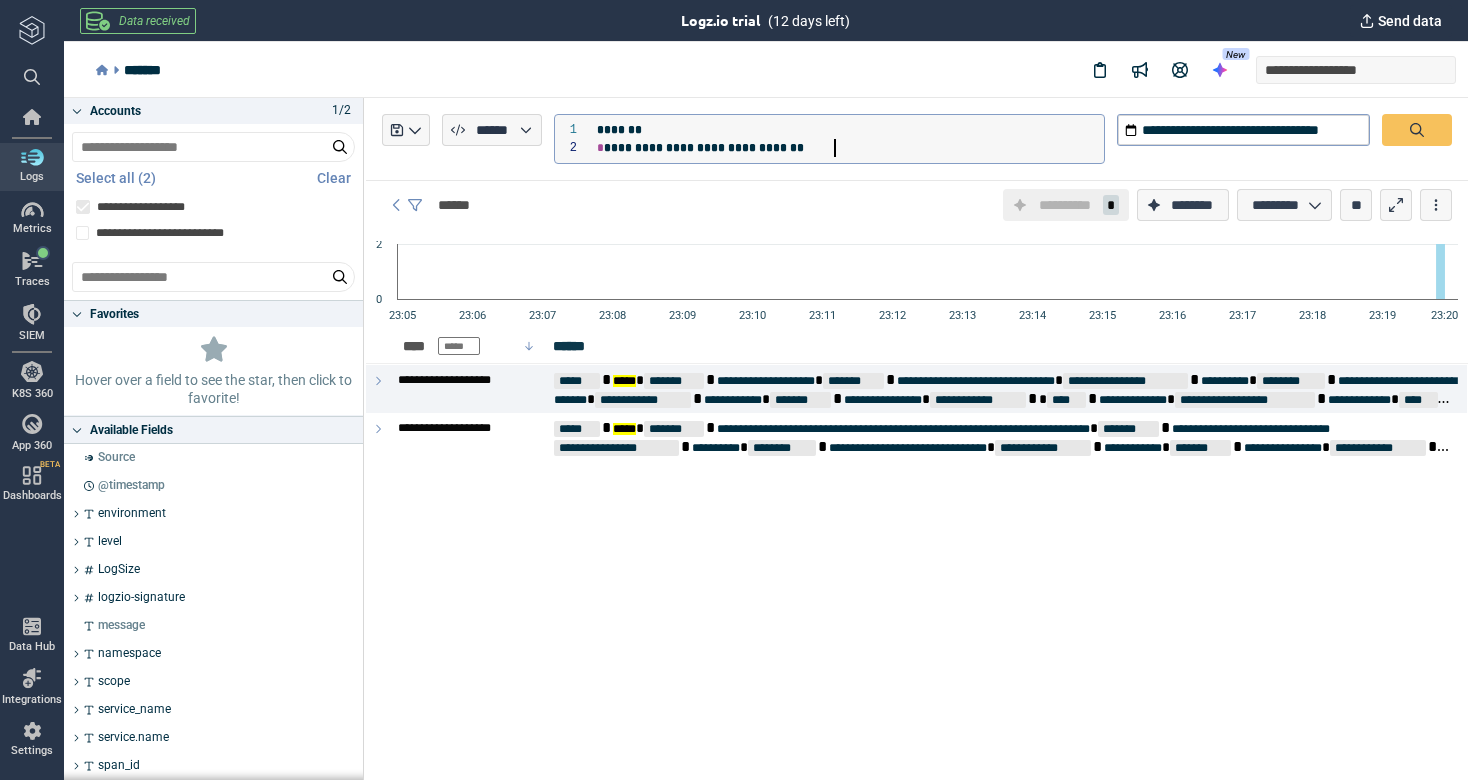 click on "*" at bounding box center (600, 148) 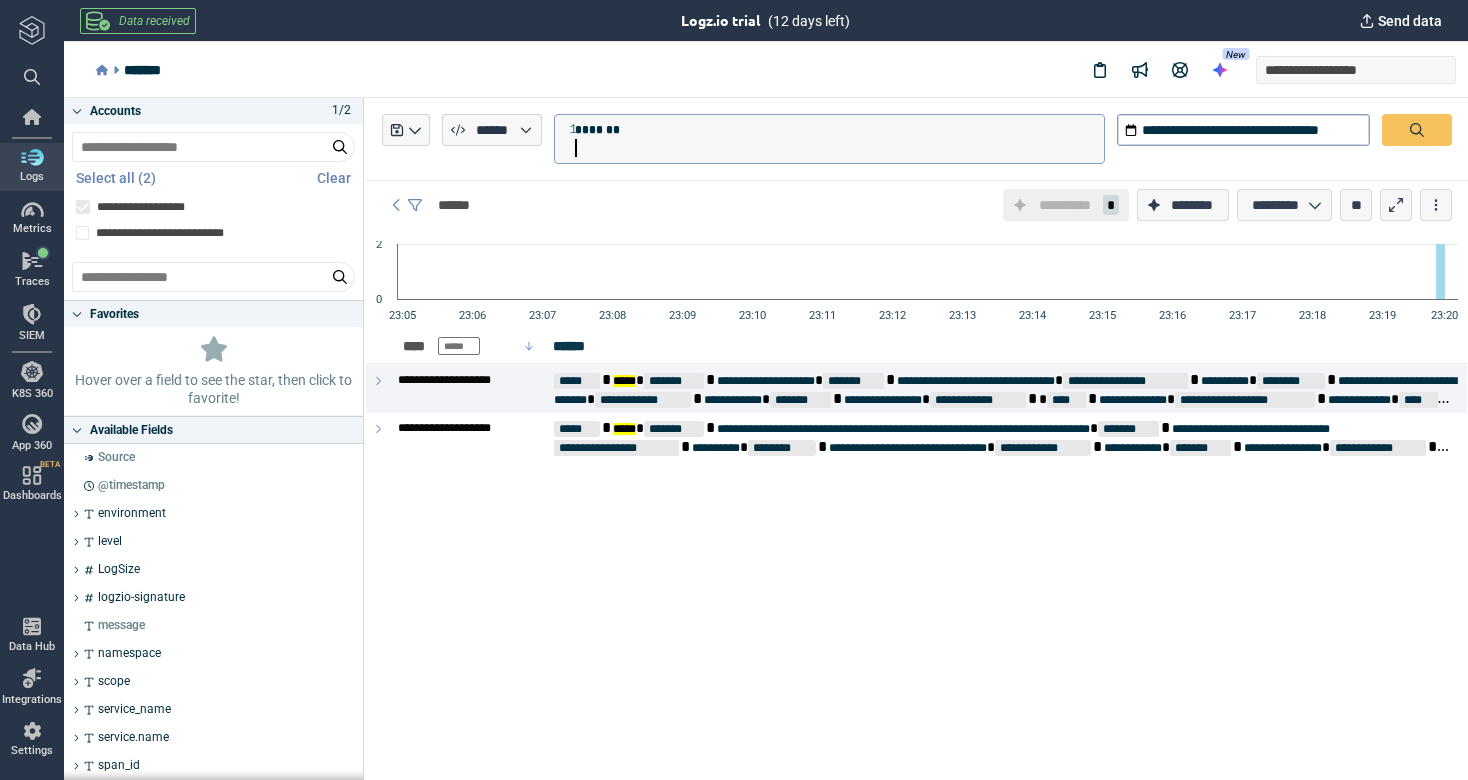scroll, scrollTop: 0, scrollLeft: 0, axis: both 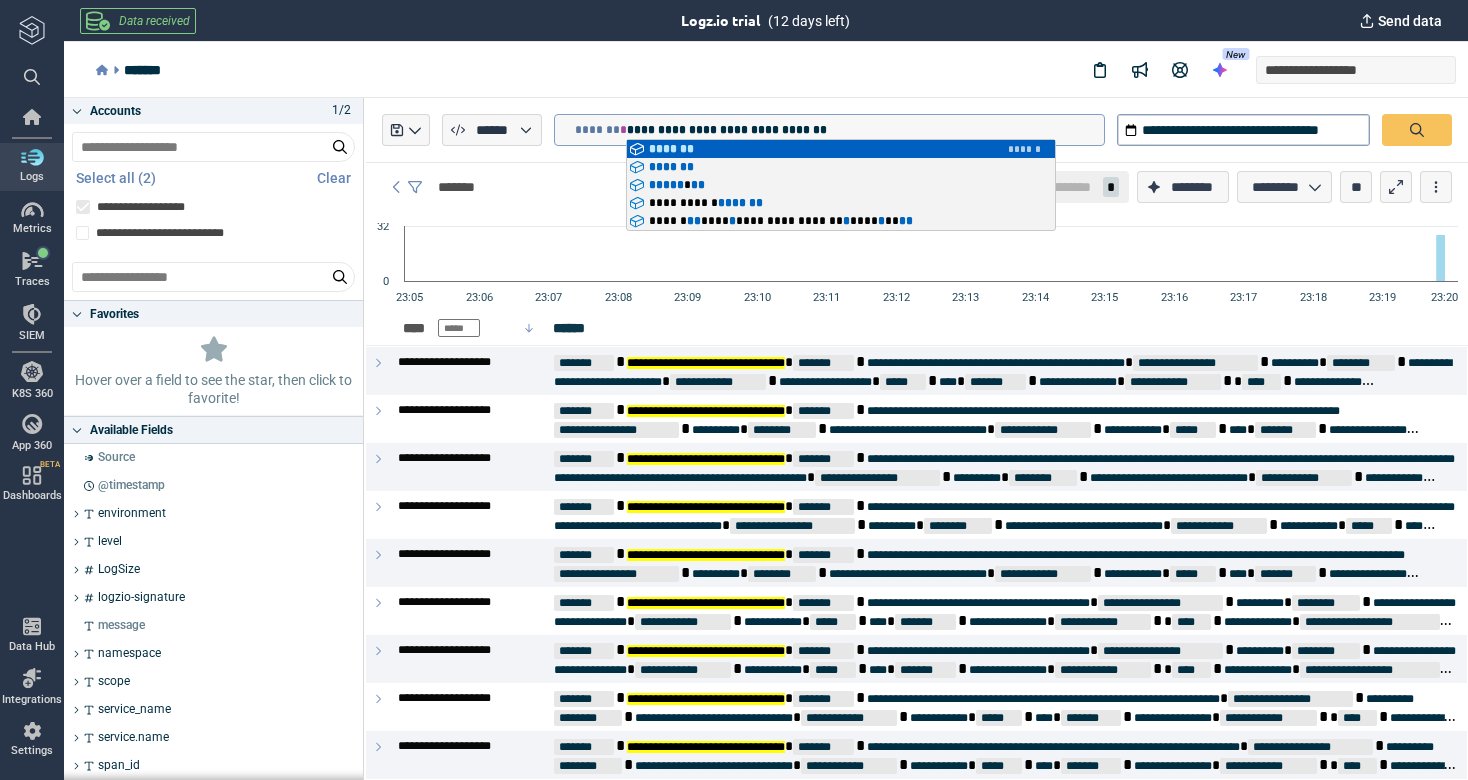 click at bounding box center (565, 130) 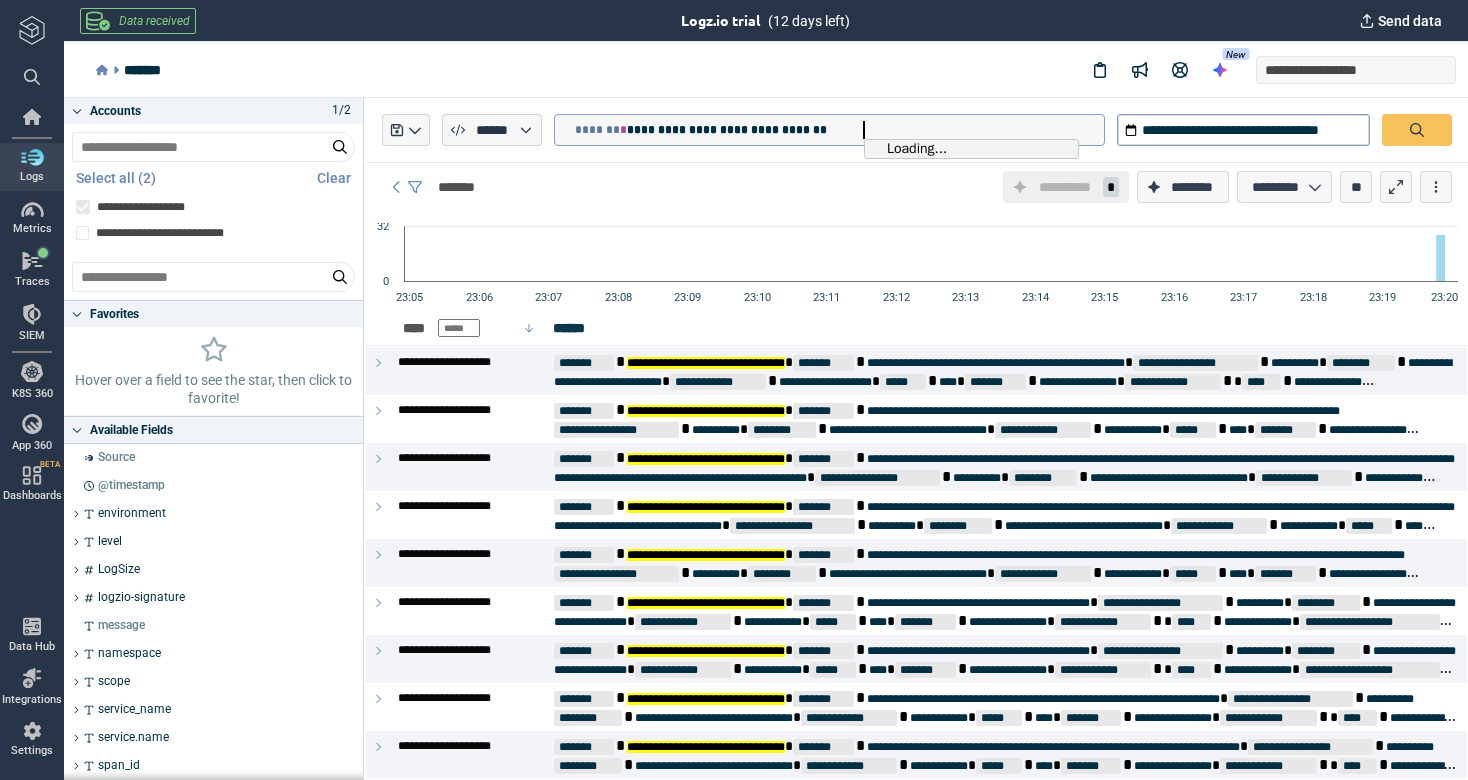 click on "[NAME] [LAST_NAME]" at bounding box center [839, 130] 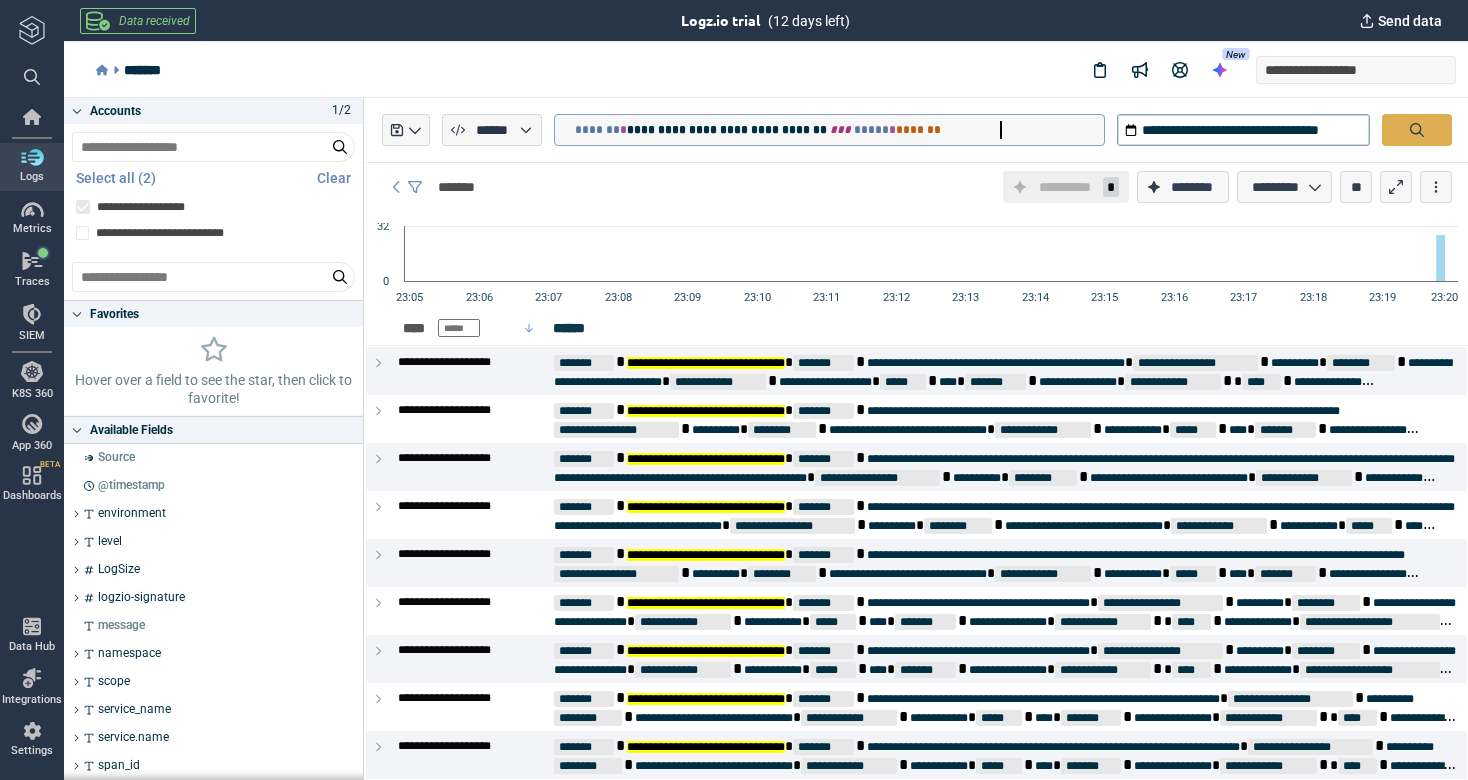 click at bounding box center (1417, 130) 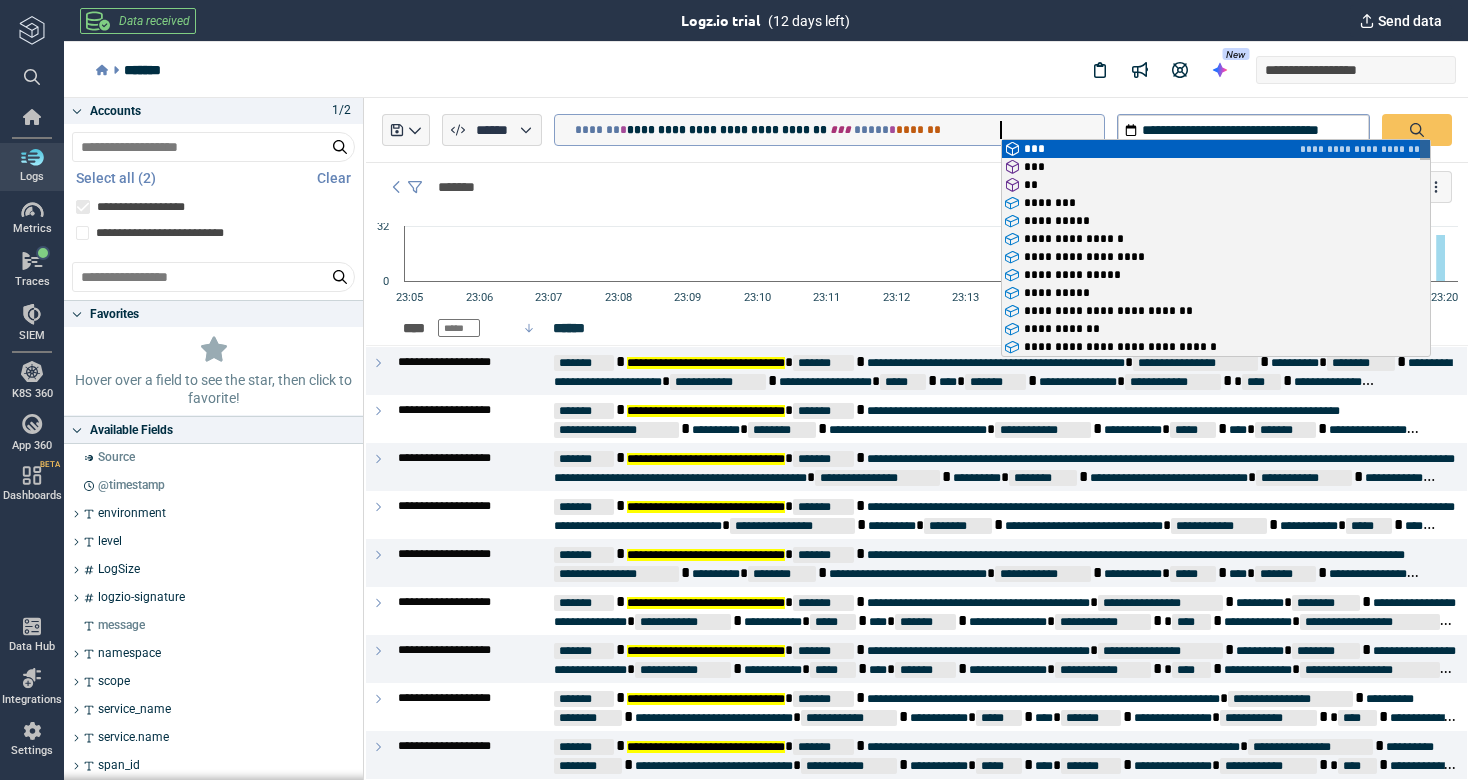 click on "**********" at bounding box center (839, 130) 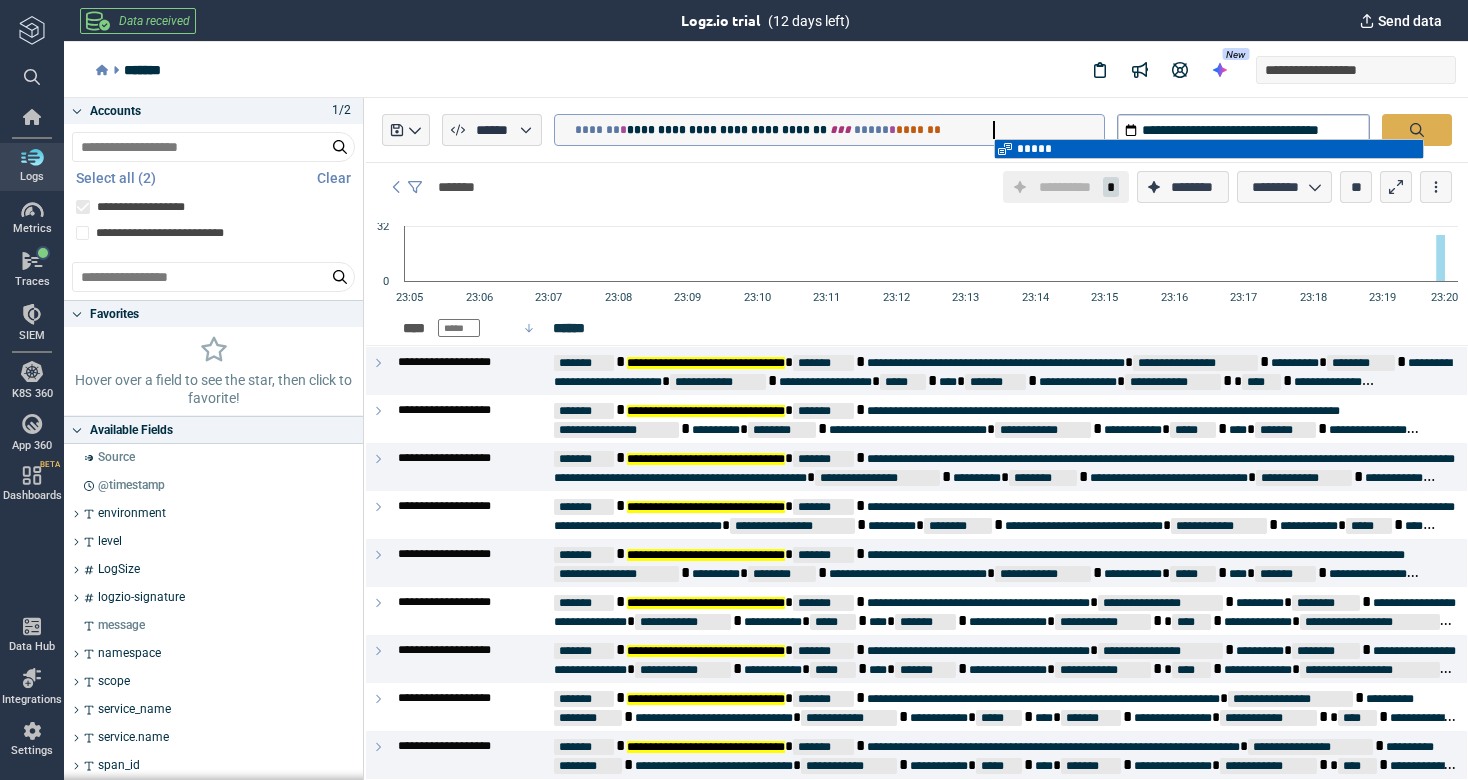 click at bounding box center [1417, 130] 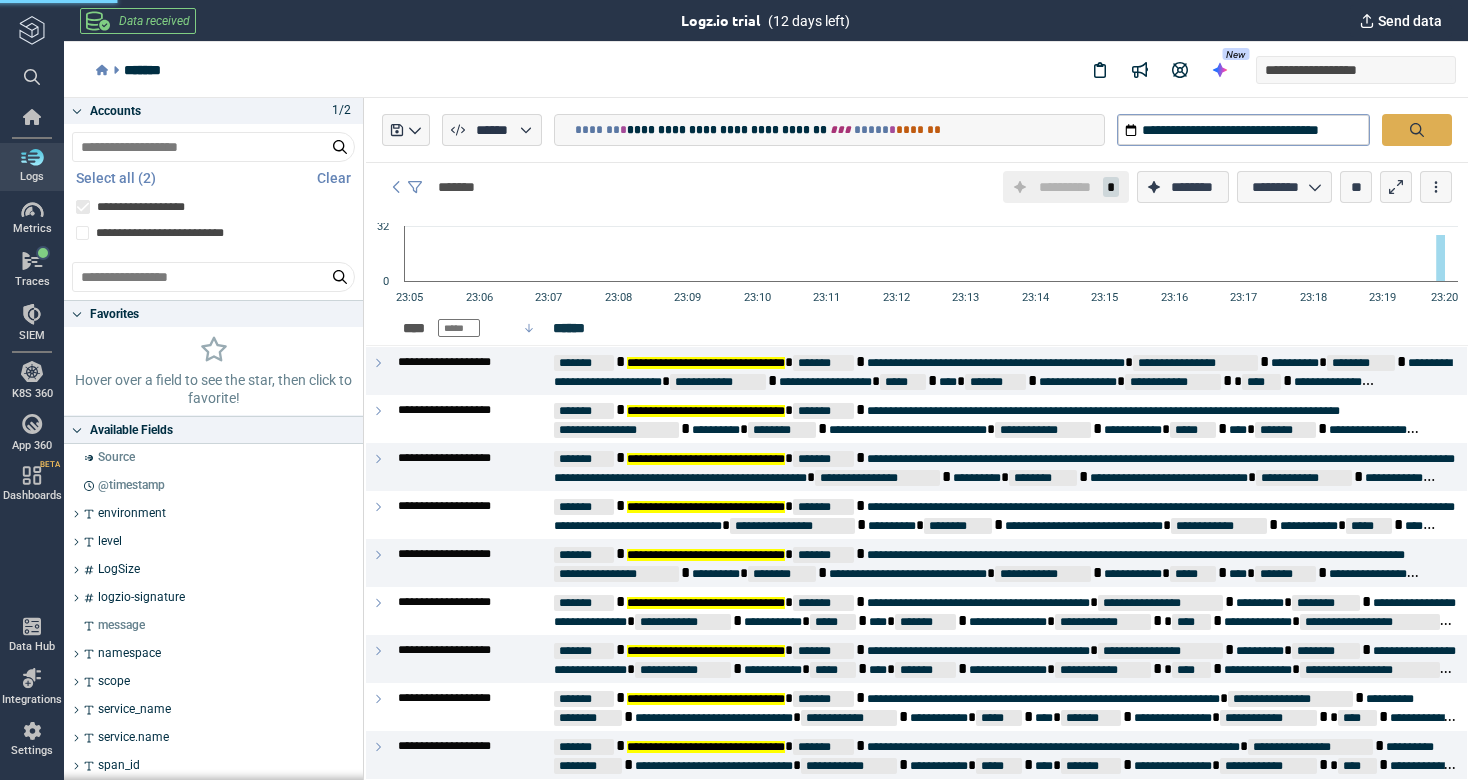 click at bounding box center [1417, 130] 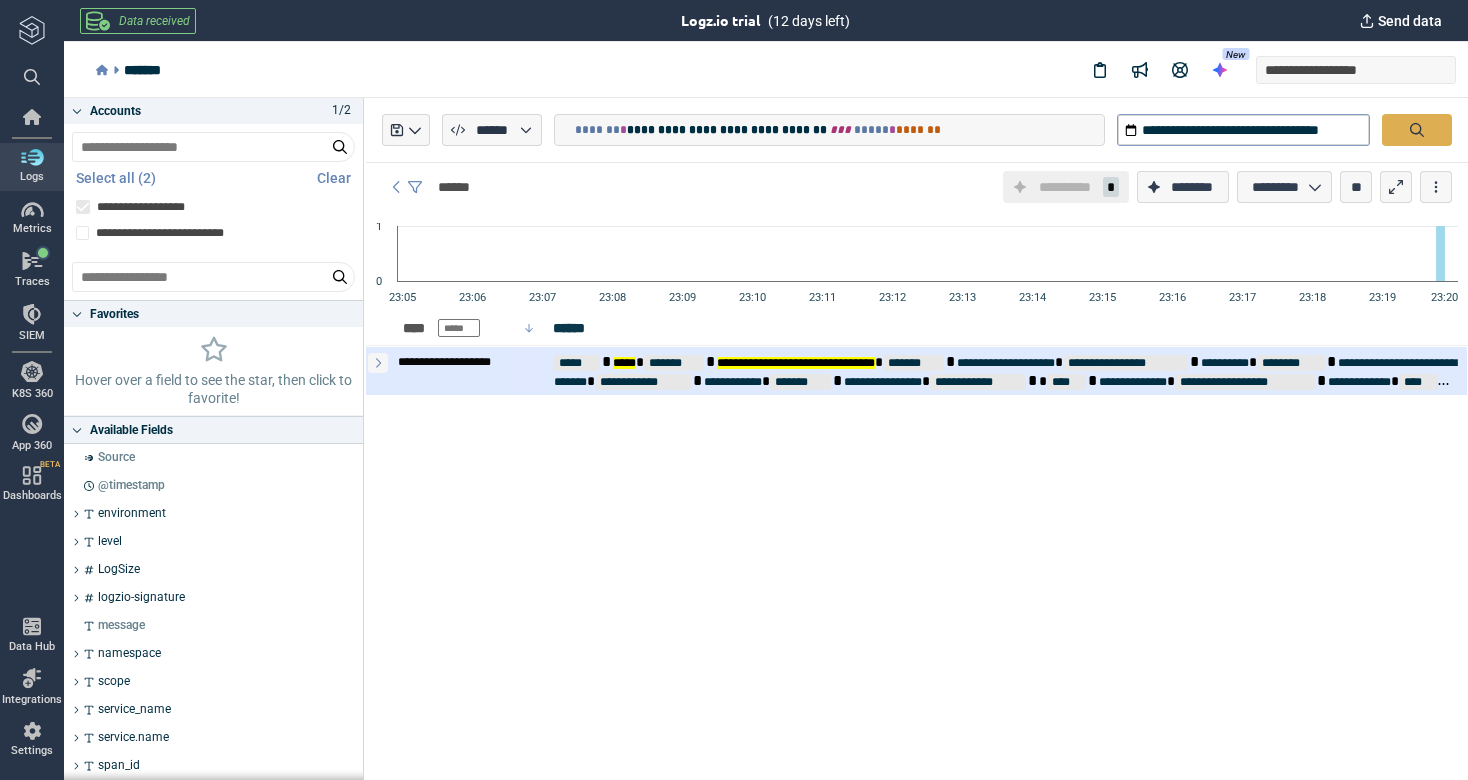 click at bounding box center [378, 363] 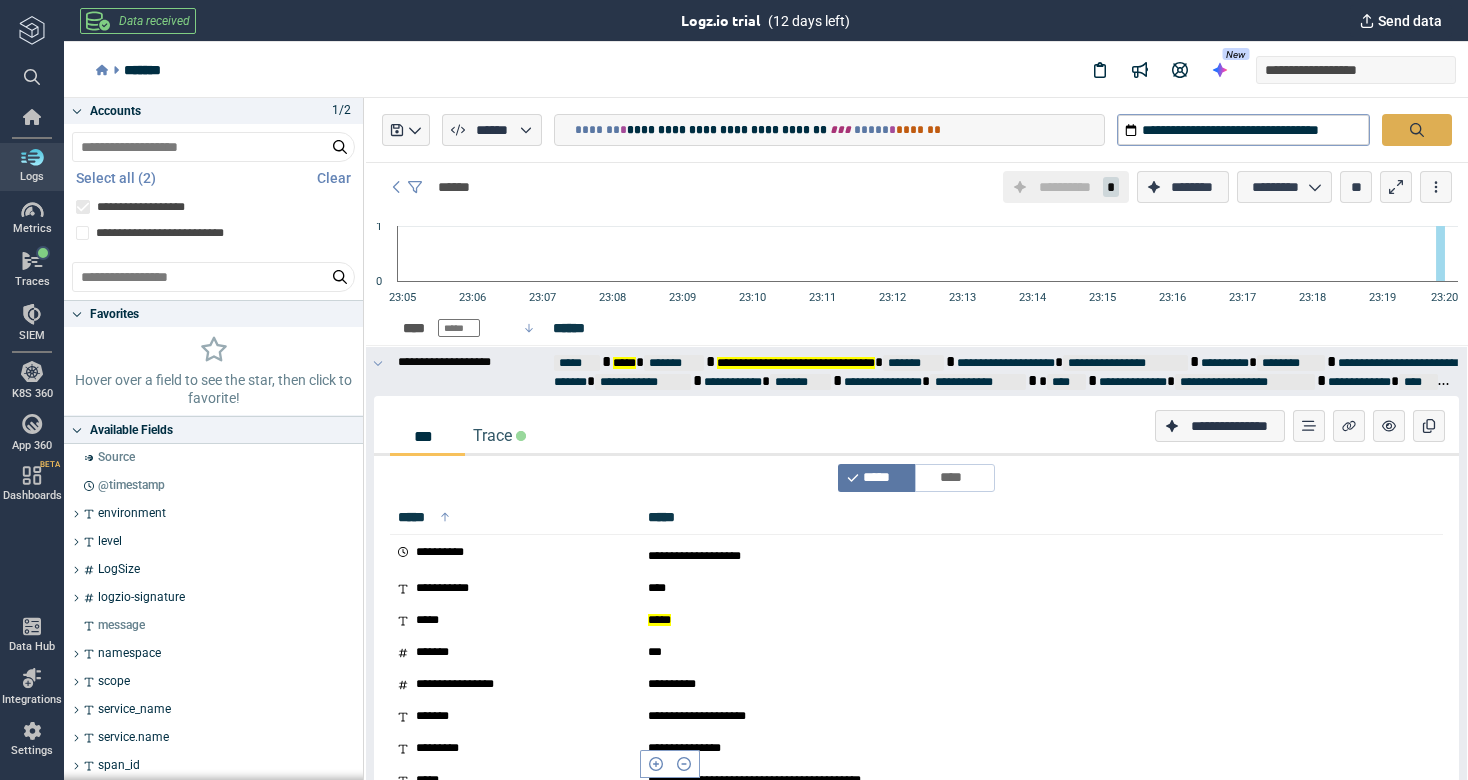 scroll, scrollTop: 0, scrollLeft: 0, axis: both 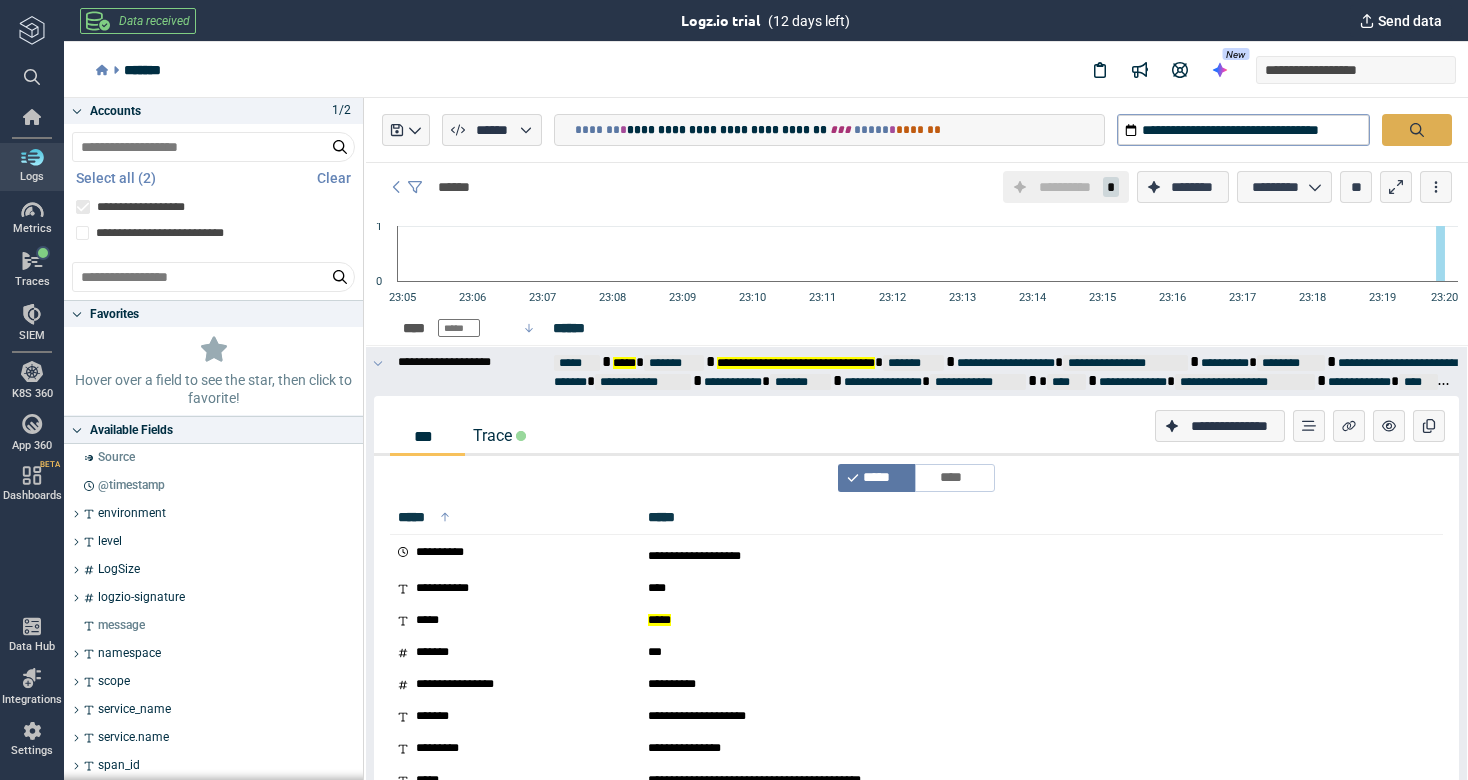 click on "Trace" at bounding box center [499, 435] 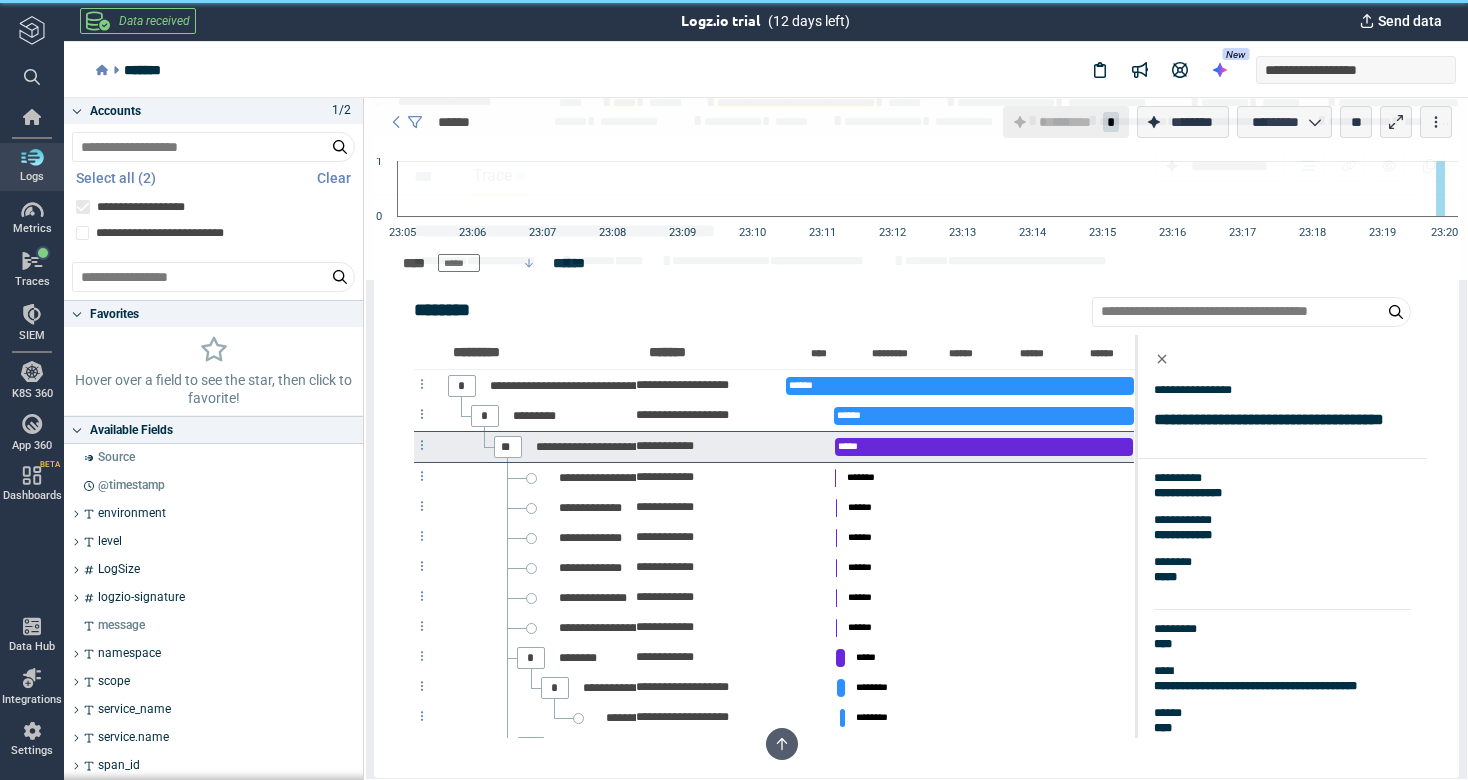 scroll, scrollTop: 260, scrollLeft: 0, axis: vertical 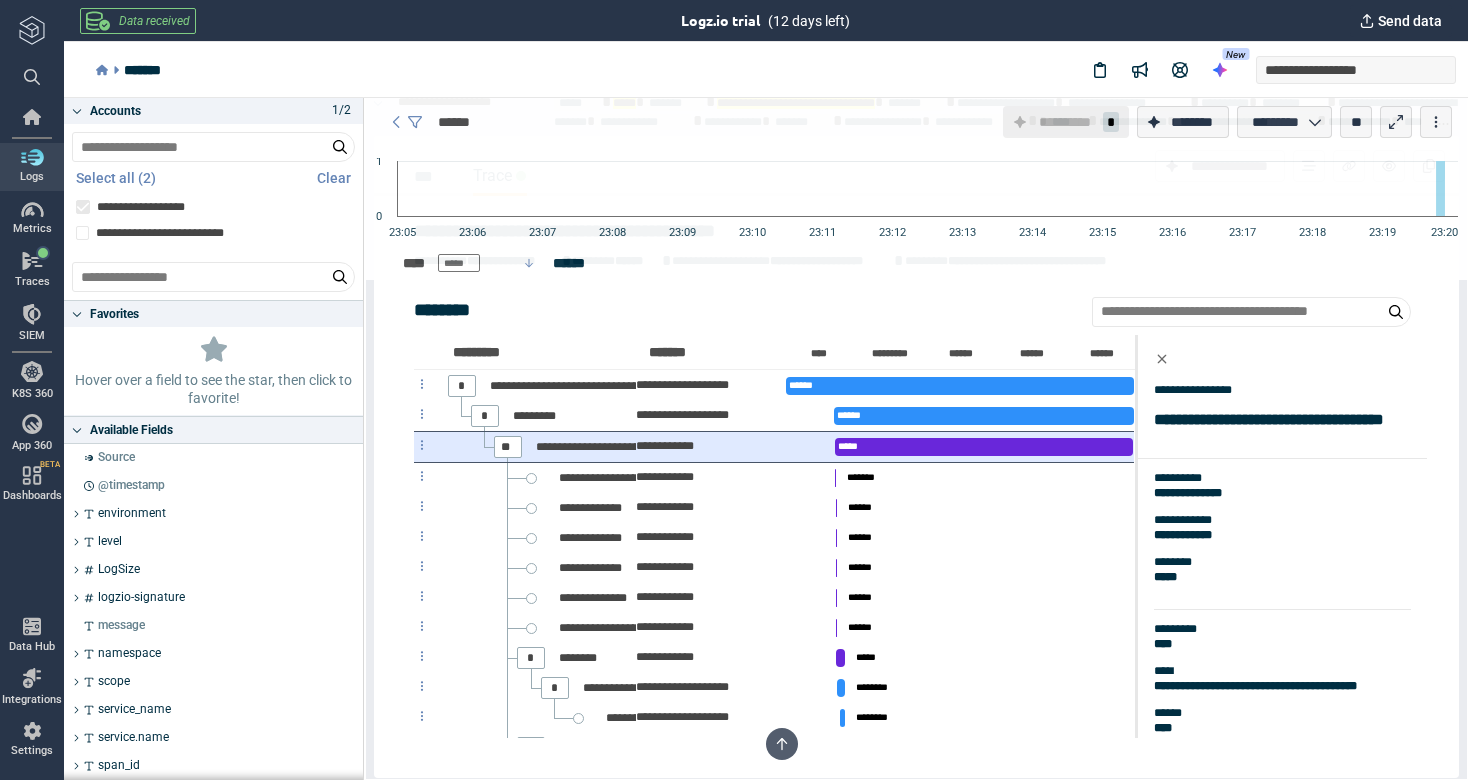 click on "**********" at bounding box center [667, 446] 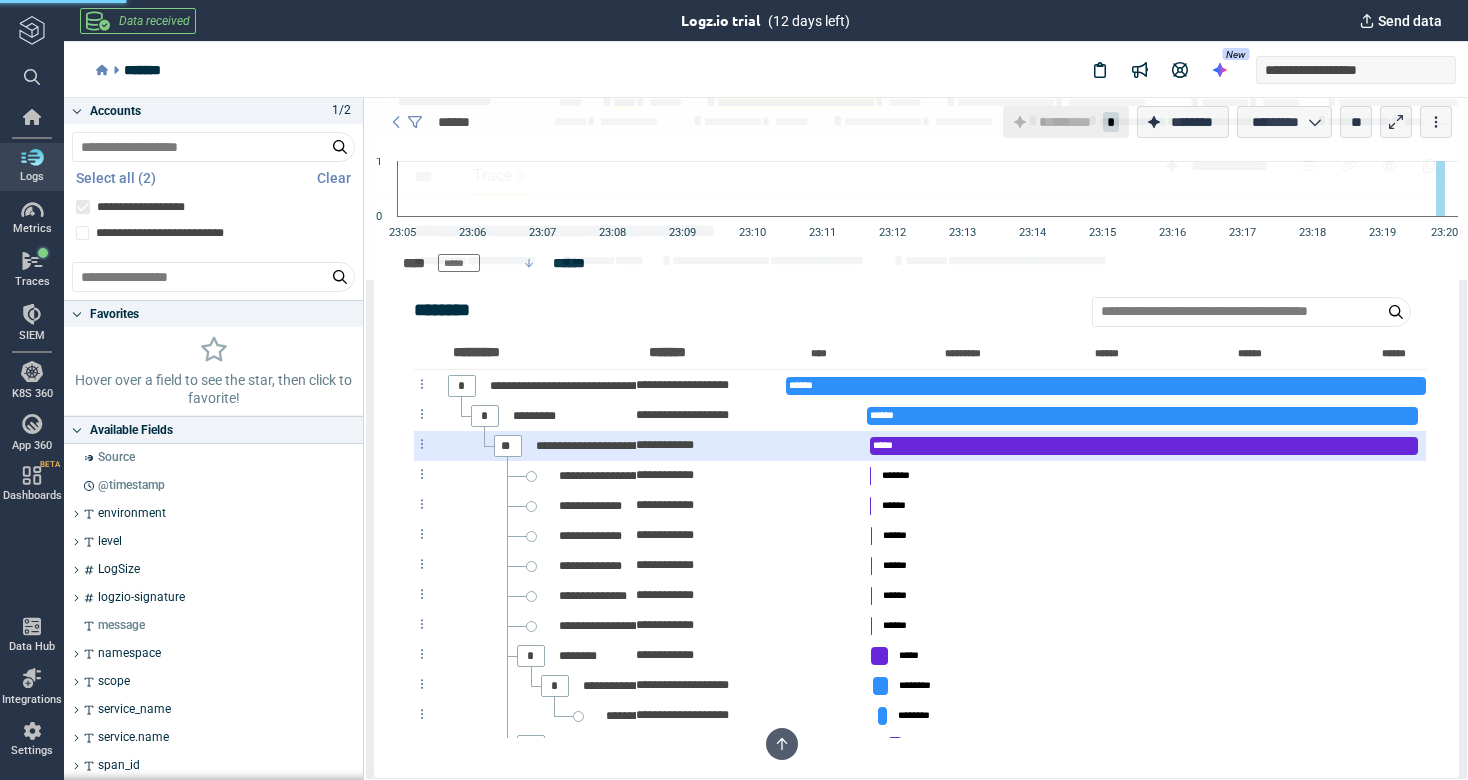 click on "**********" at bounding box center [711, 446] 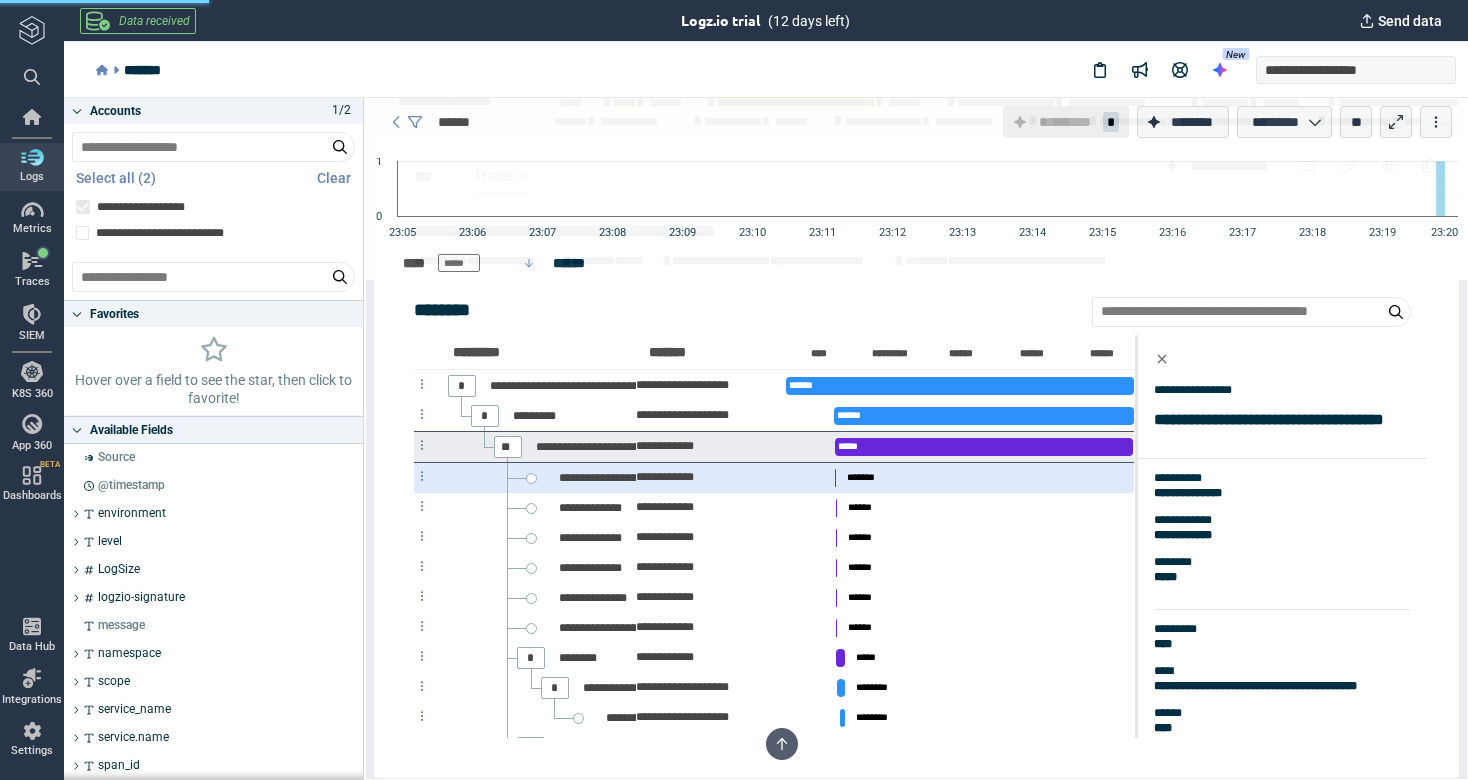 click on "**********" at bounding box center [667, 477] 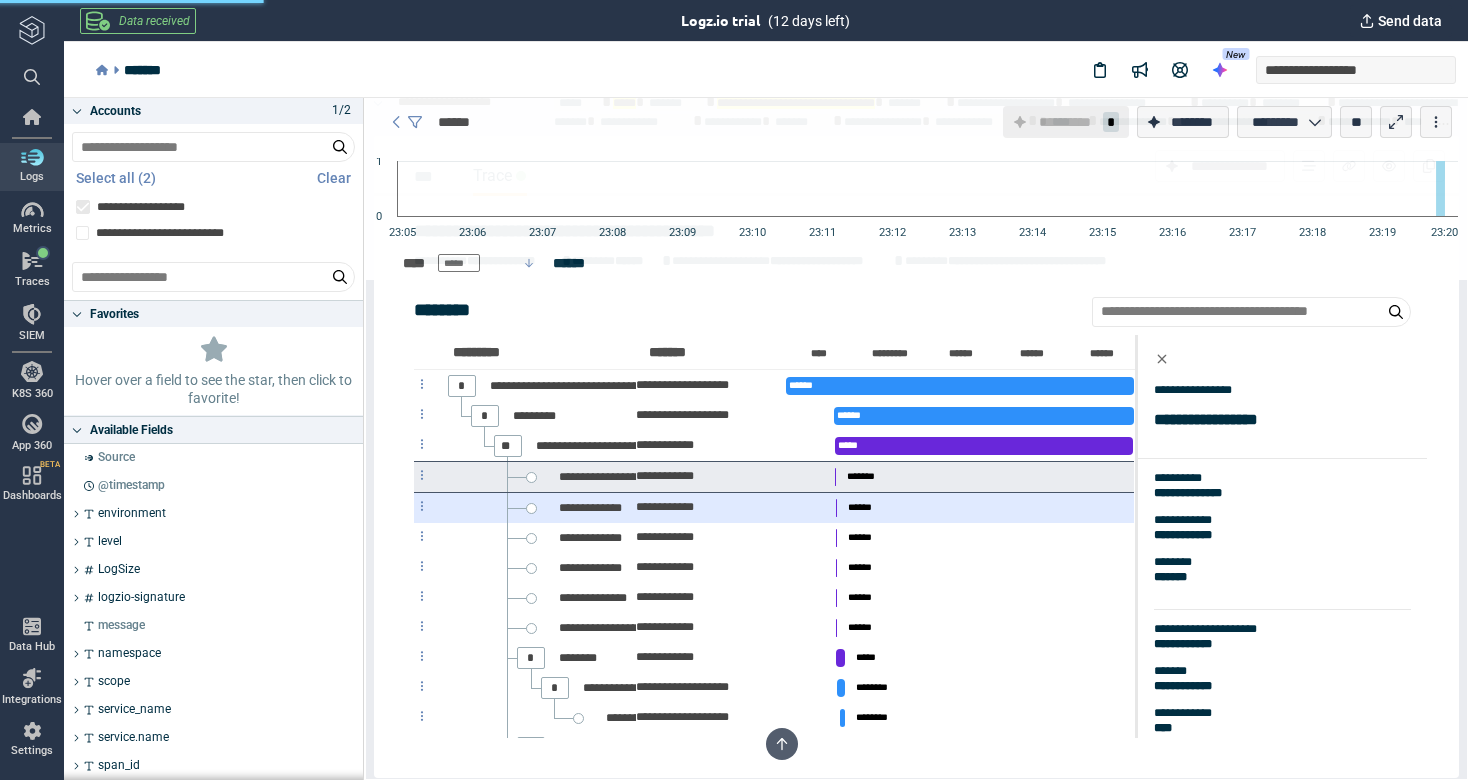 click on "**********" at bounding box center (711, 508) 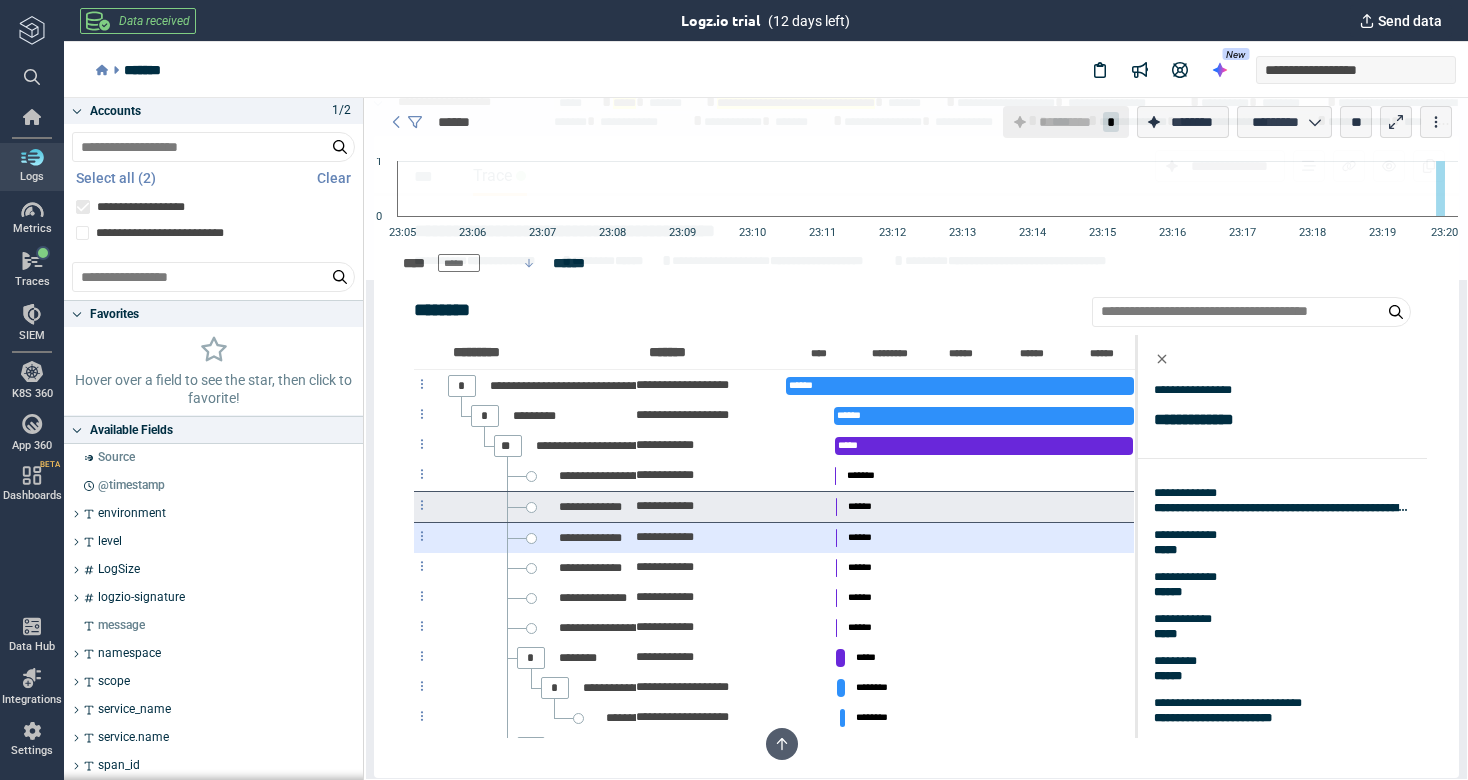 scroll, scrollTop: 303, scrollLeft: 0, axis: vertical 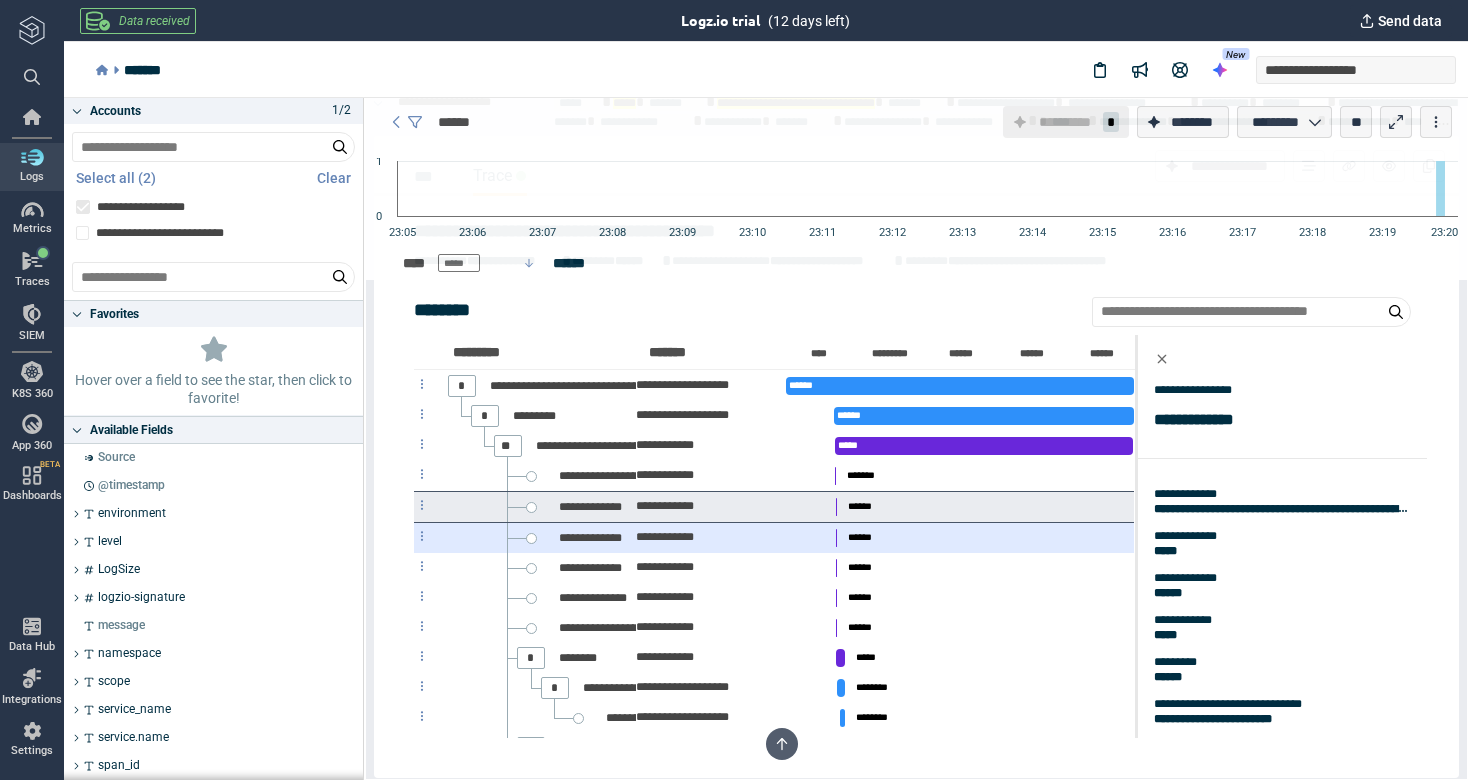 click on "**********" at bounding box center [711, 538] 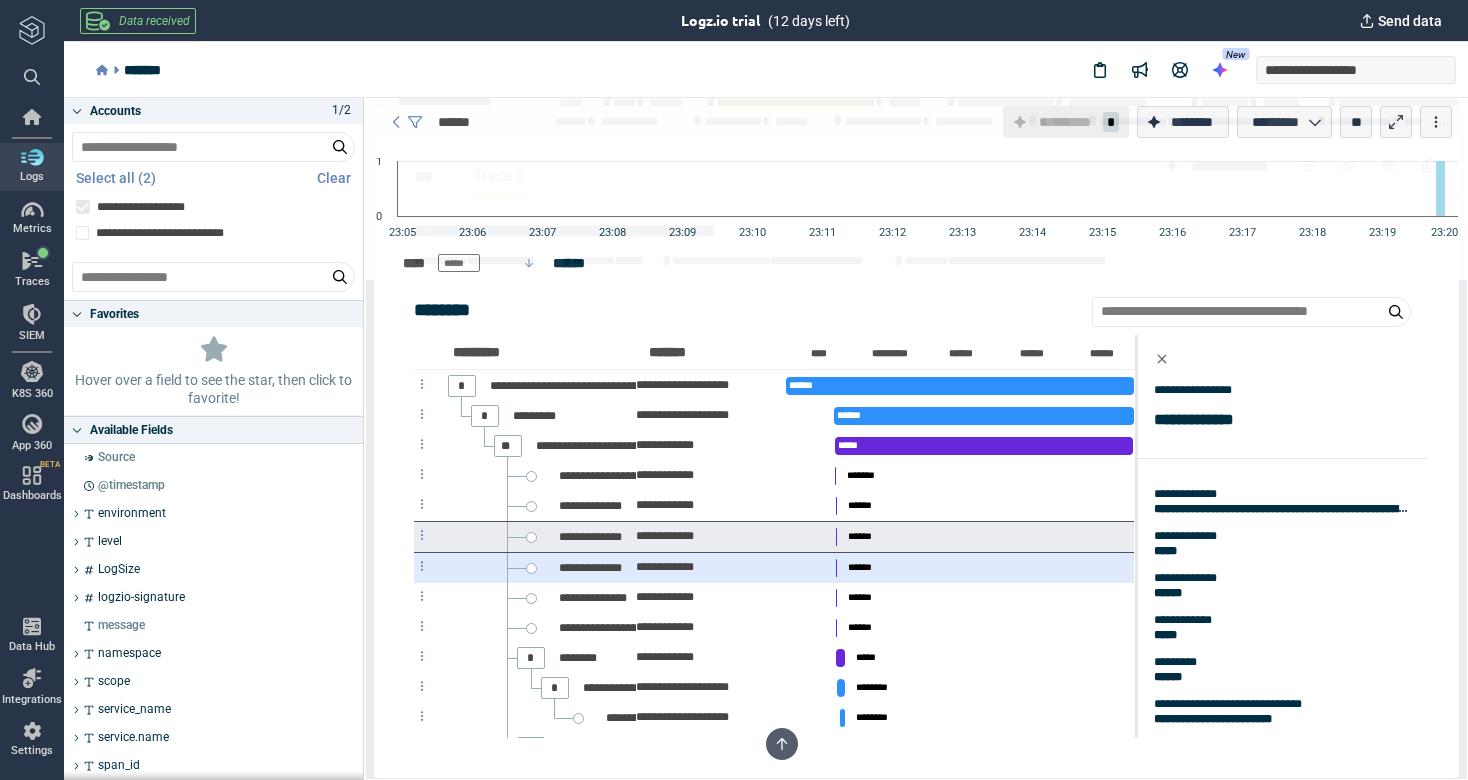 click on "**********" at bounding box center [711, 568] 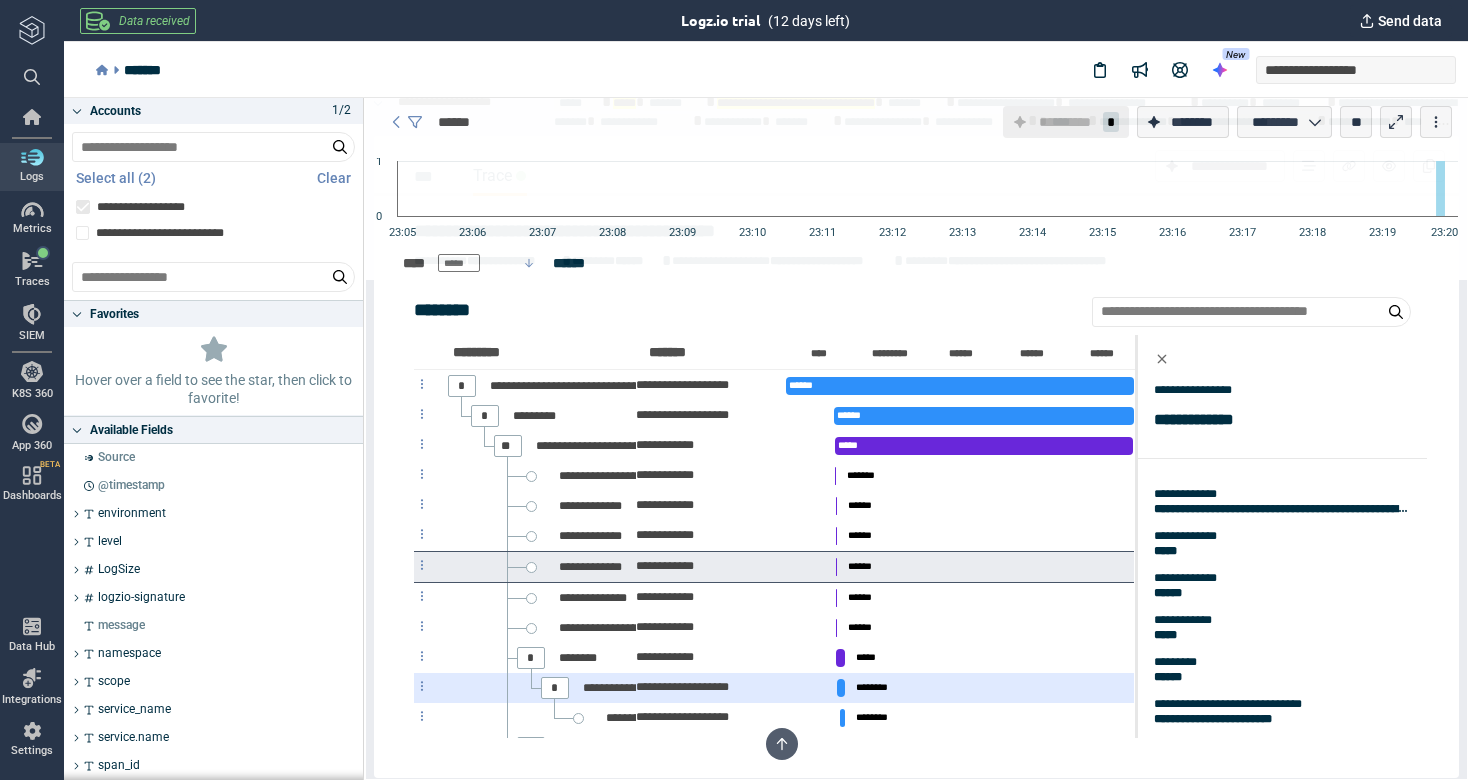 click on "**********" at bounding box center (690, 687) 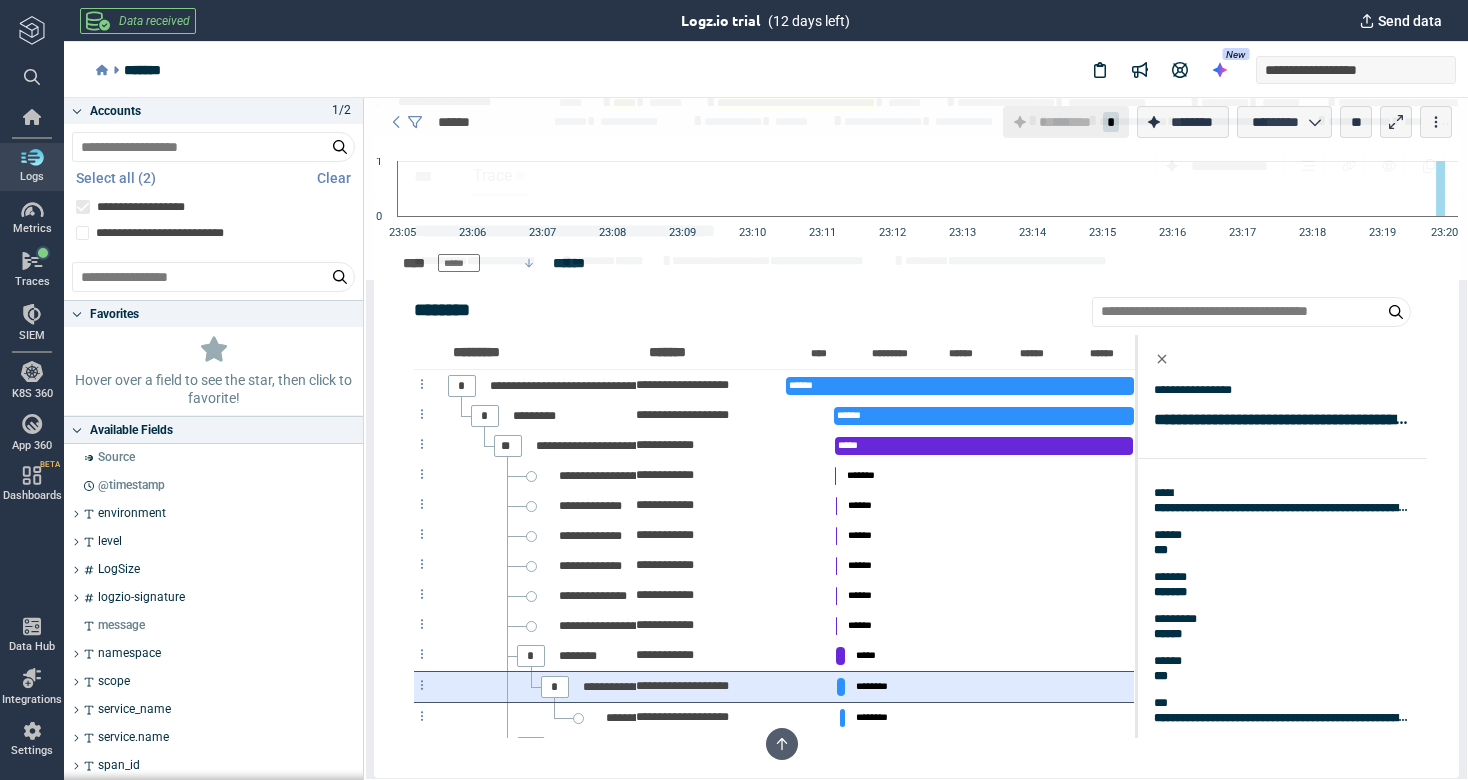 scroll, scrollTop: 177, scrollLeft: 0, axis: vertical 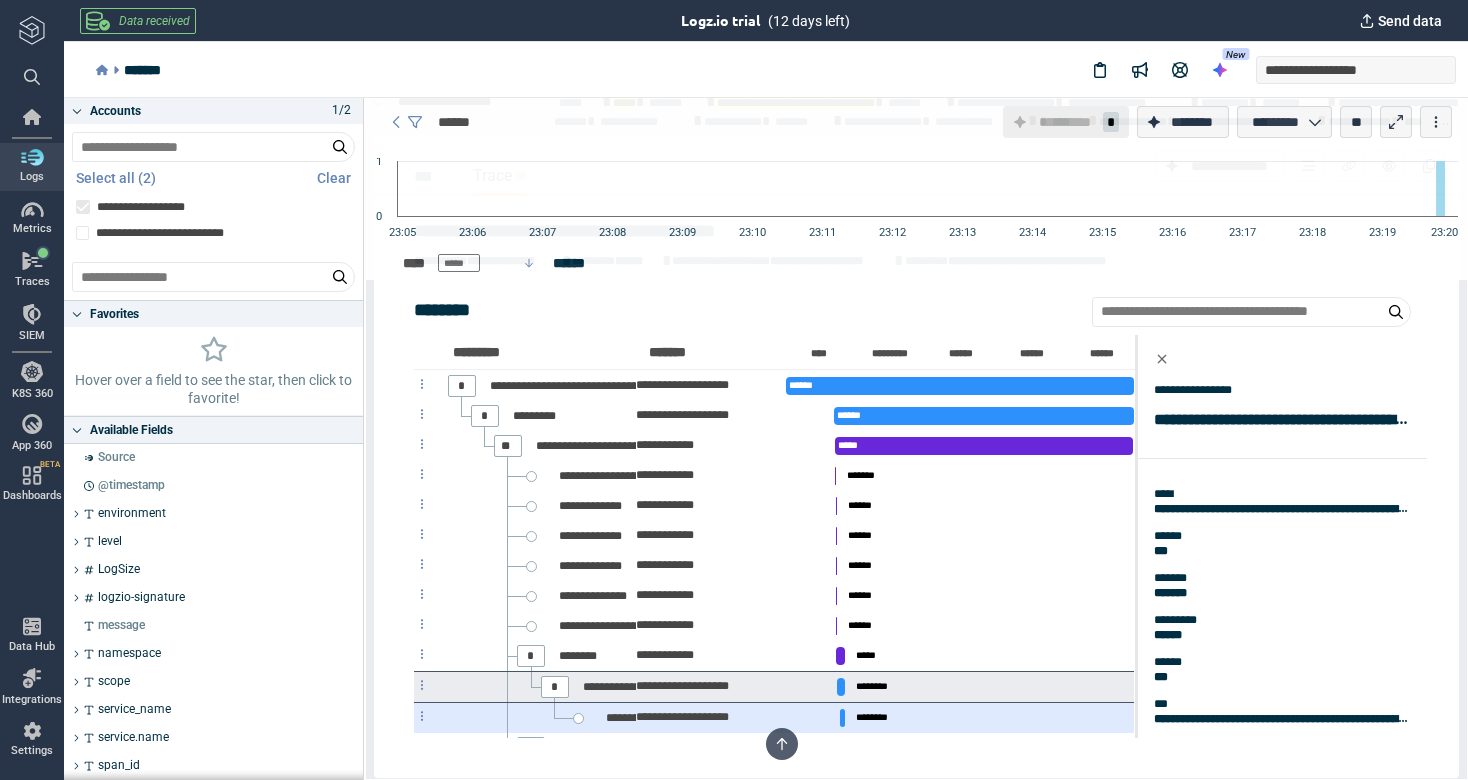 click on "**********" at bounding box center [690, 717] 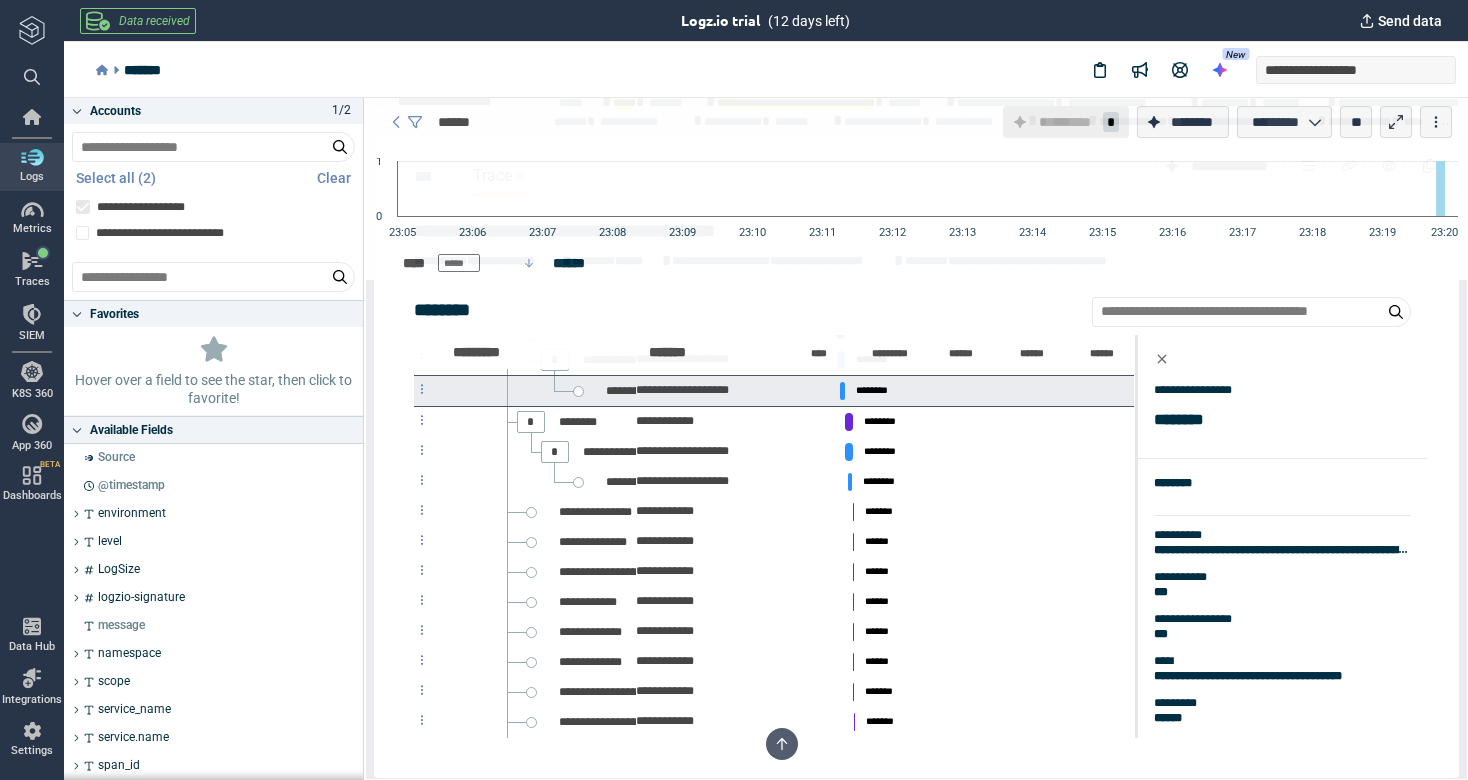 scroll, scrollTop: 328, scrollLeft: 0, axis: vertical 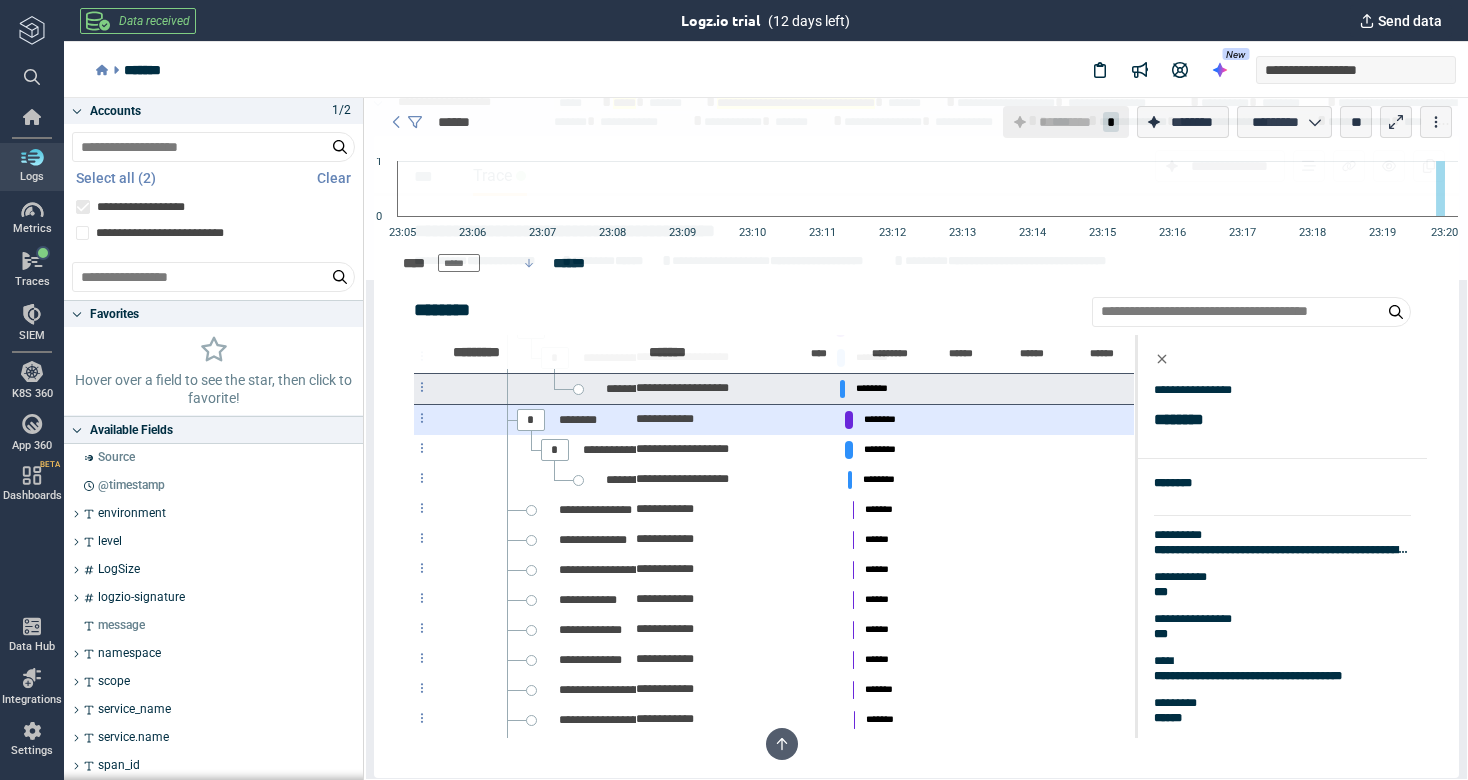click on "**********" at bounding box center (711, 420) 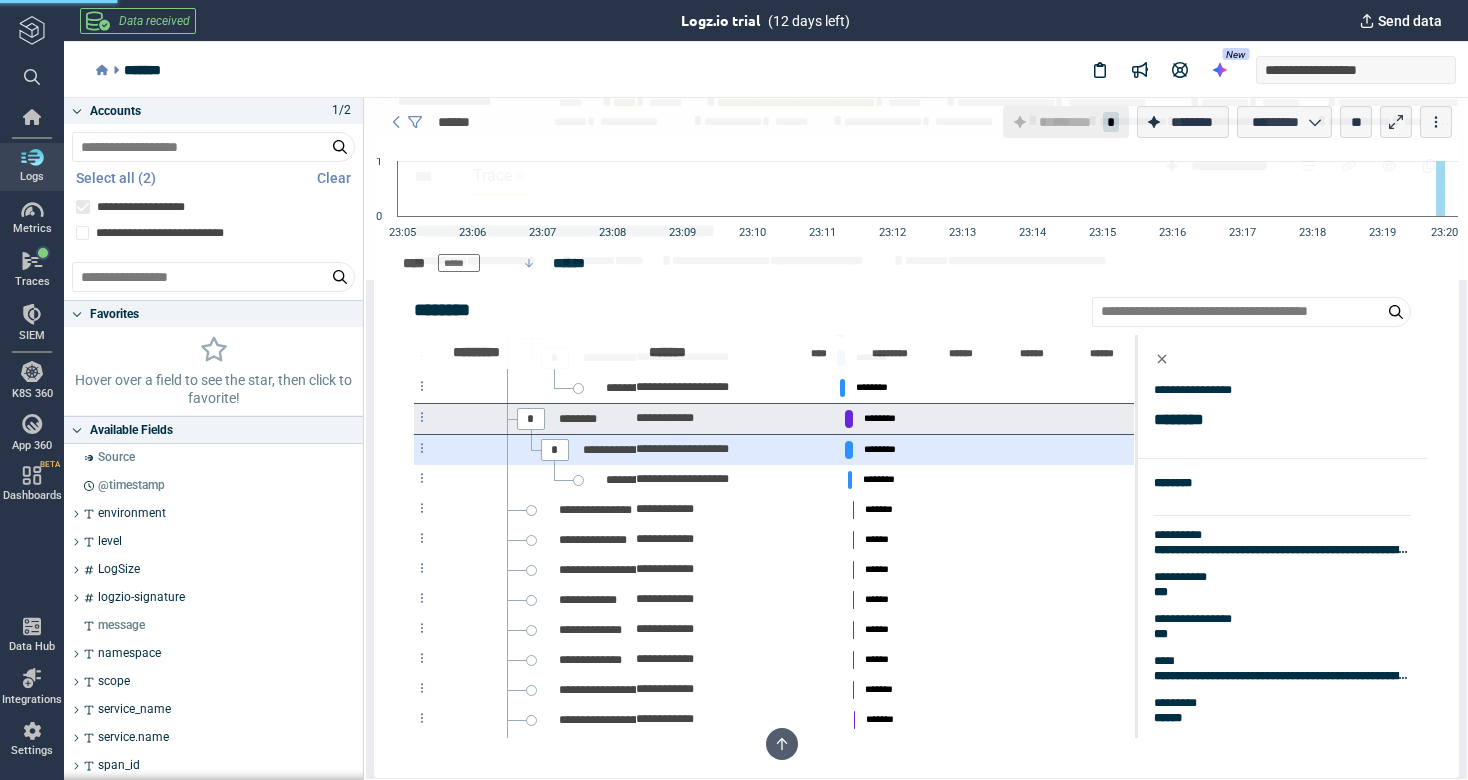click on "**********" at bounding box center [711, 450] 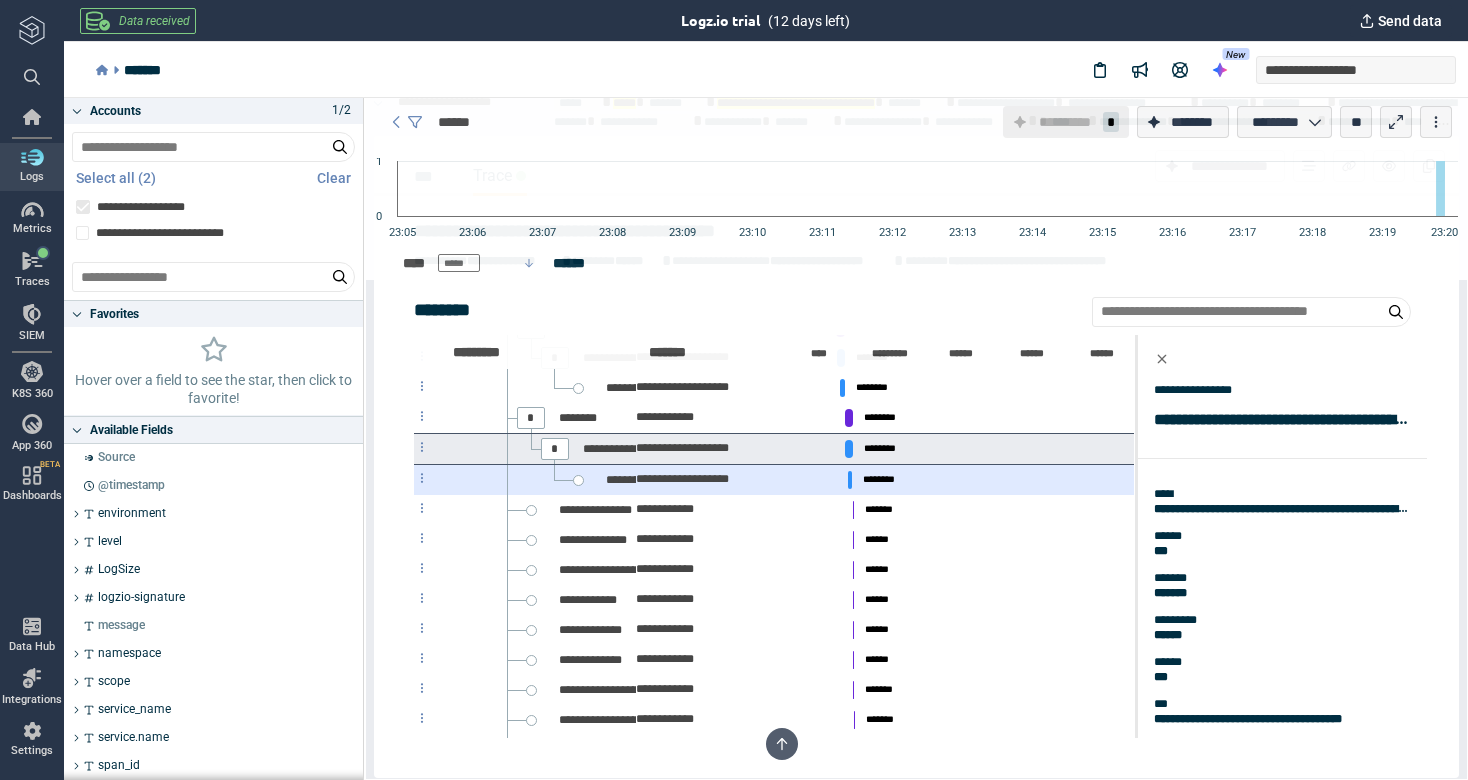 click on "**********" at bounding box center [711, 480] 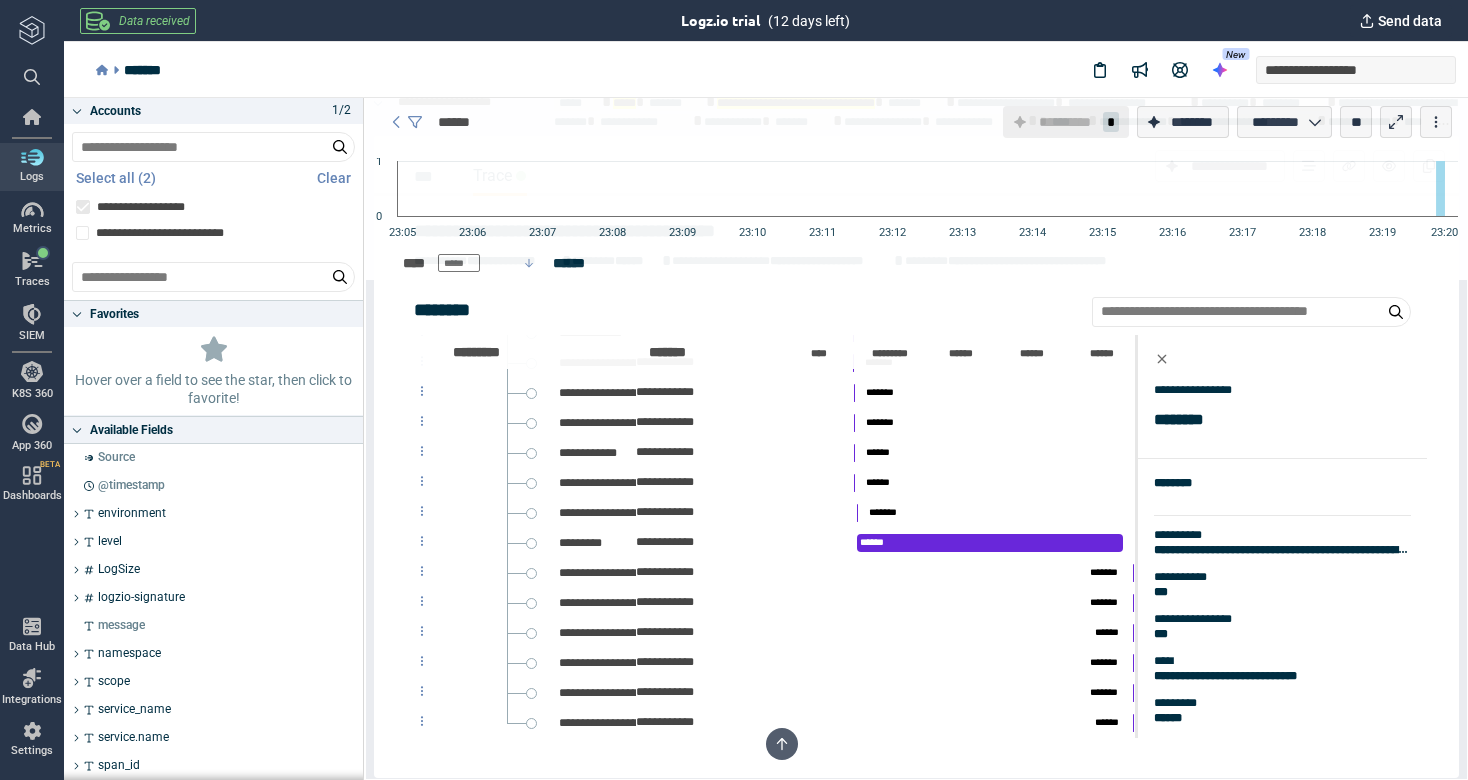 scroll, scrollTop: 656, scrollLeft: 0, axis: vertical 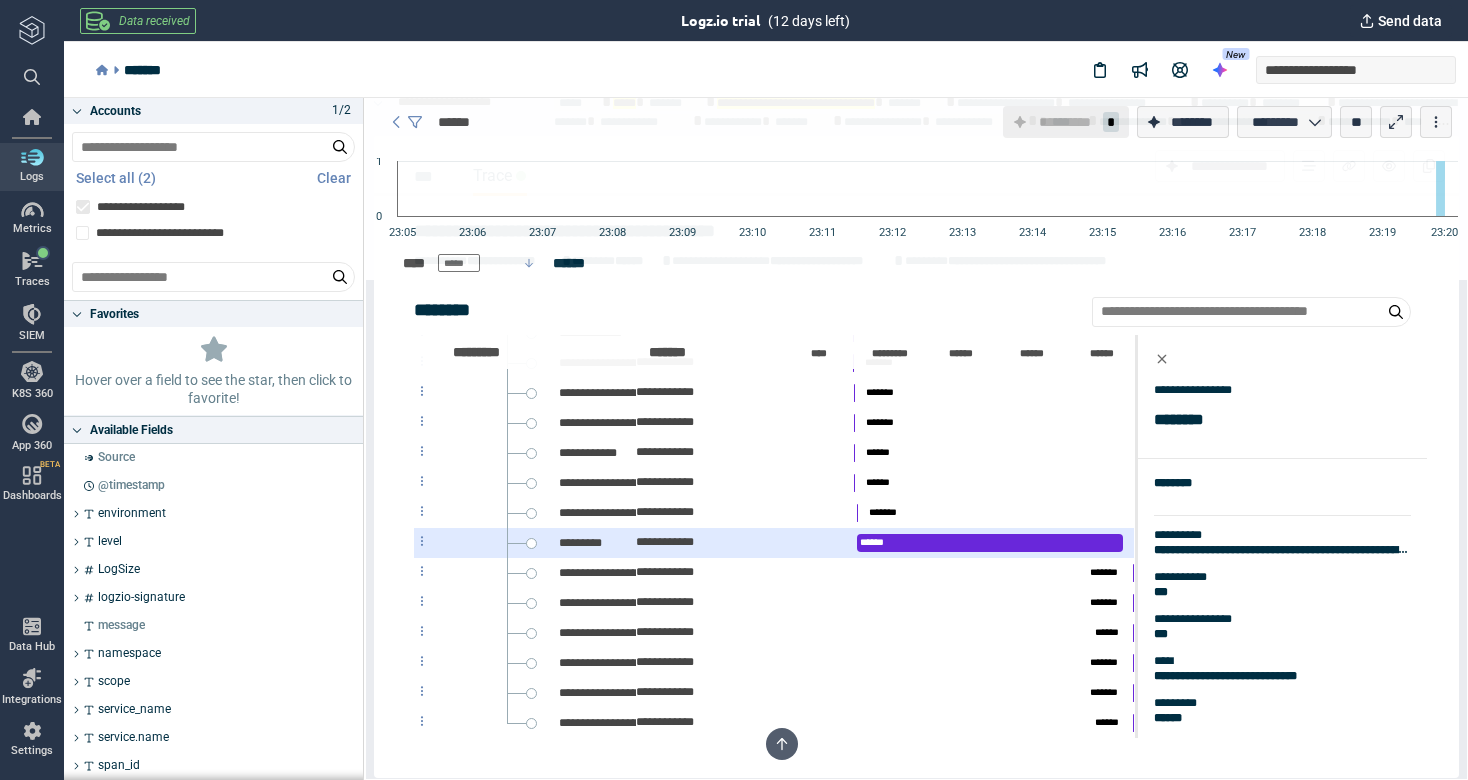 click on "**********" at bounding box center (711, 543) 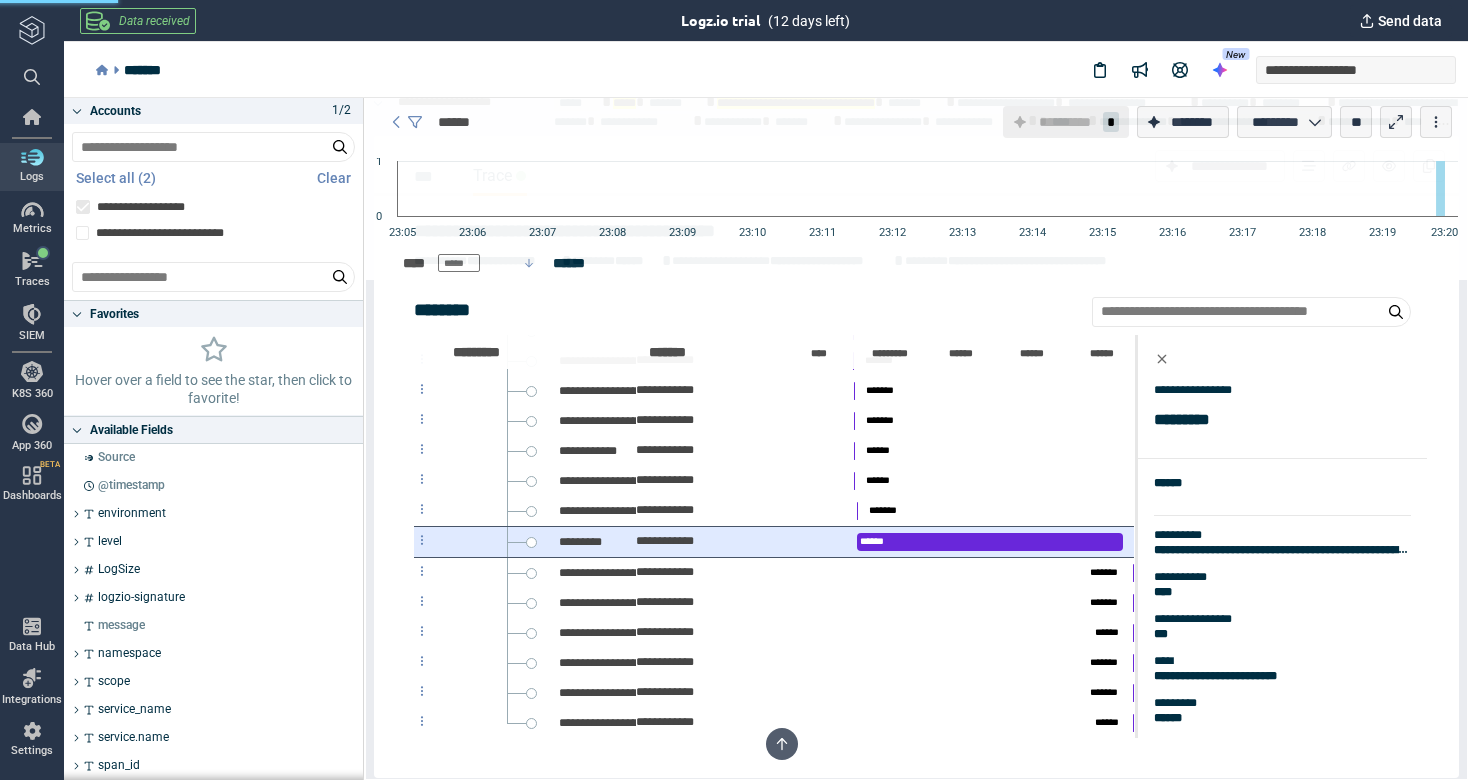click on "******" at bounding box center [990, 542] 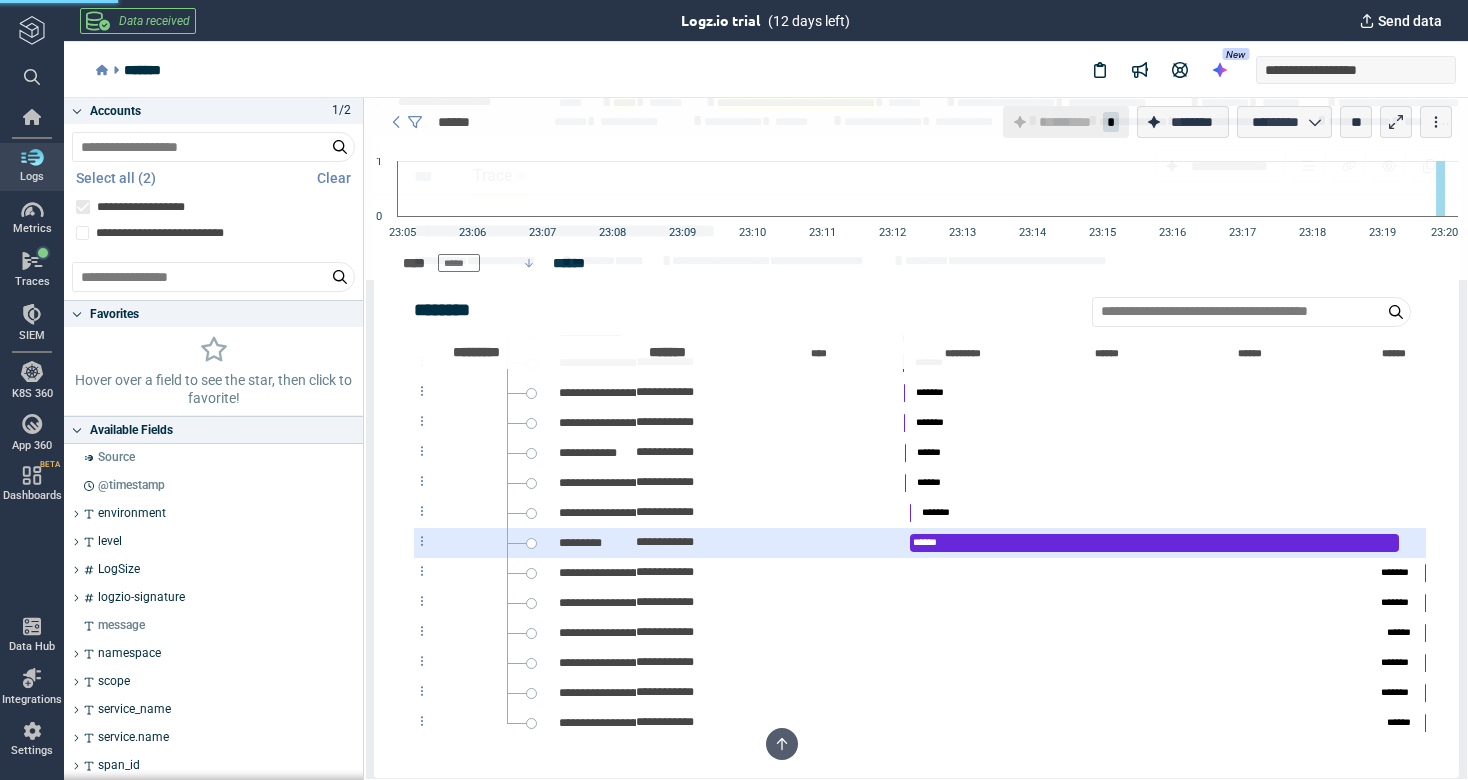 scroll, scrollTop: 654, scrollLeft: 0, axis: vertical 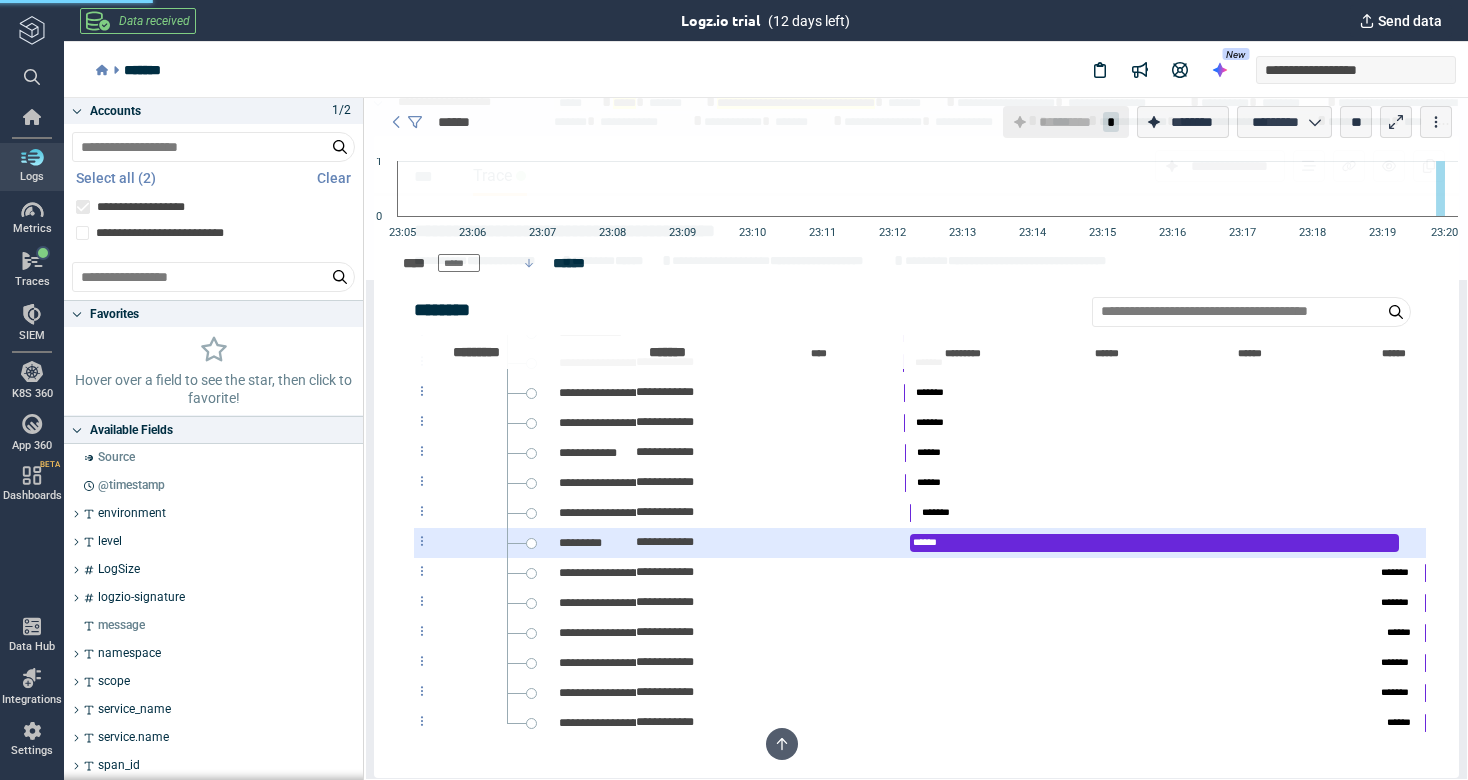 click on "******" at bounding box center (925, 542) 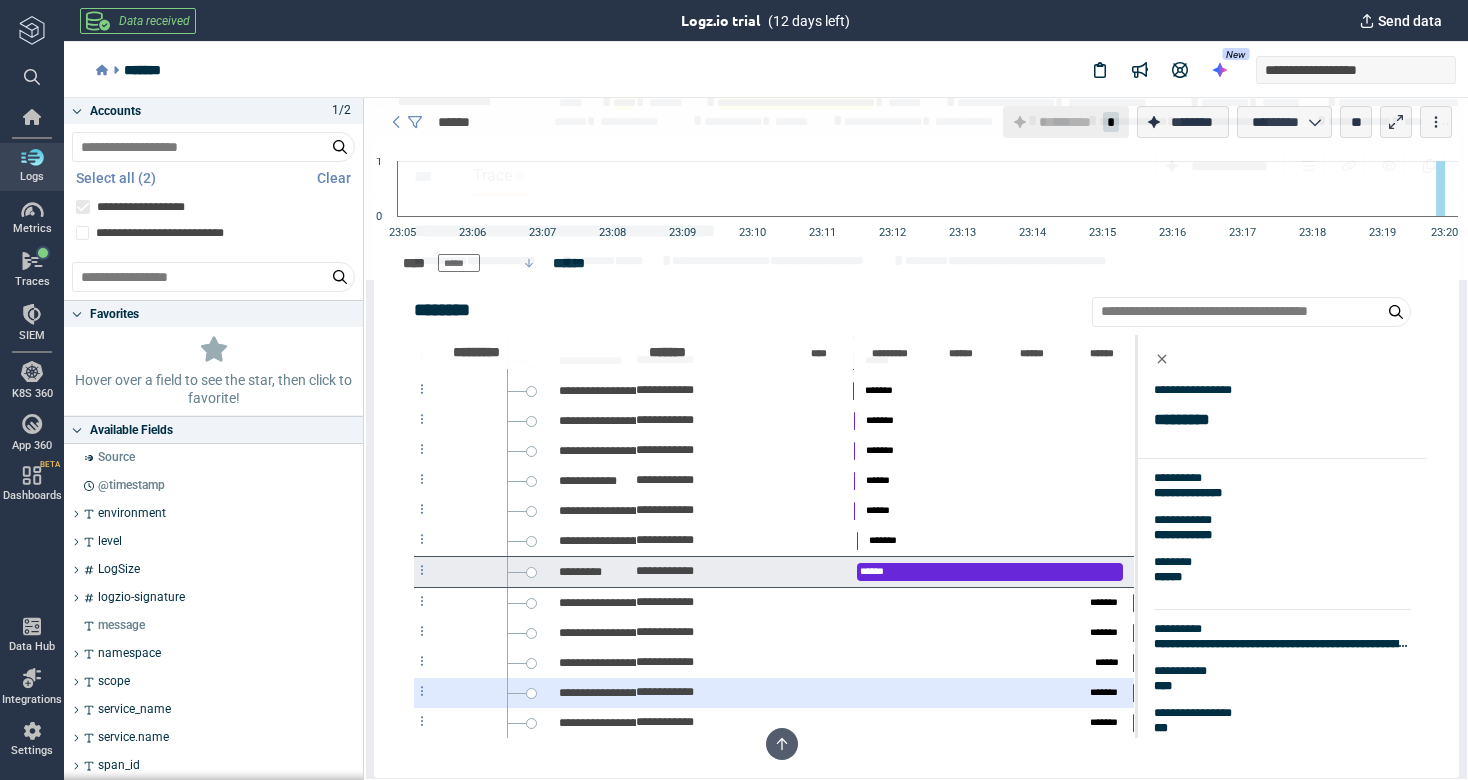 scroll, scrollTop: 631, scrollLeft: 0, axis: vertical 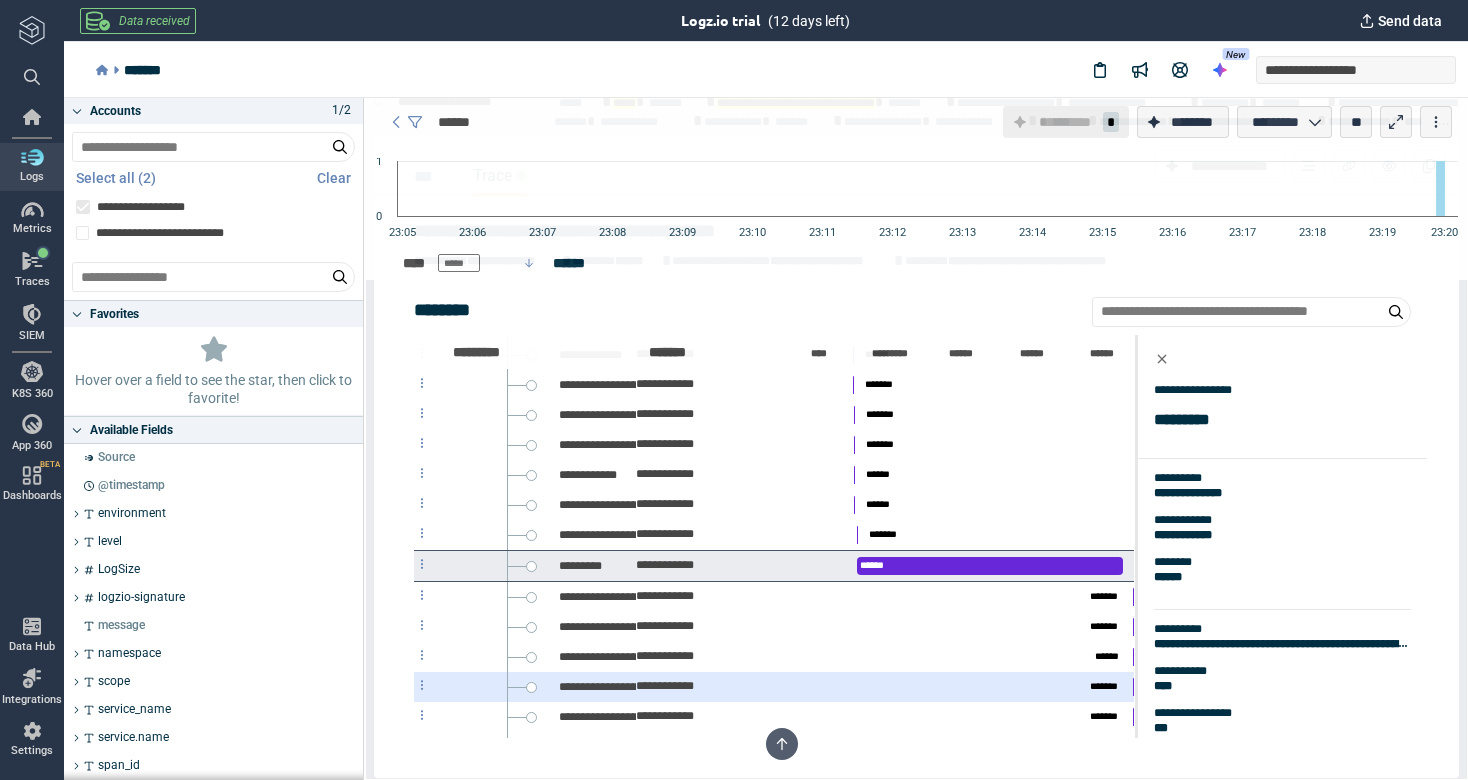 click on "**********" at bounding box center (711, 687) 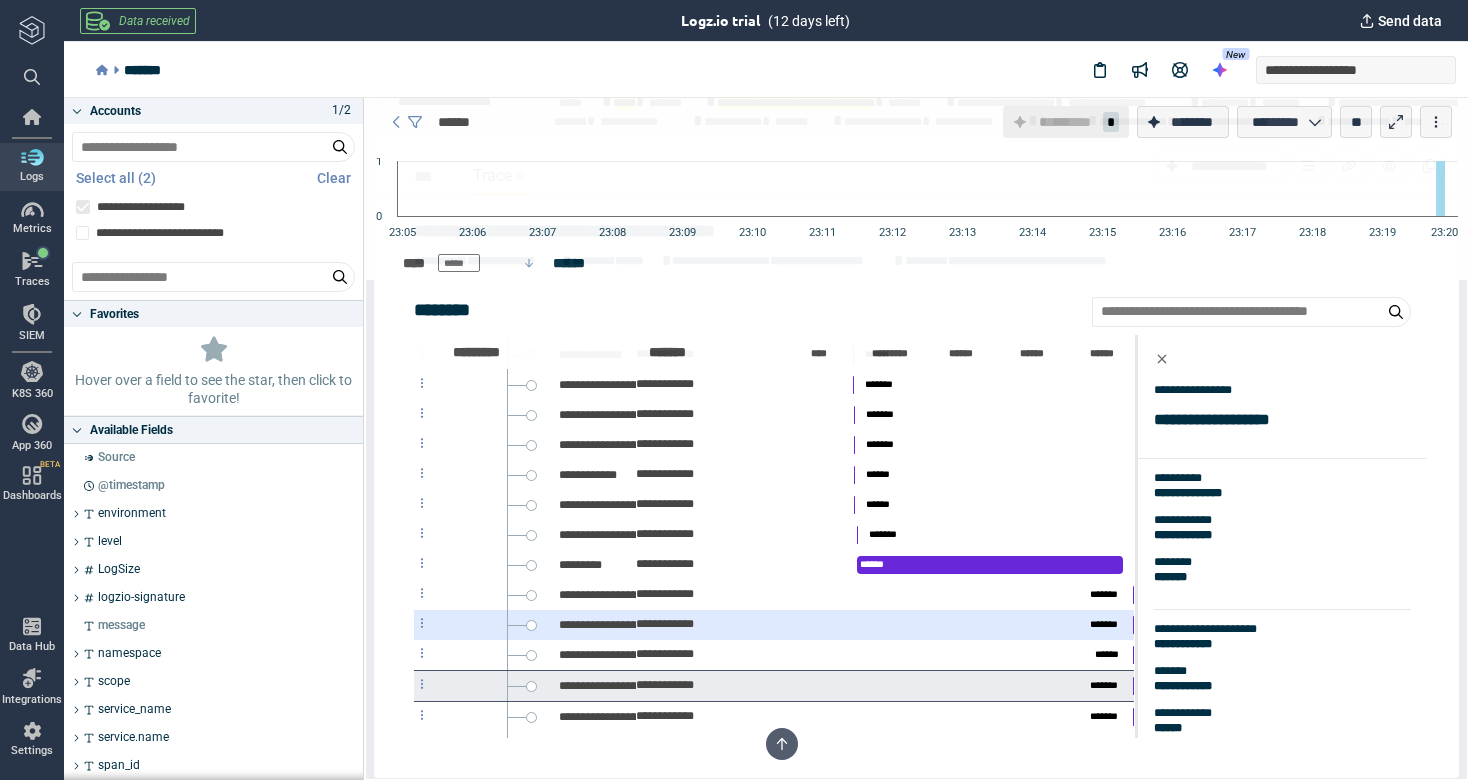 click on "**********" at bounding box center (711, 625) 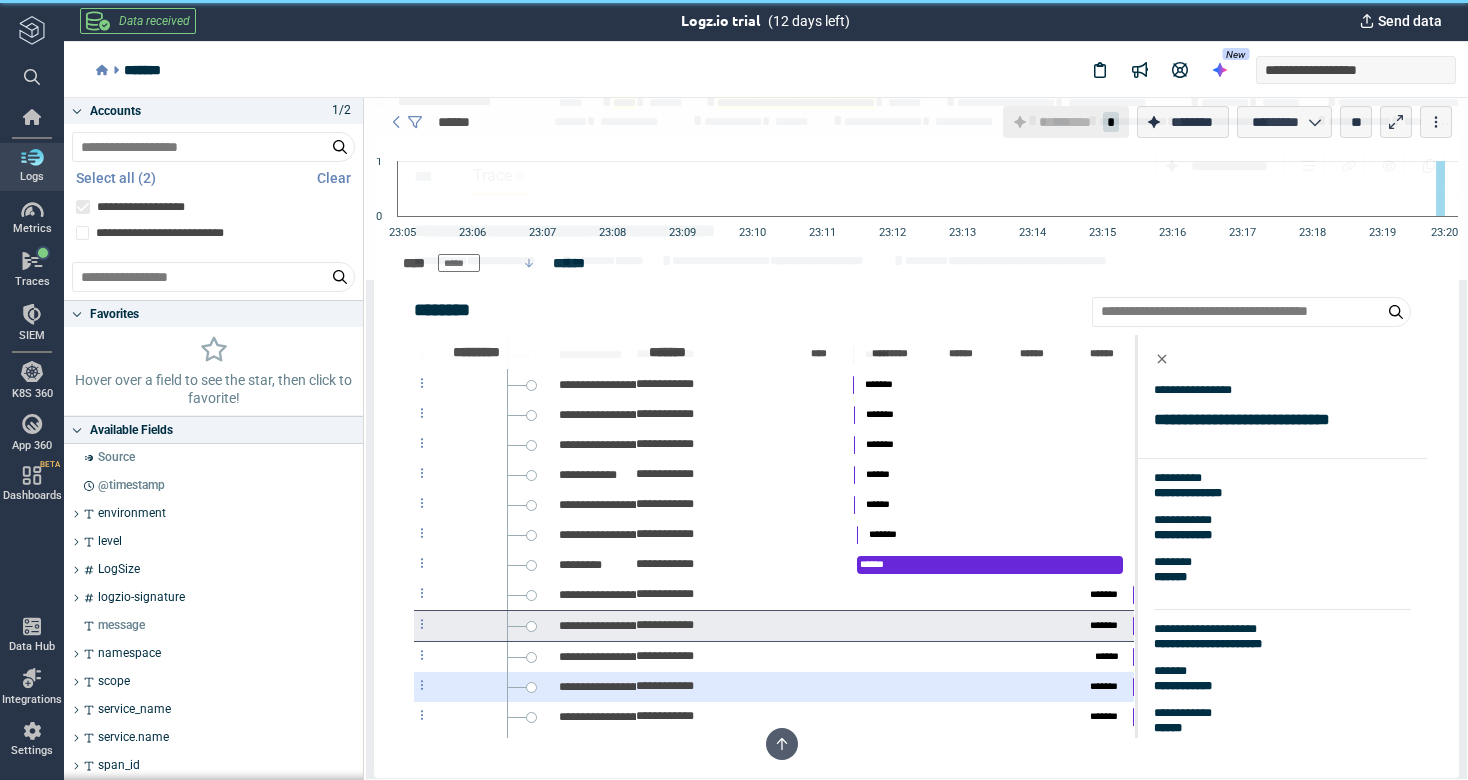 click on "**********" at bounding box center [667, 686] 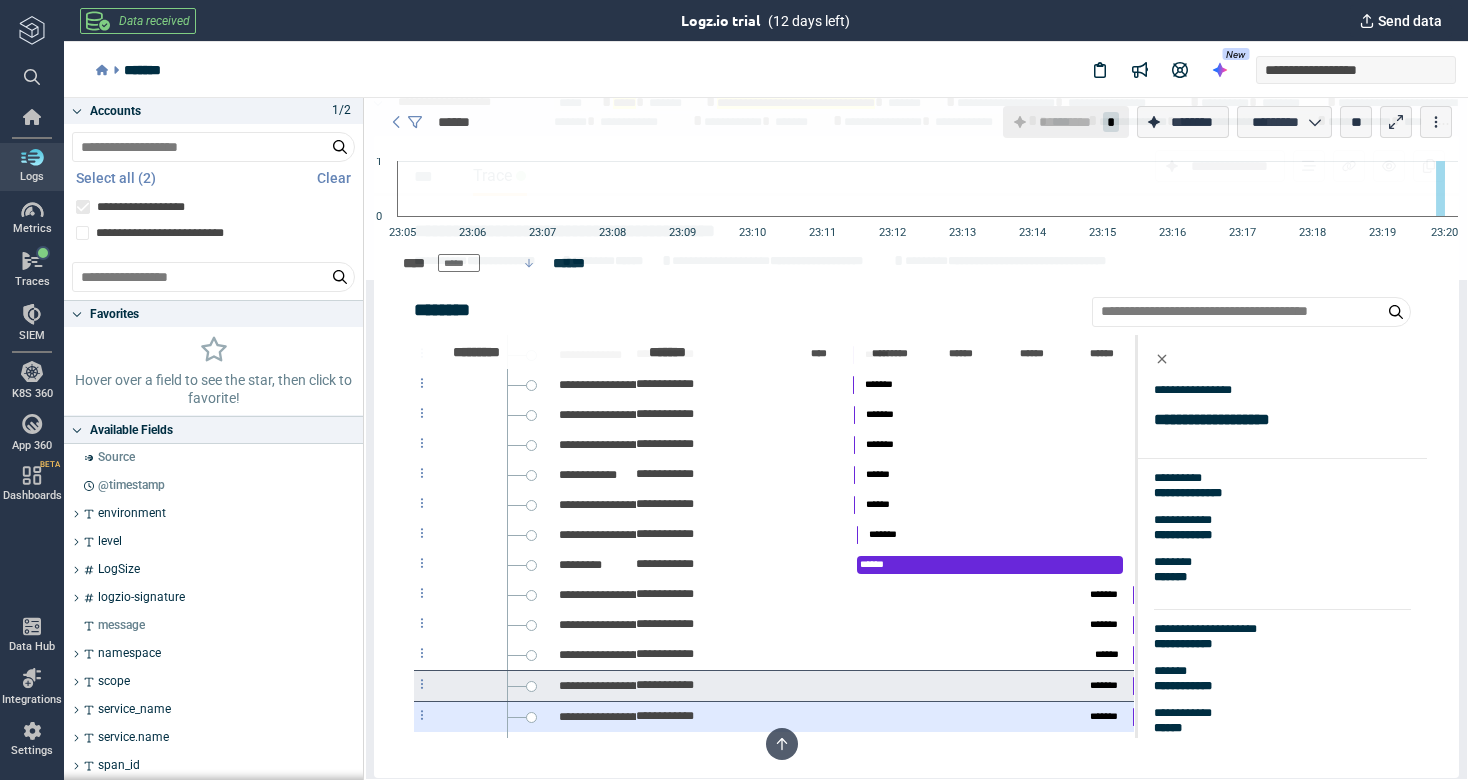 click on "**********" at bounding box center [667, 716] 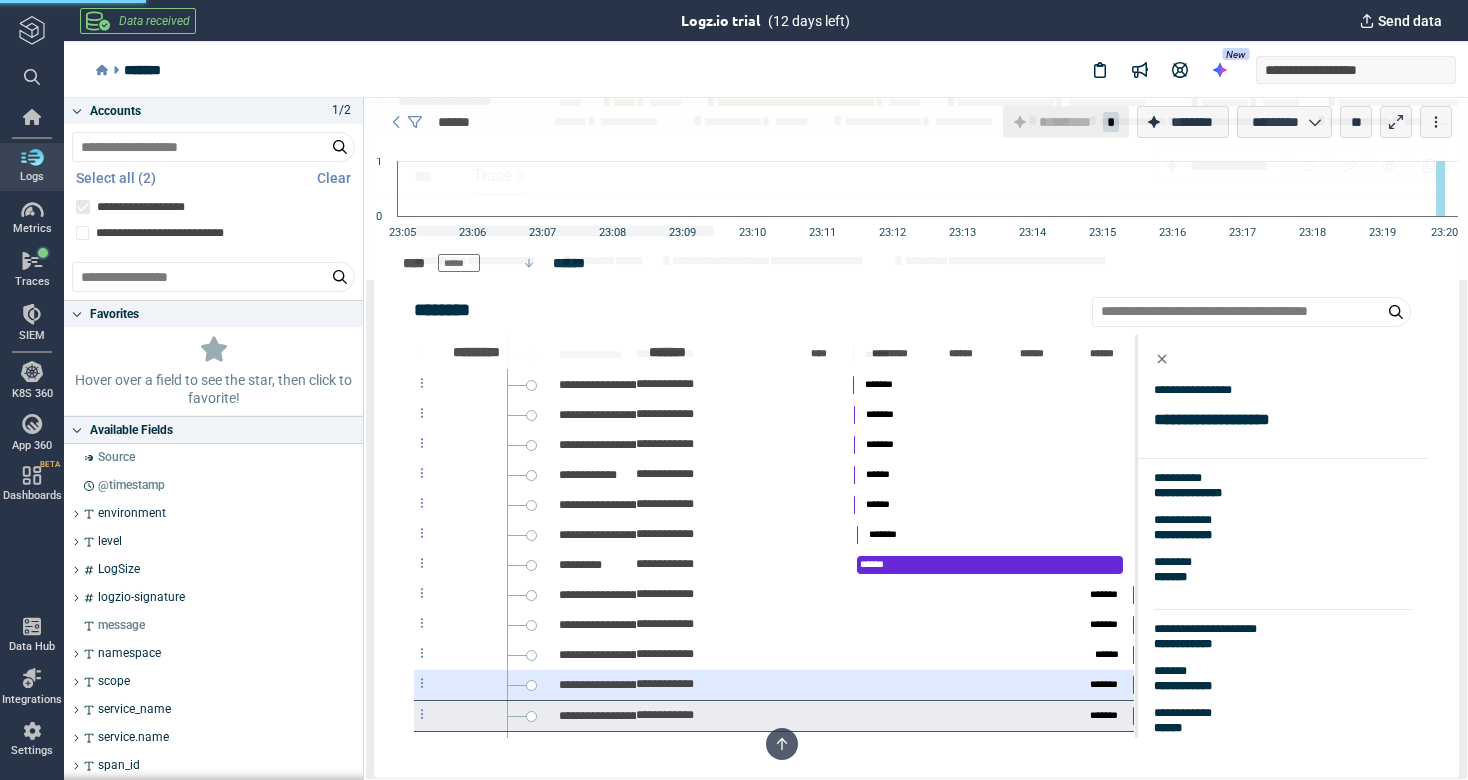 click on "**********" at bounding box center (711, 685) 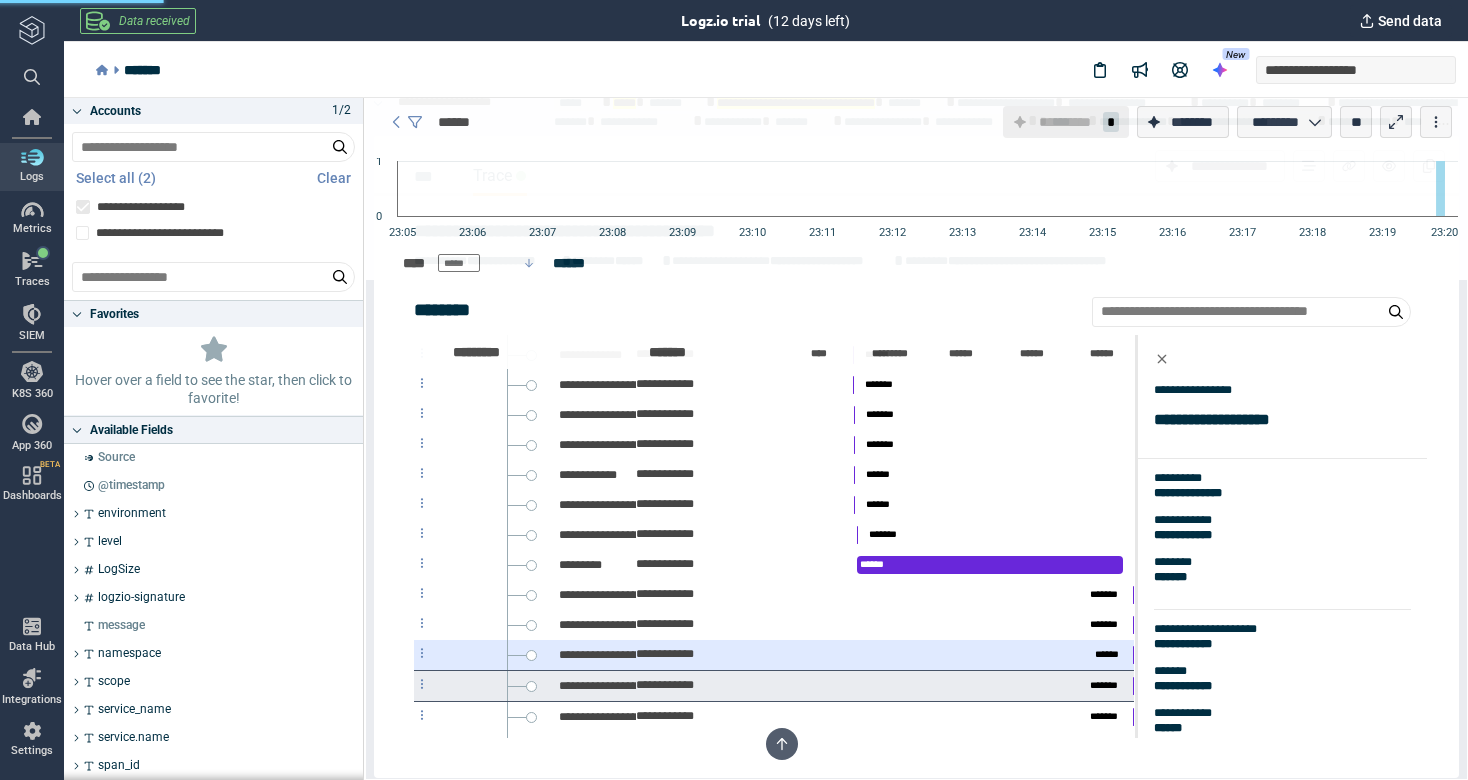 click on "**********" at bounding box center (667, 654) 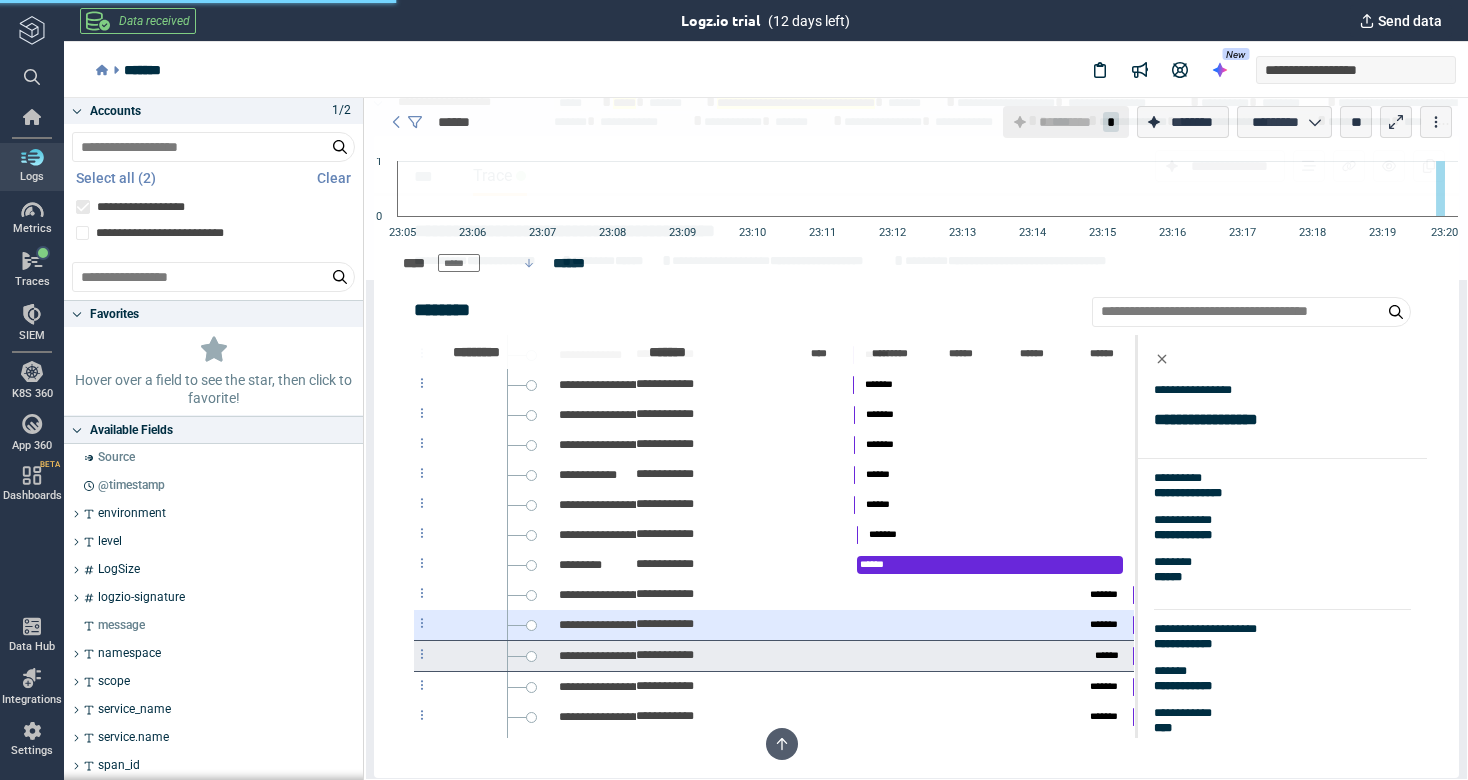 click on "**********" at bounding box center [667, 624] 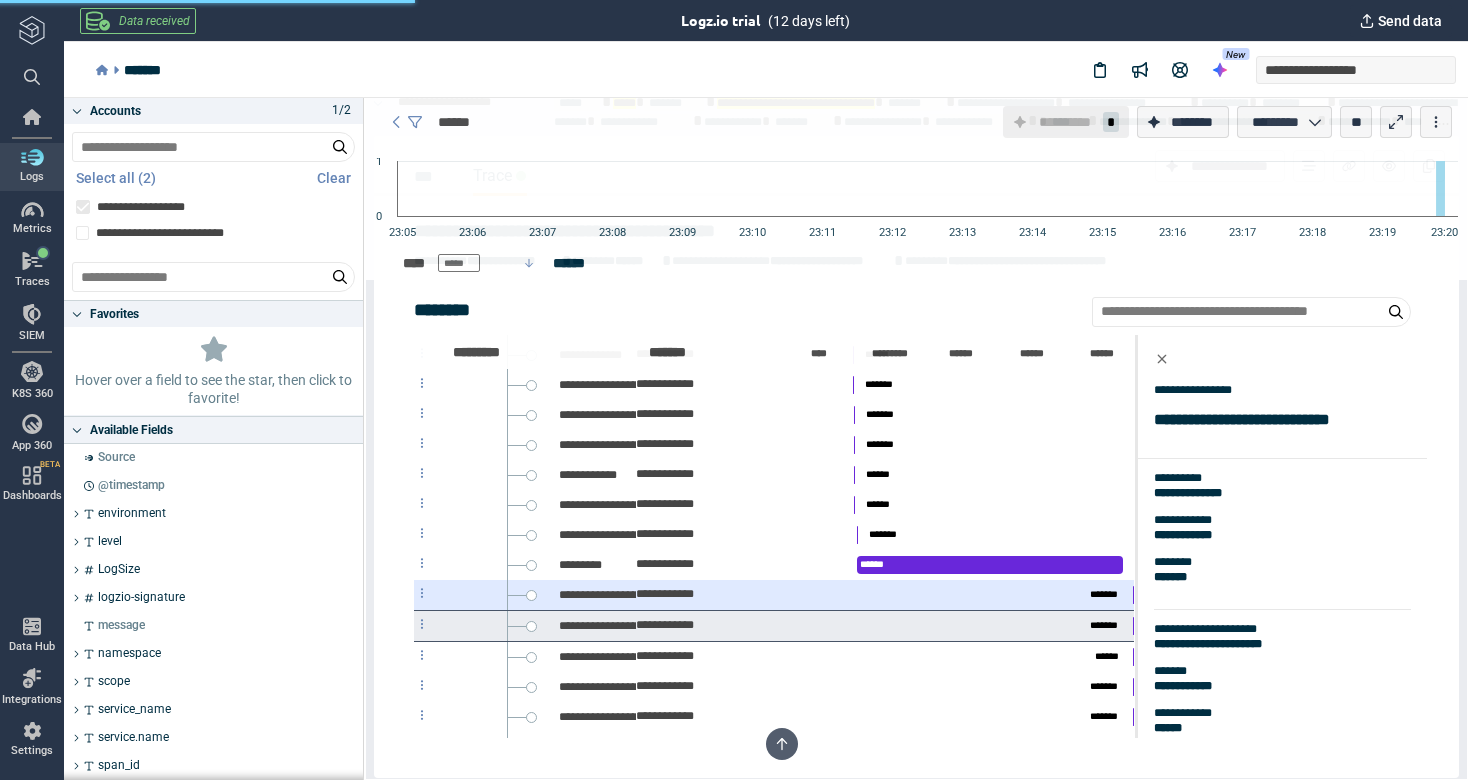 click on "**********" at bounding box center (711, 595) 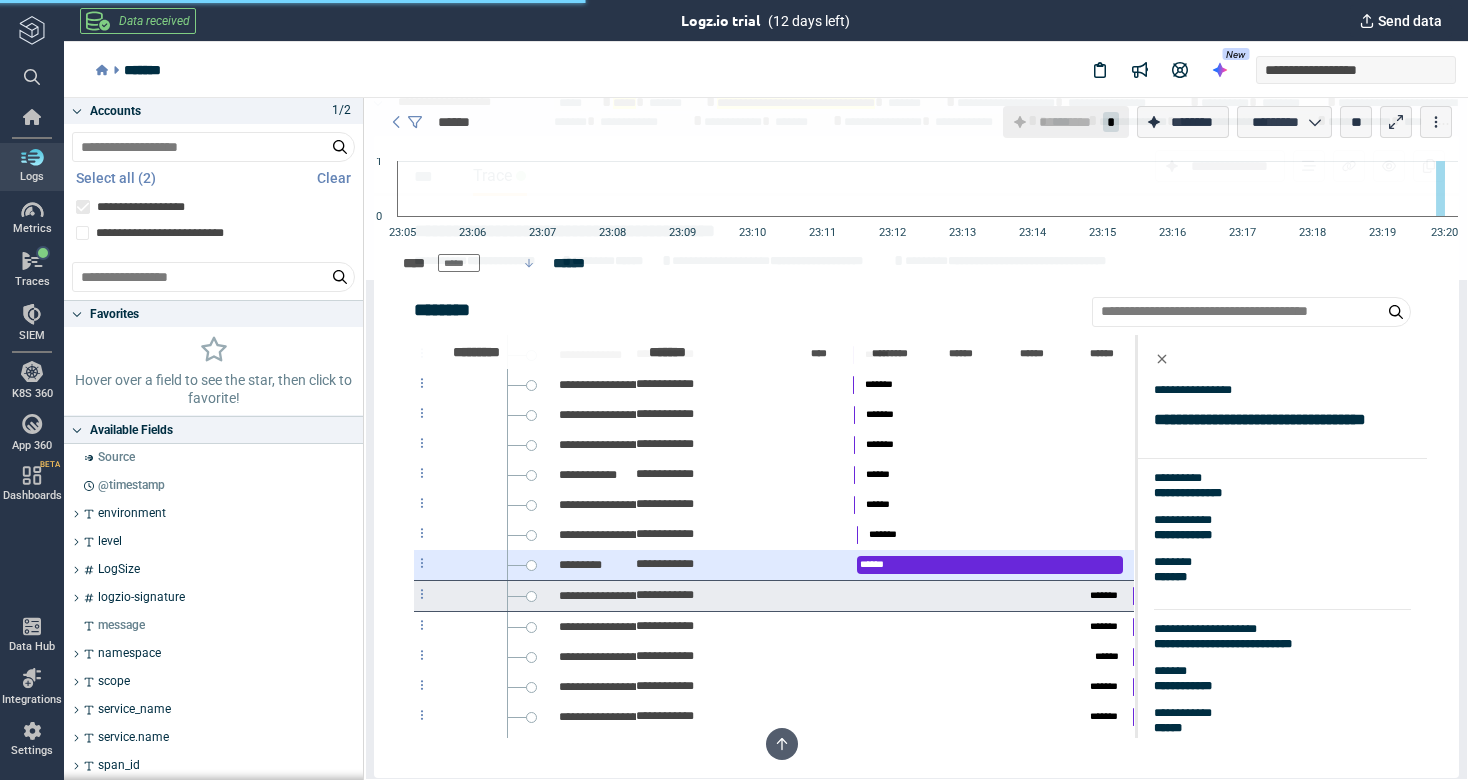 click on "**********" at bounding box center (667, 564) 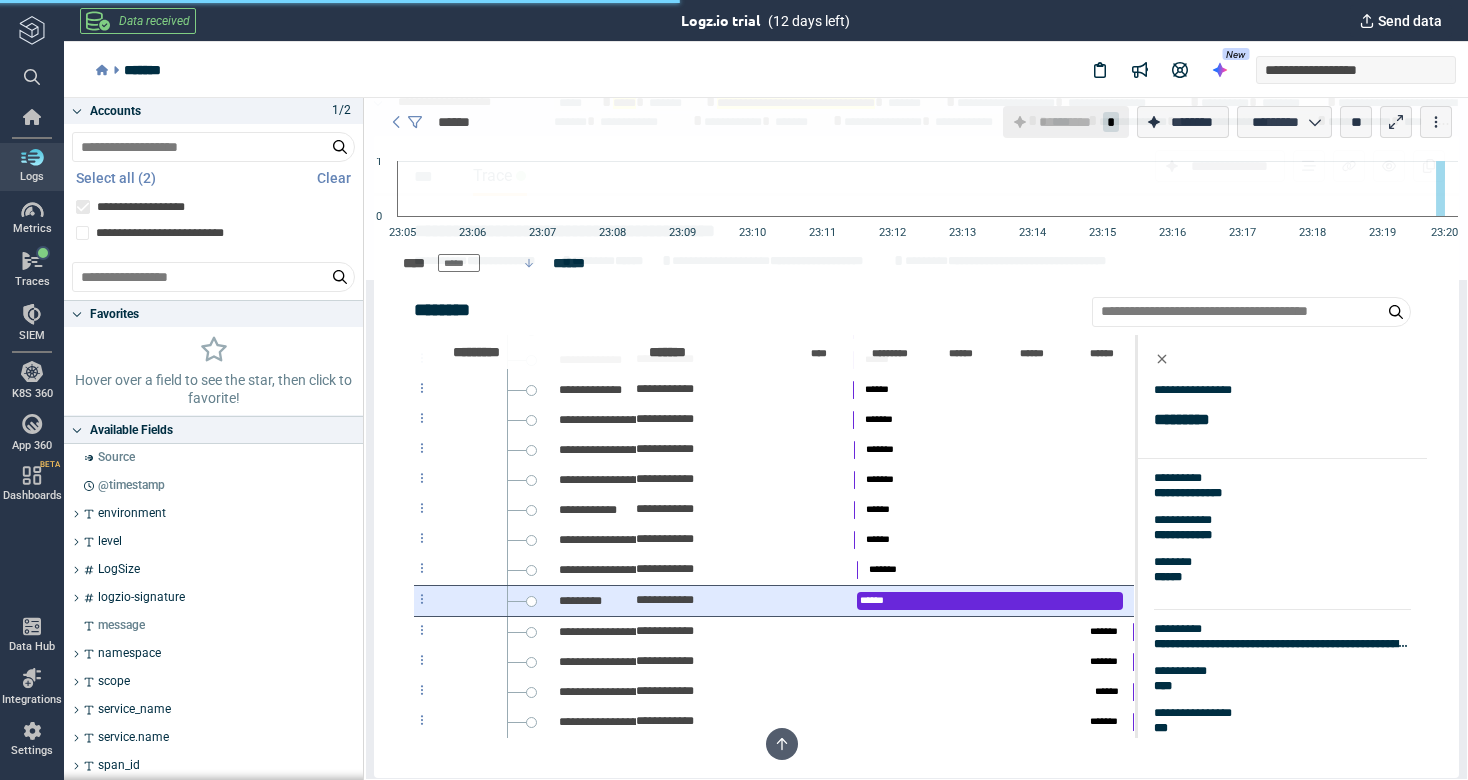 scroll, scrollTop: 593, scrollLeft: 0, axis: vertical 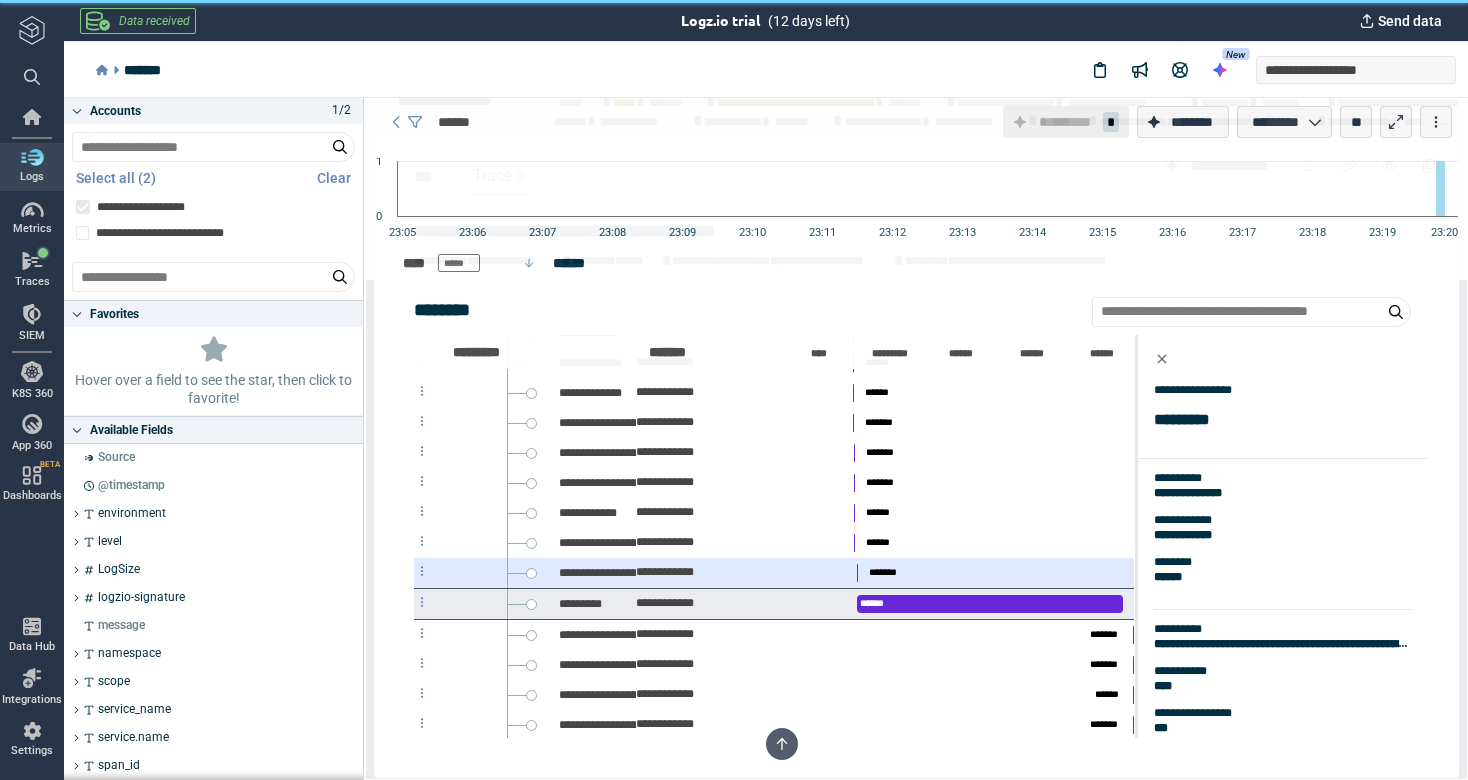 click on "**********" at bounding box center [667, 572] 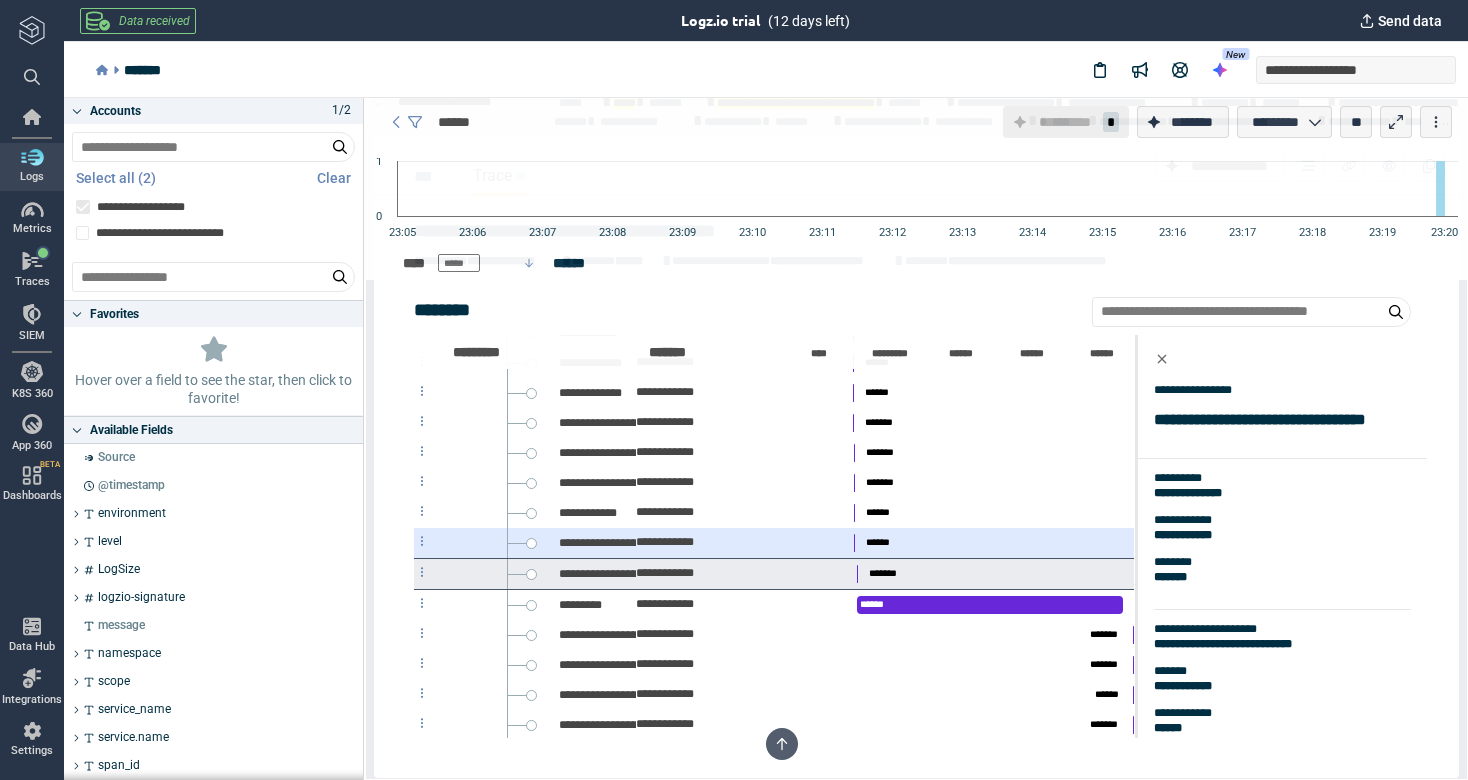 click on "**********" at bounding box center (711, 543) 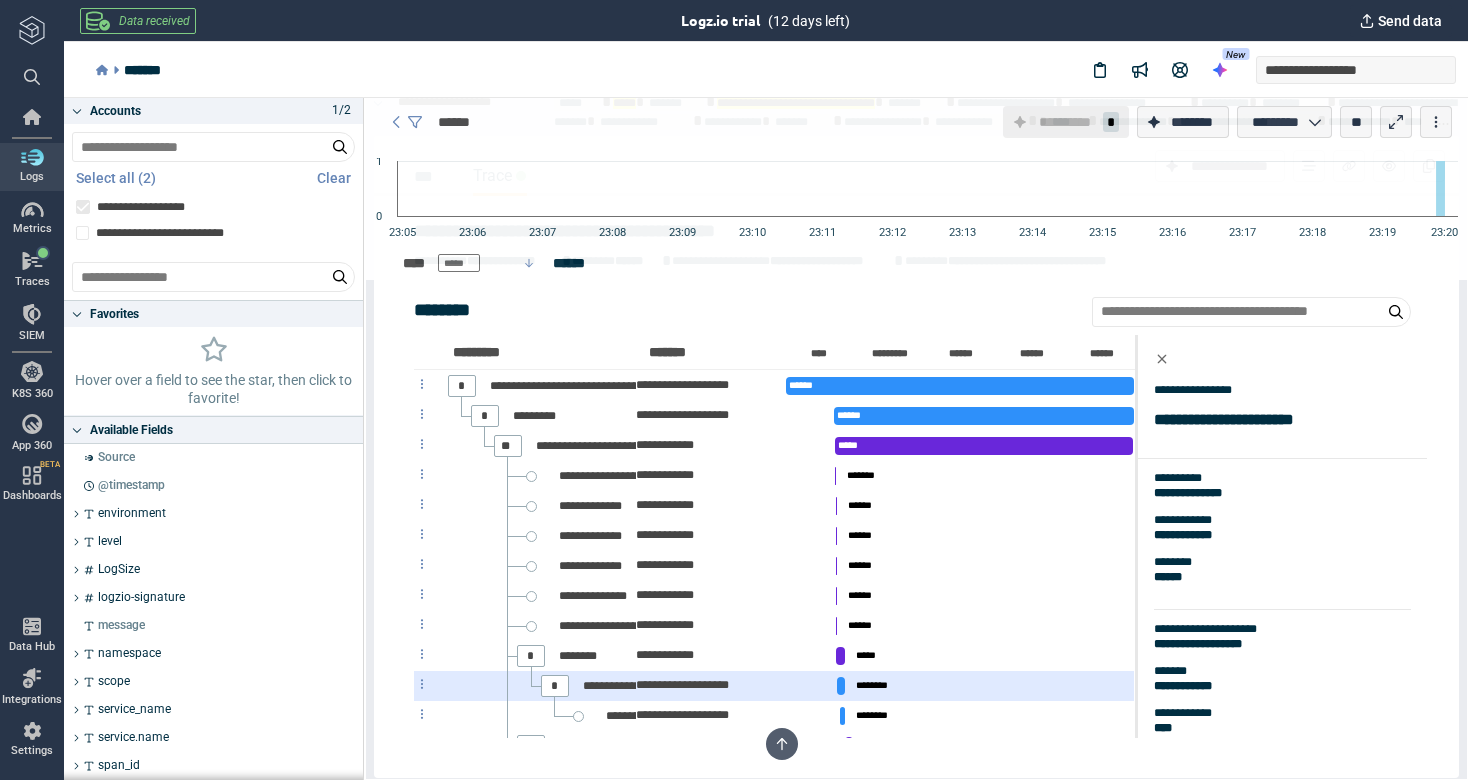 scroll, scrollTop: 0, scrollLeft: 0, axis: both 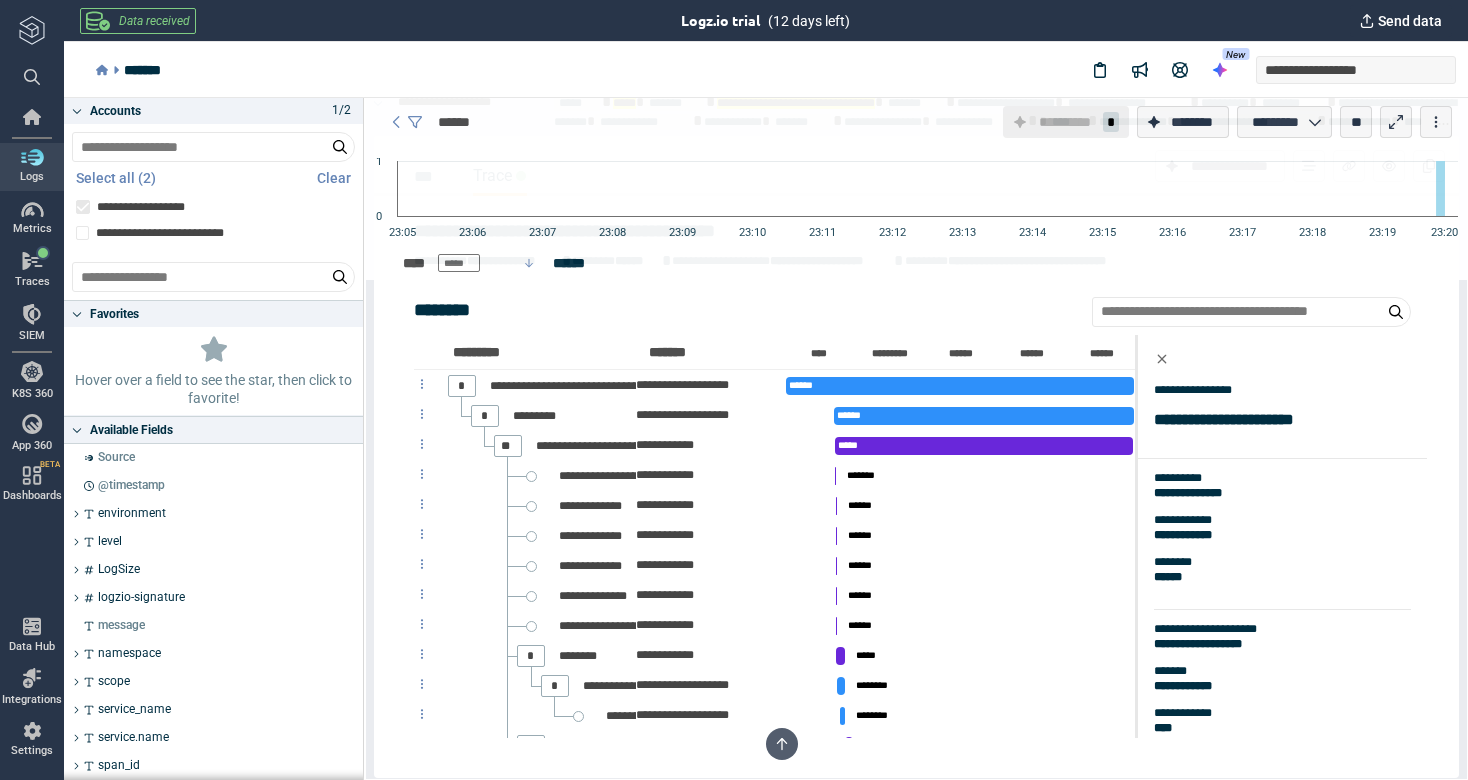 click on "**********" at bounding box center [1240, 420] 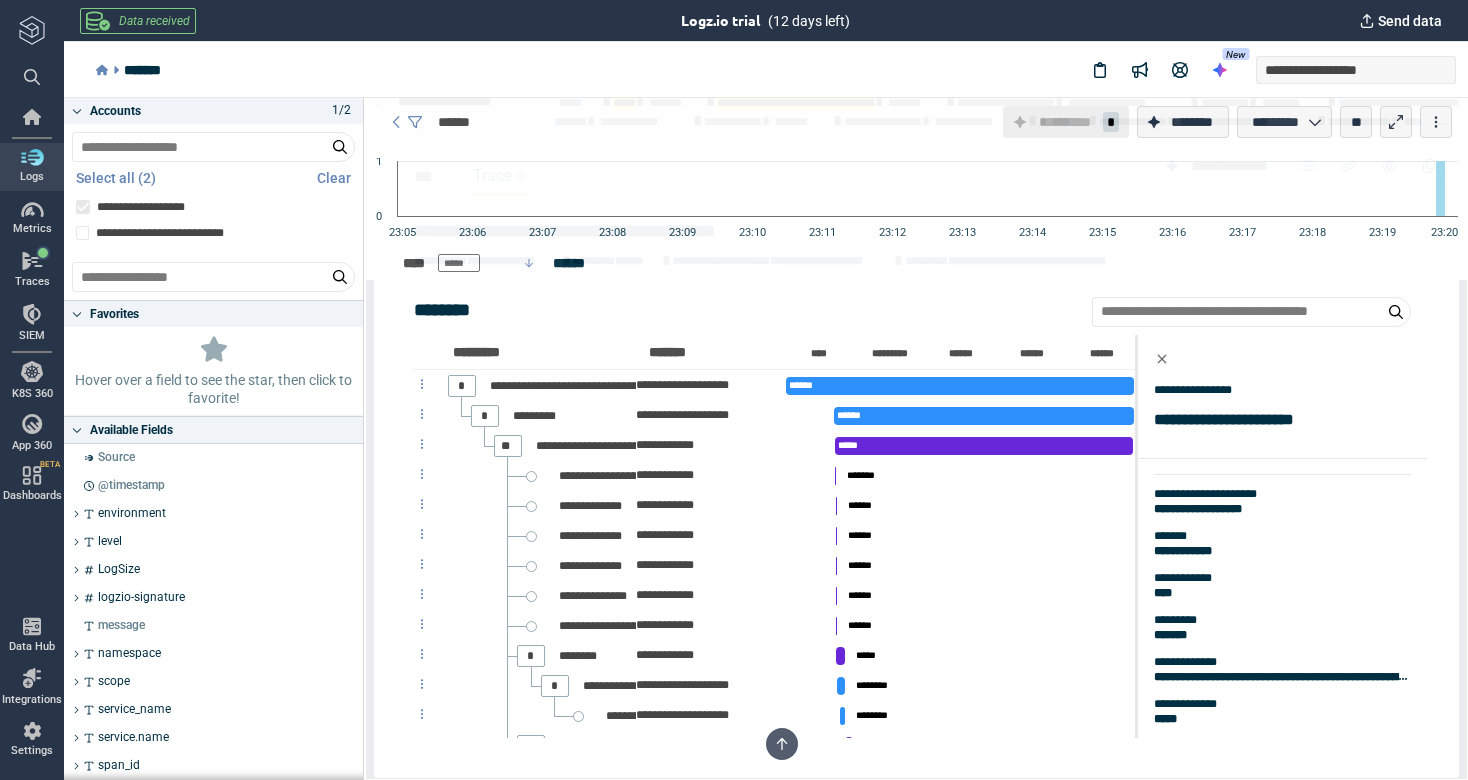 scroll, scrollTop: 245, scrollLeft: 0, axis: vertical 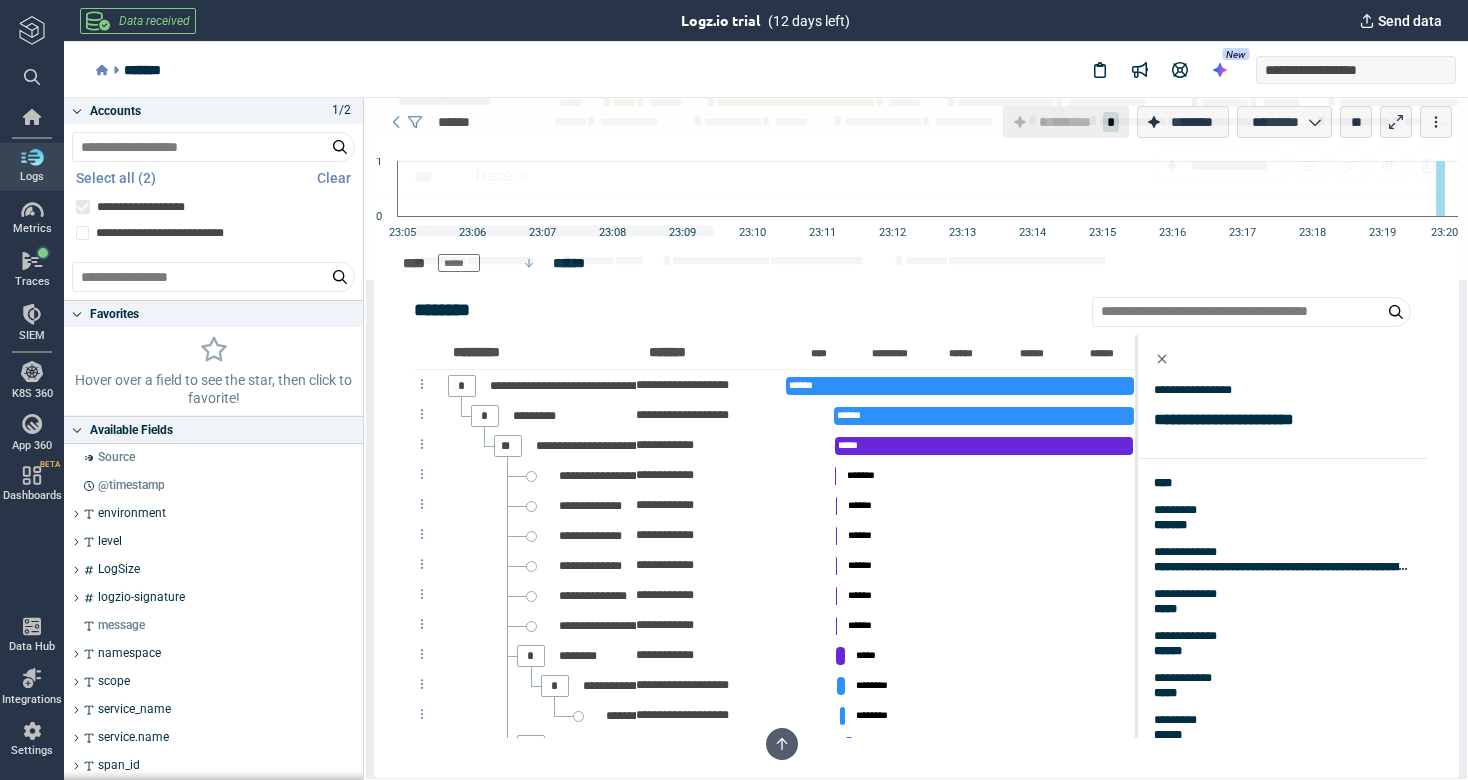 click on "**********" at bounding box center [1215, 384] 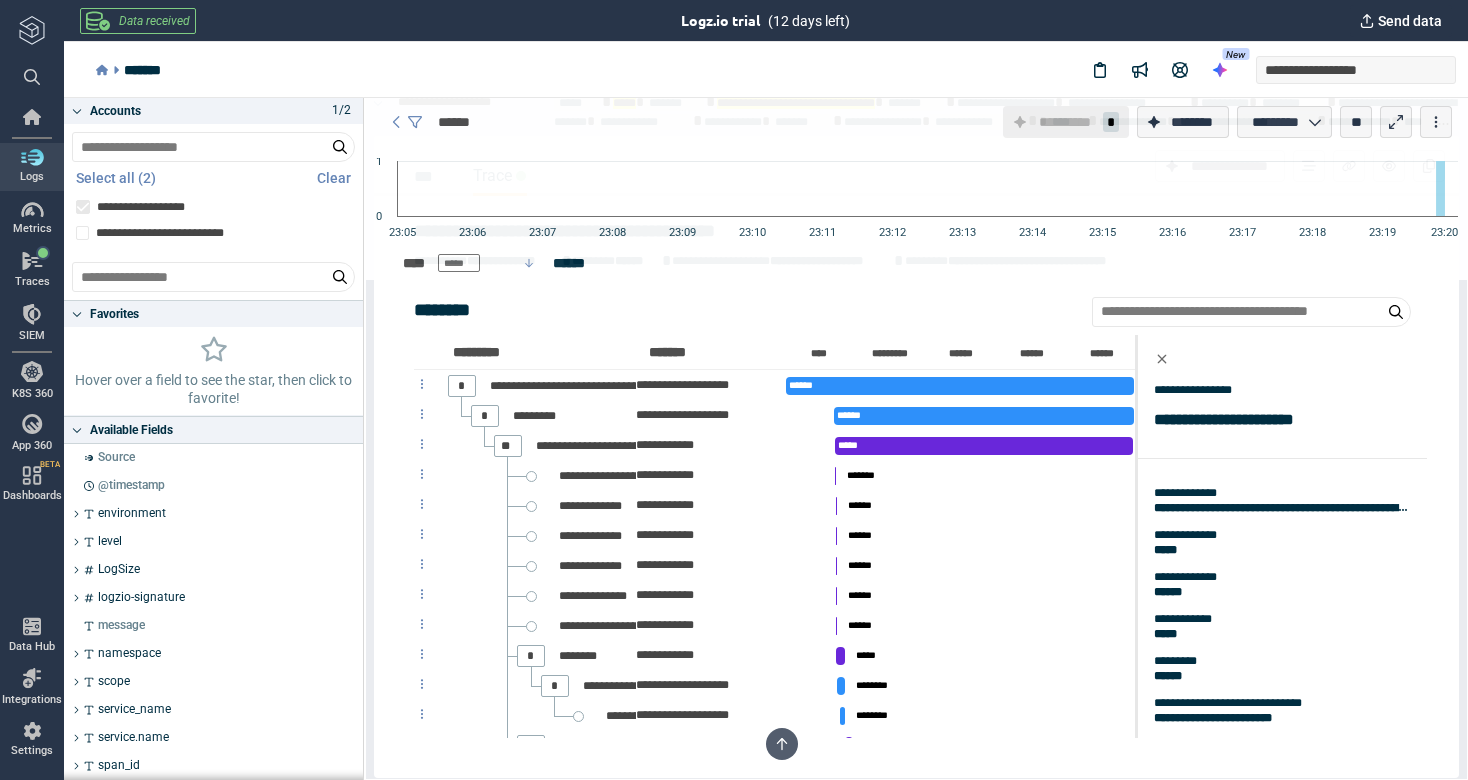 scroll, scrollTop: 303, scrollLeft: 0, axis: vertical 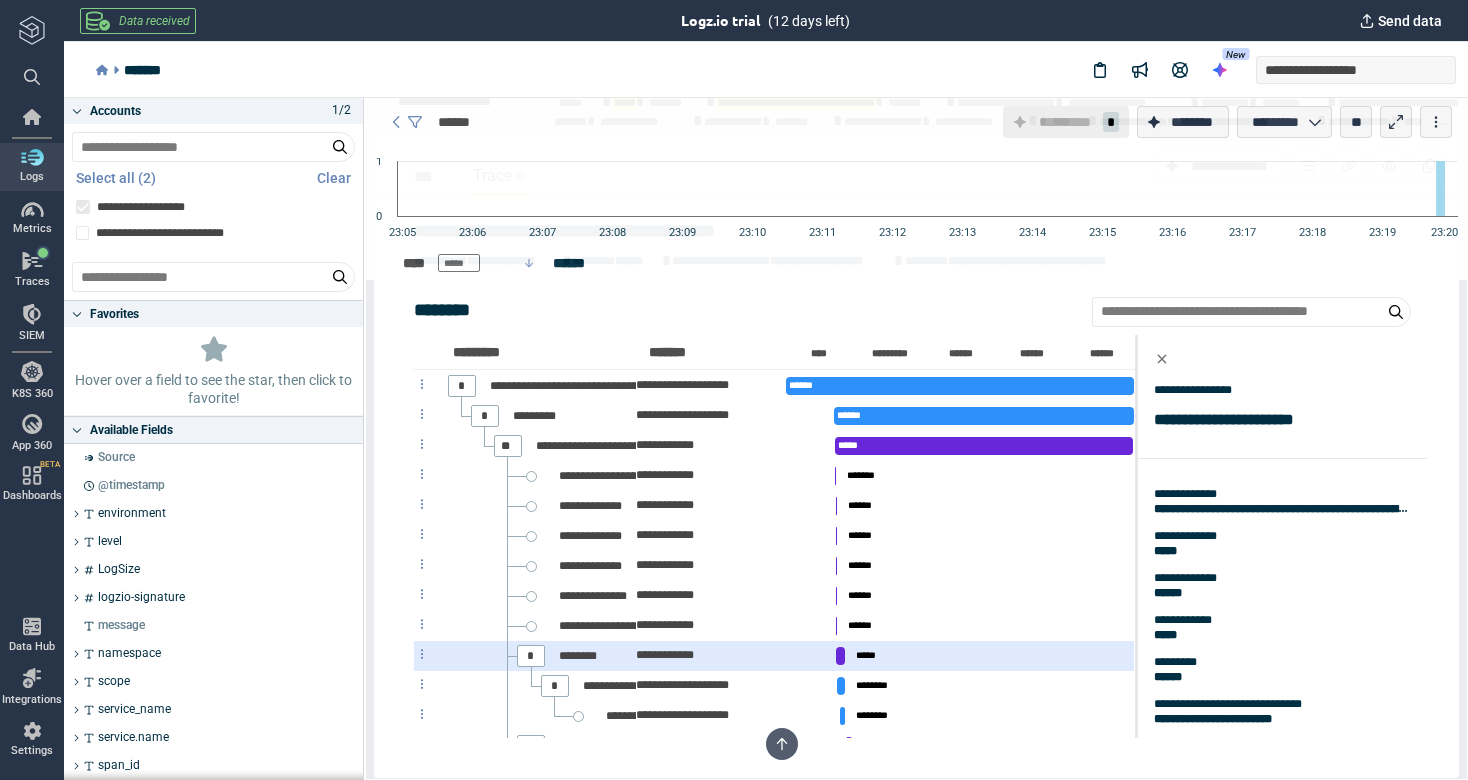 click on "********" at bounding box center [597, 656] 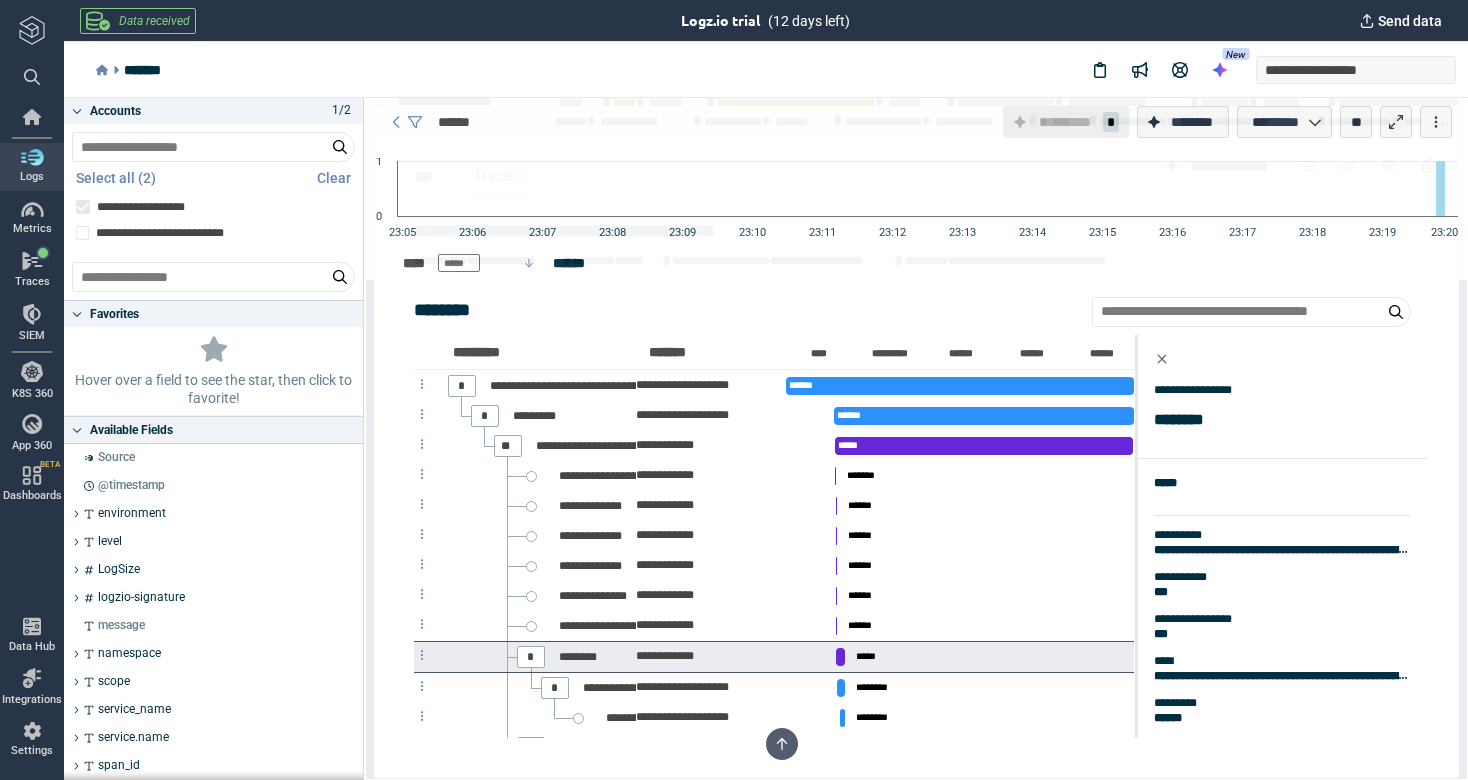 scroll, scrollTop: 93, scrollLeft: 0, axis: vertical 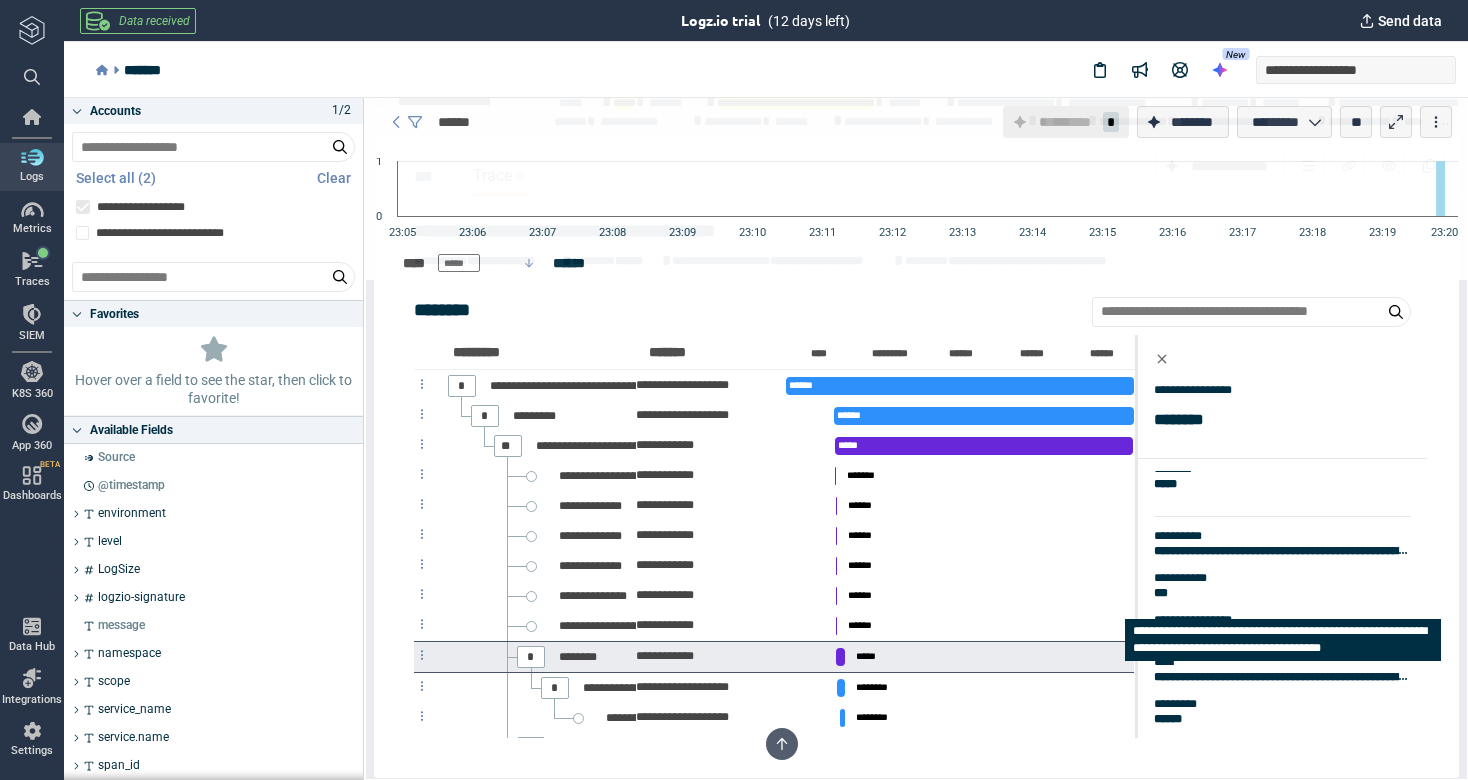 click on "**********" at bounding box center (1282, 551) 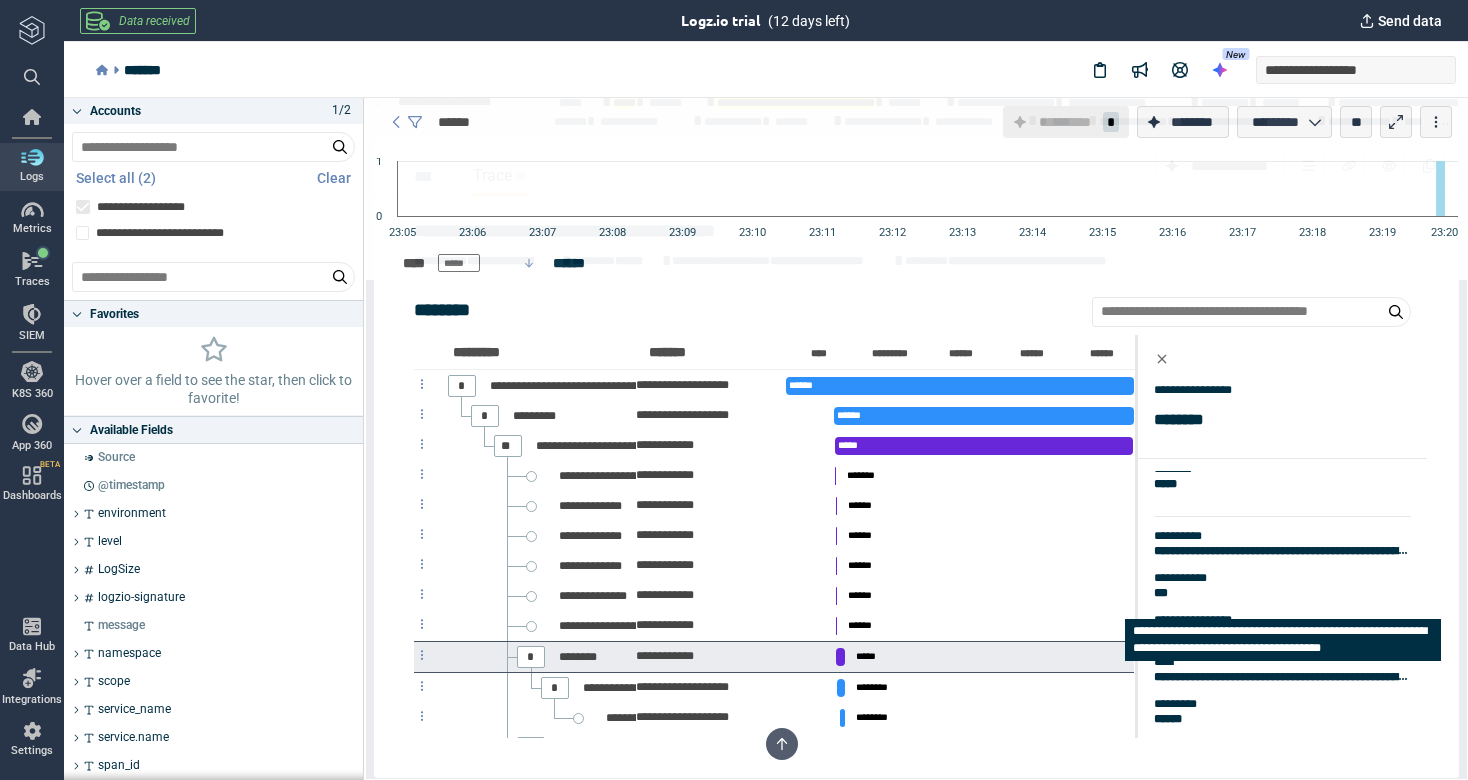 click on "**********" at bounding box center (1282, 551) 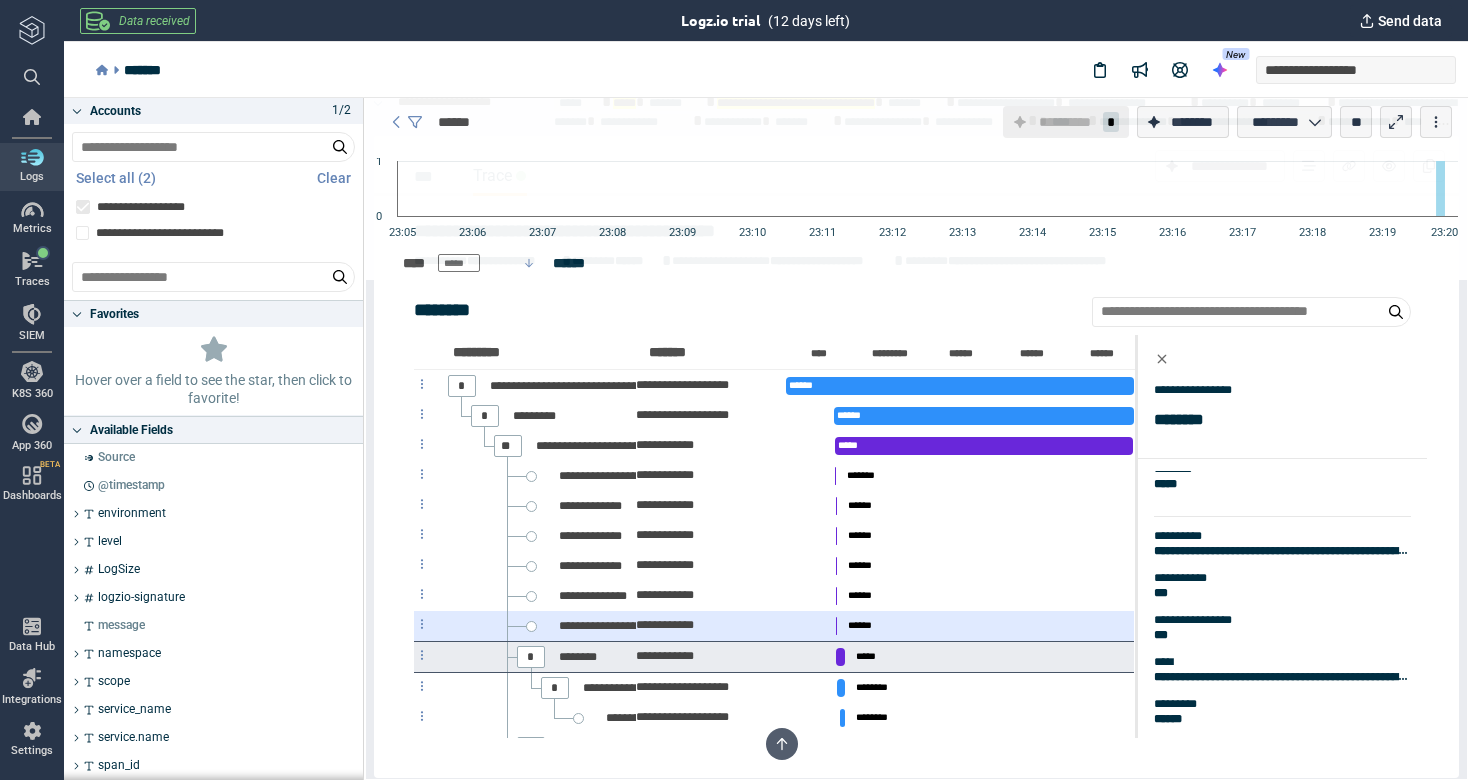 click on "**********" at bounding box center (711, 626) 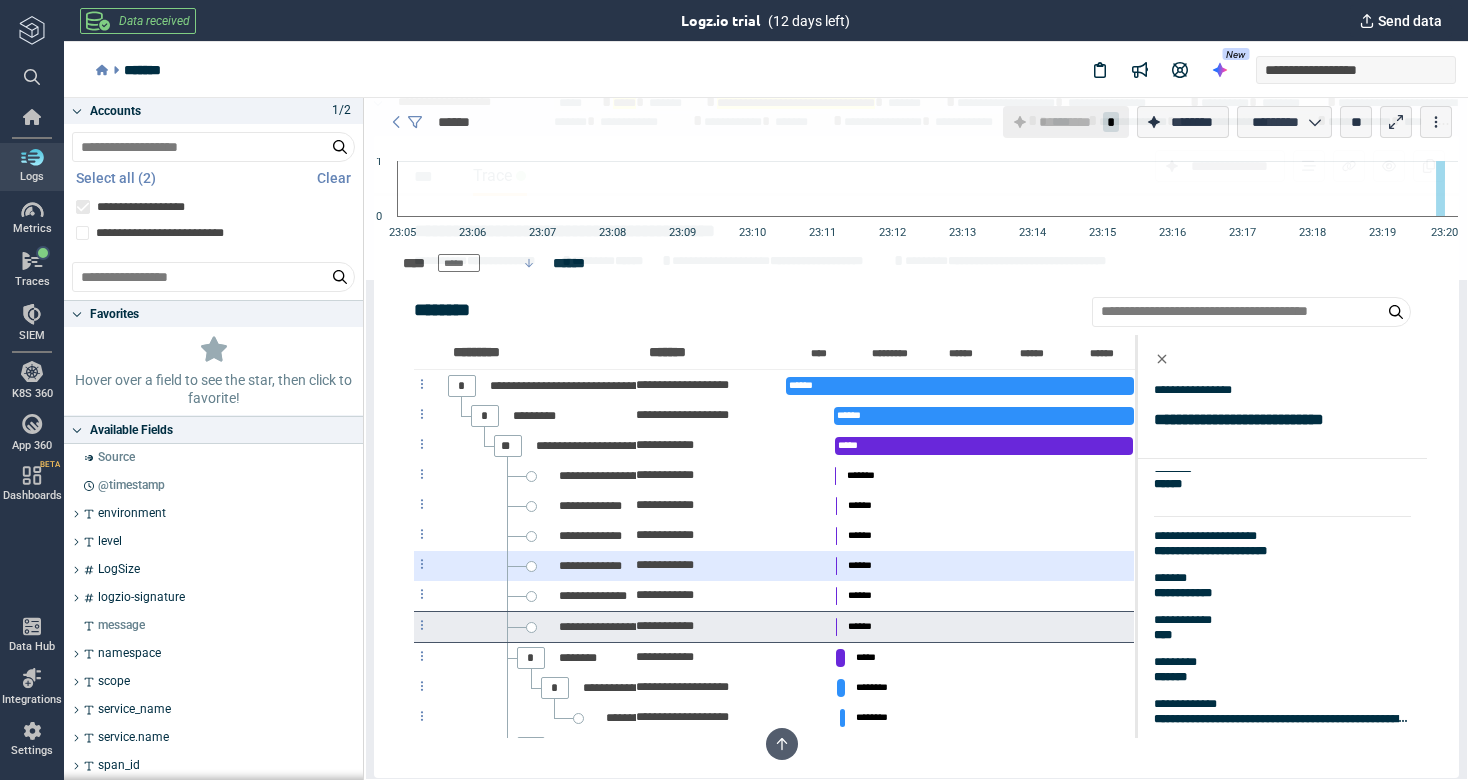 click on "**********" at bounding box center [711, 566] 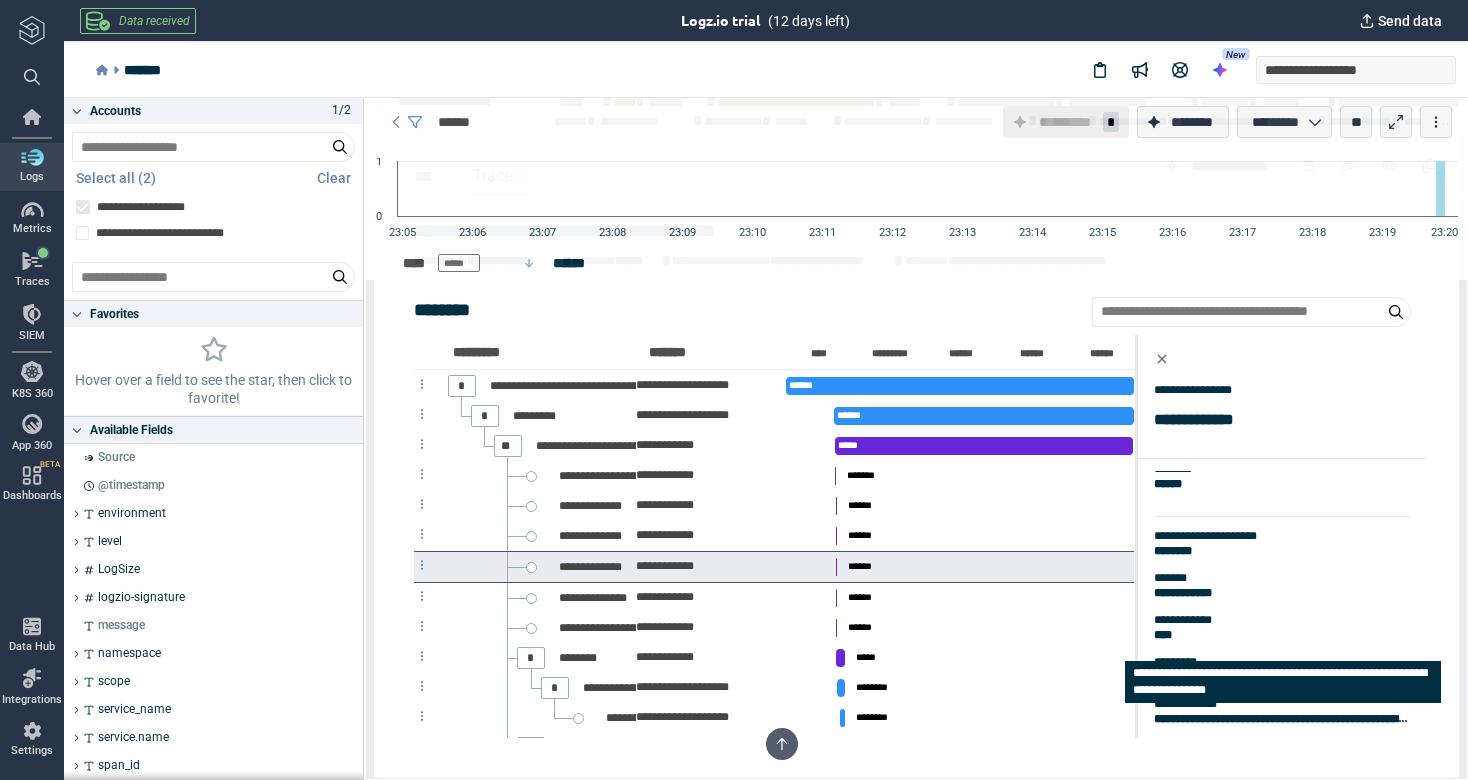click on "**********" at bounding box center (1178, 551) 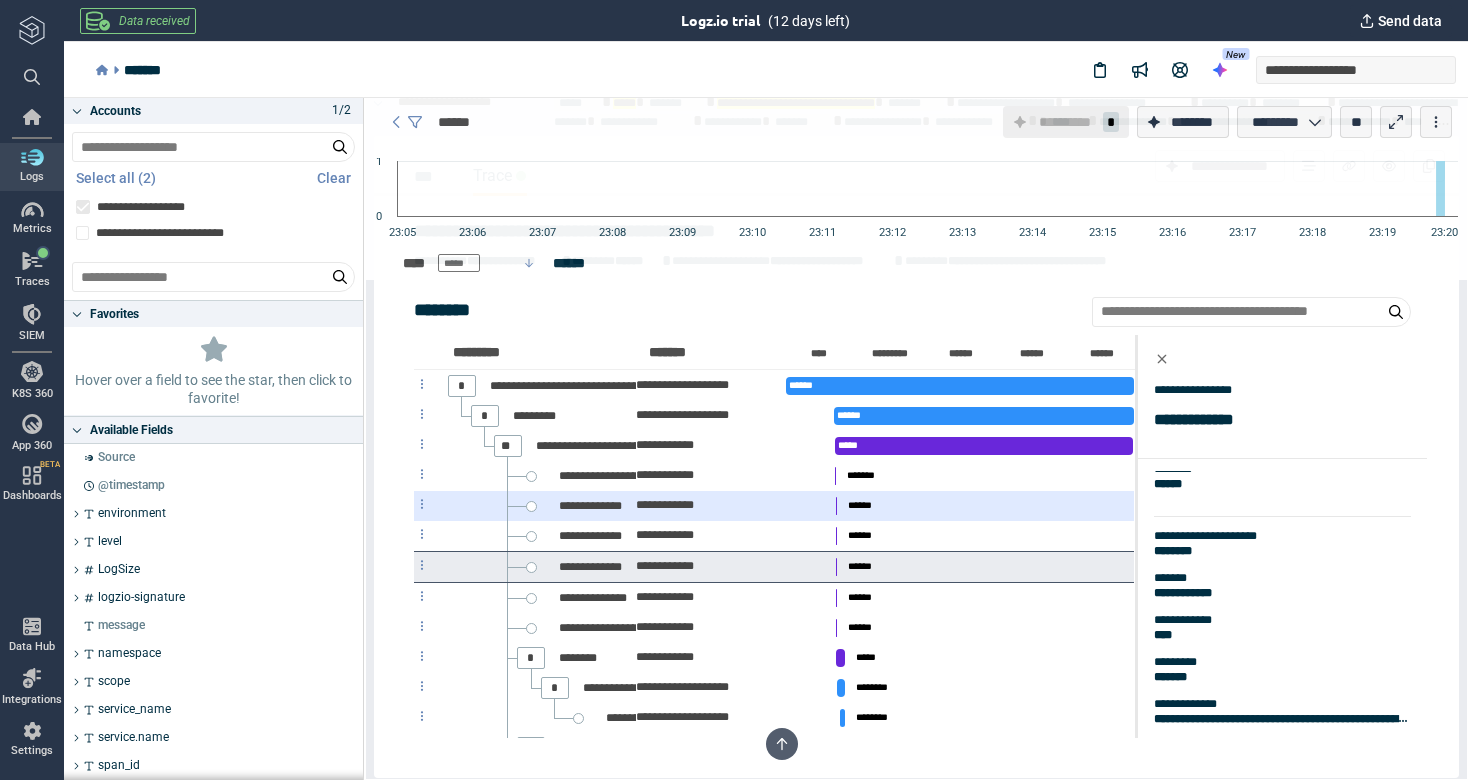 click on "**********" at bounding box center (667, 505) 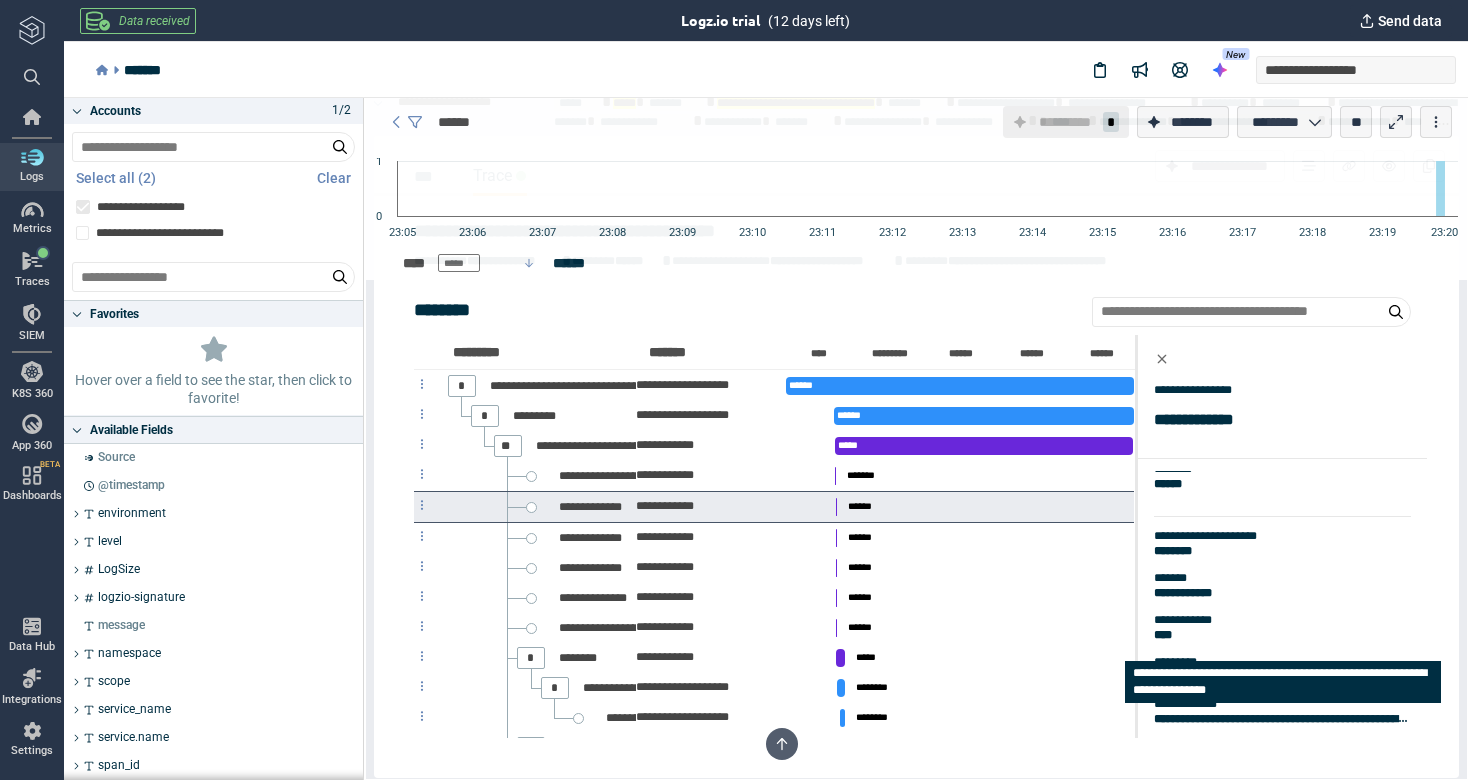 click on "**********" at bounding box center [1178, 551] 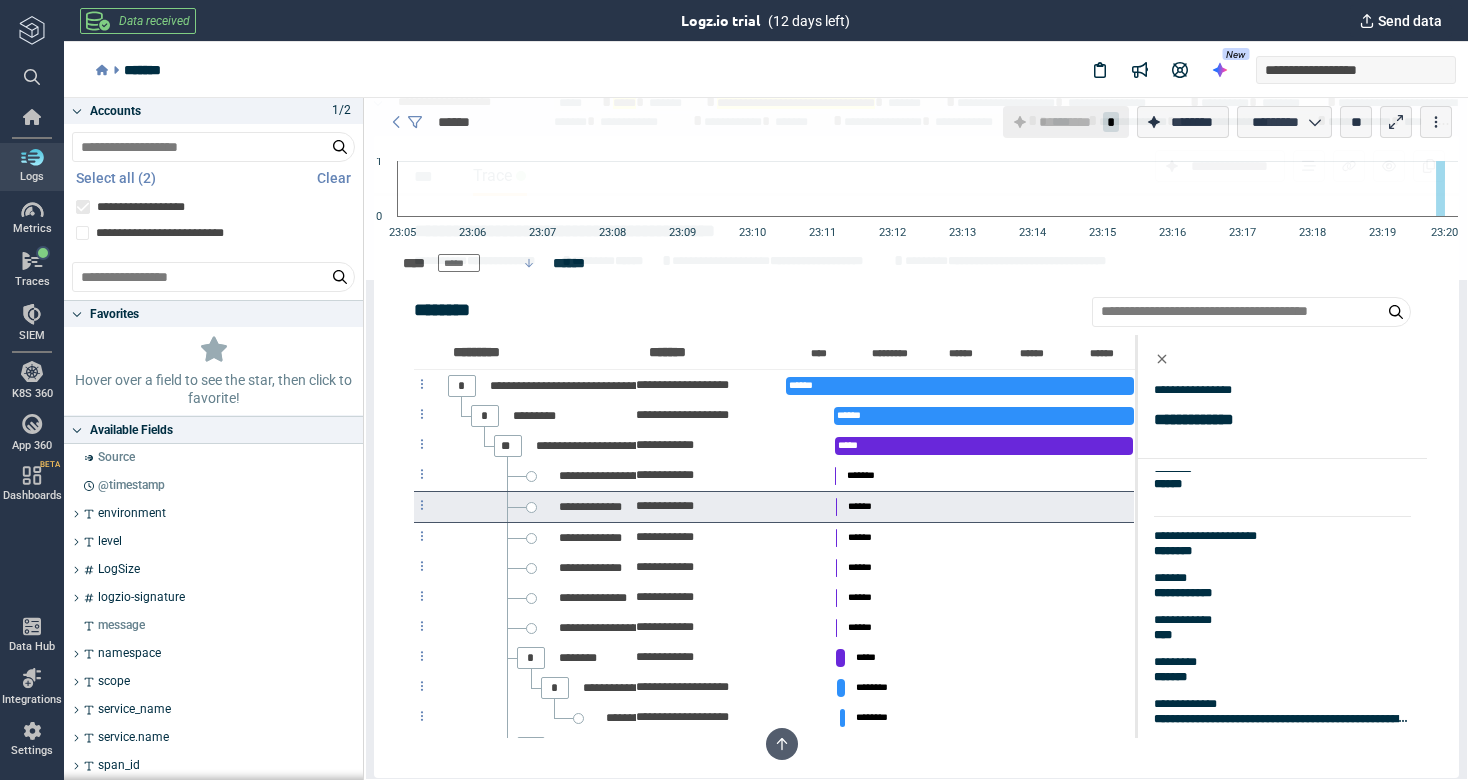 click on "**********" at bounding box center [1215, 536] 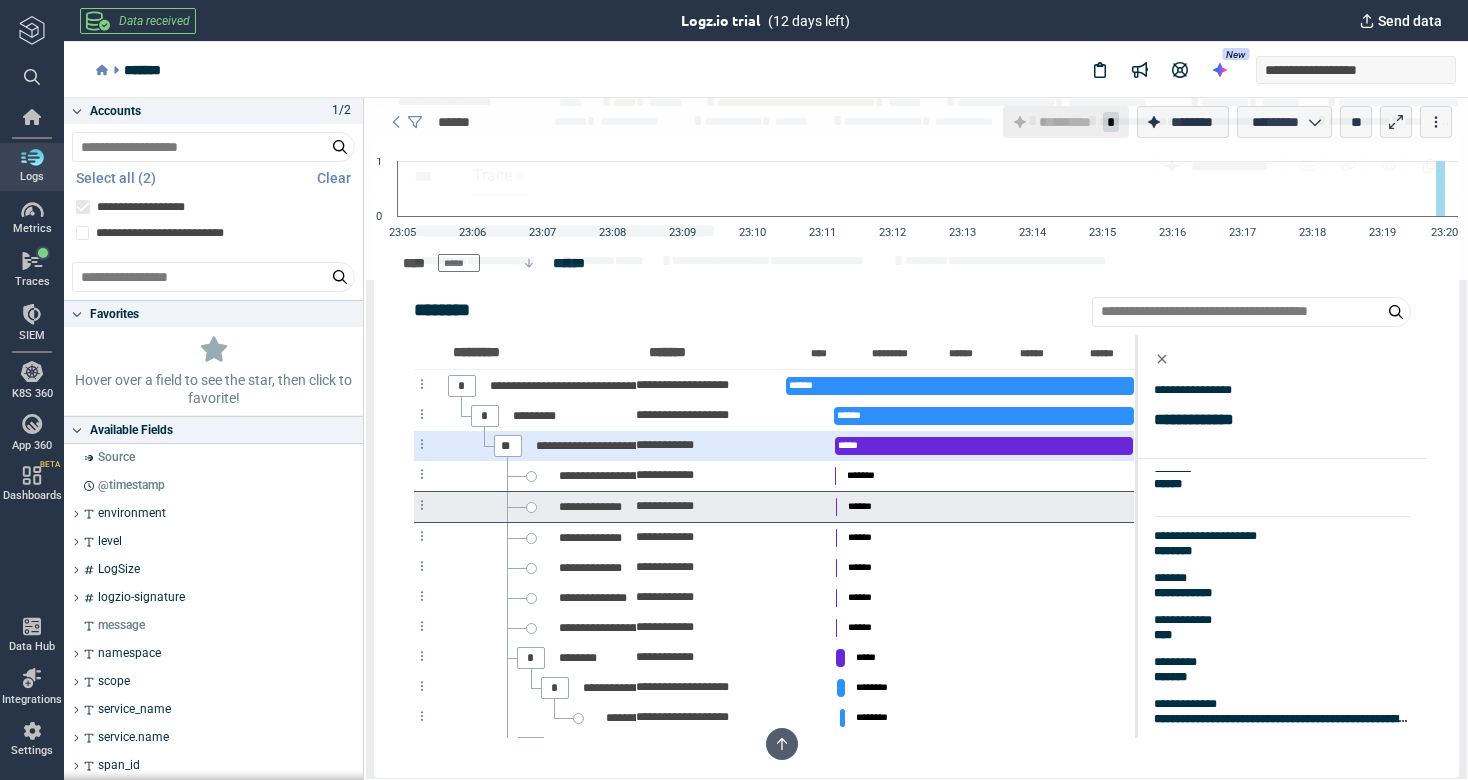 click on "**********" at bounding box center [667, 445] 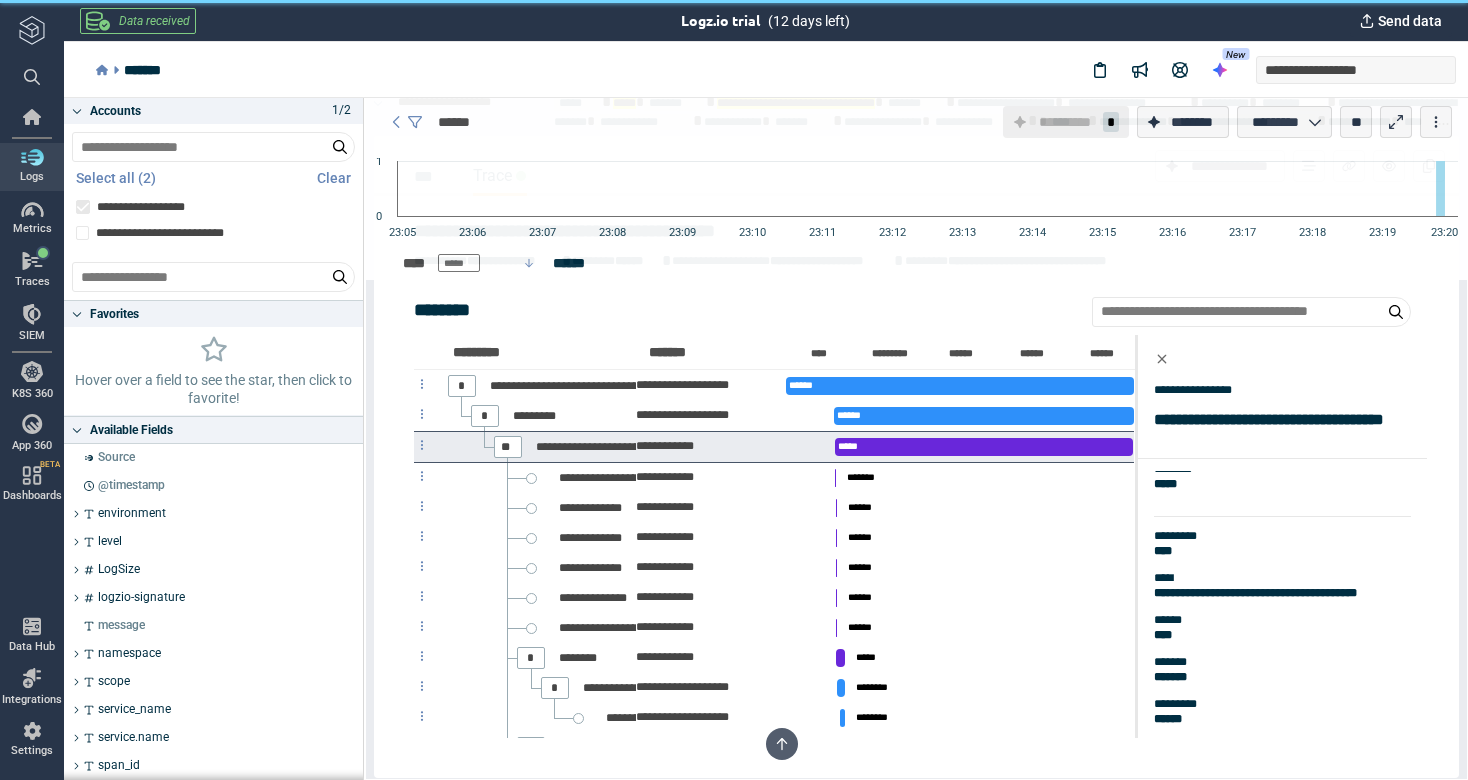 click on "**********" at bounding box center (1167, 551) 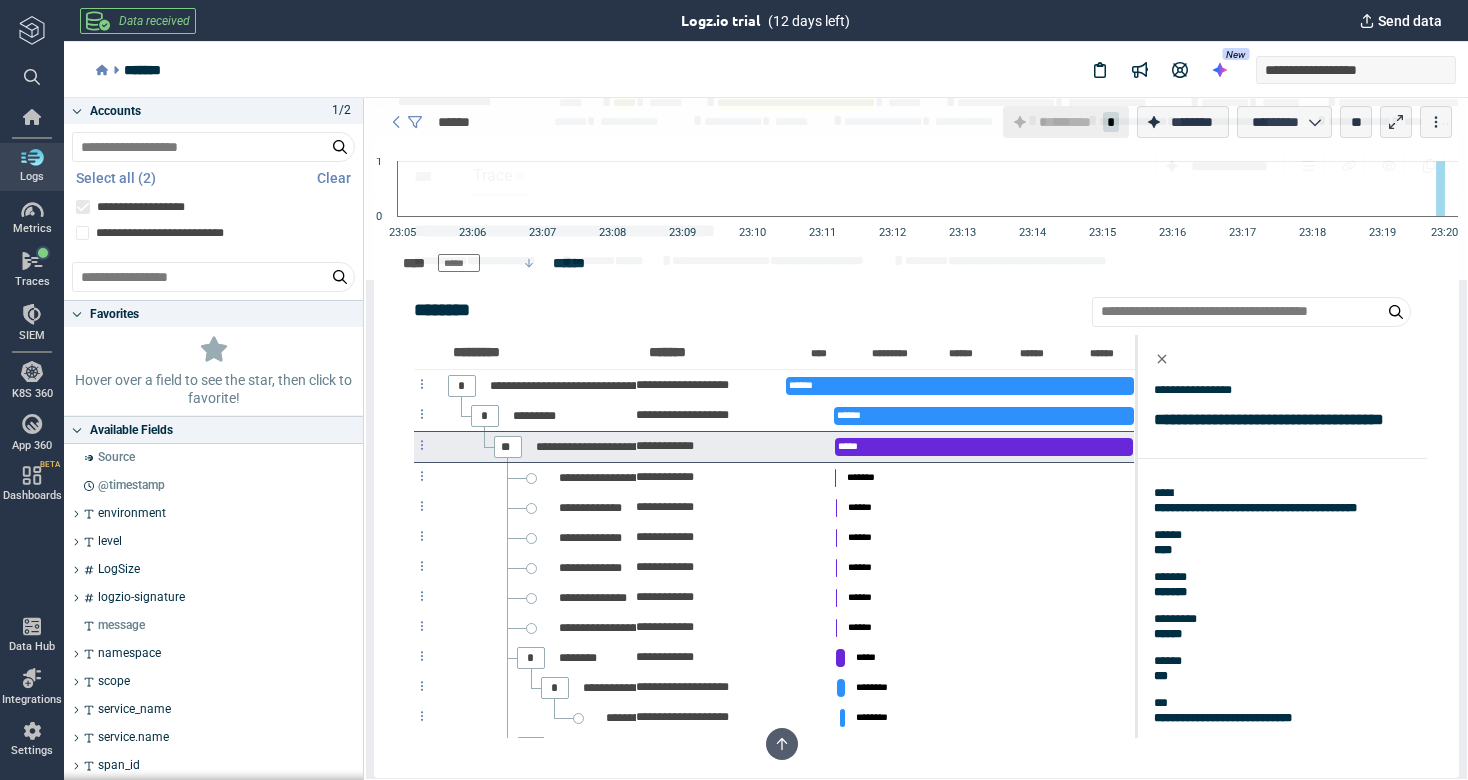scroll, scrollTop: 177, scrollLeft: 0, axis: vertical 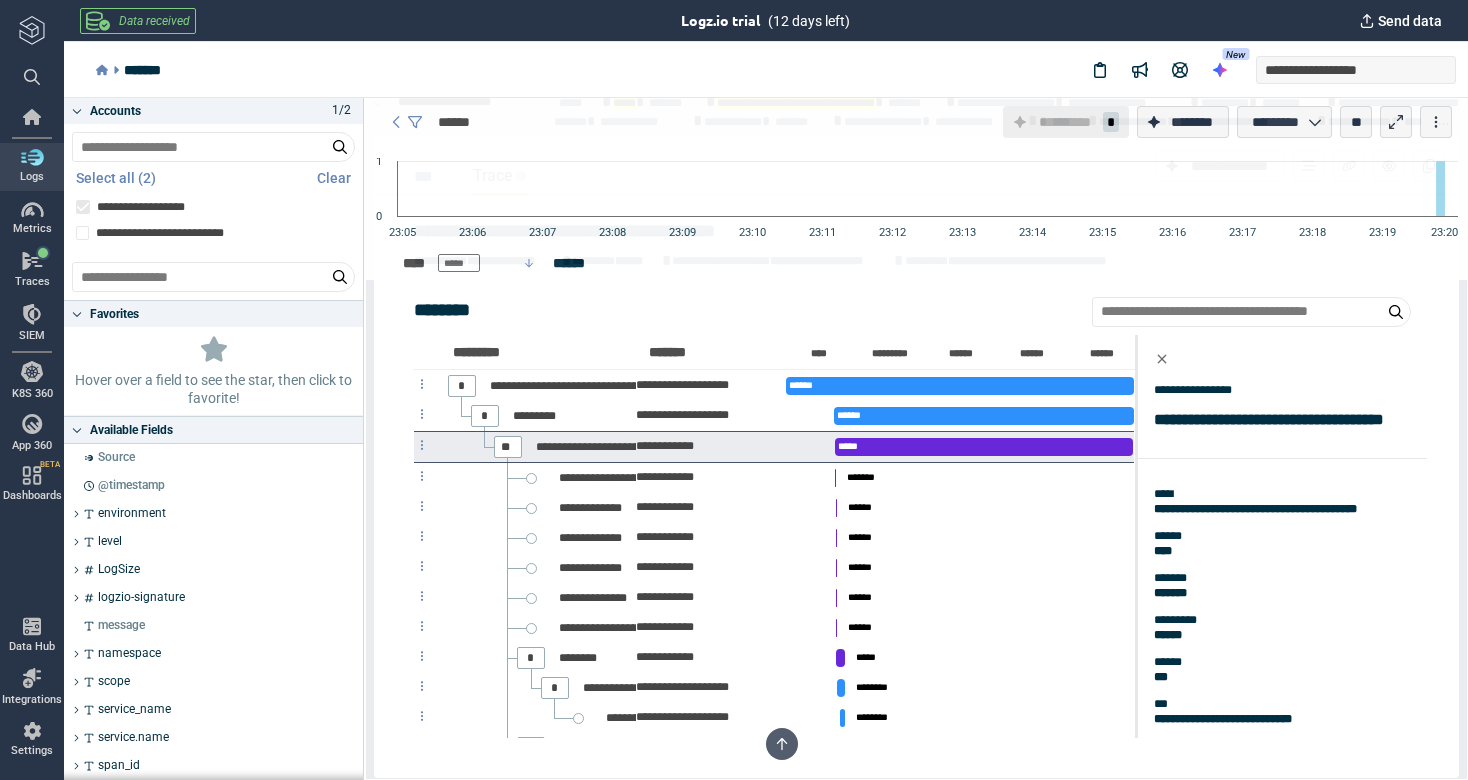 click on "**********" at bounding box center [1167, 467] 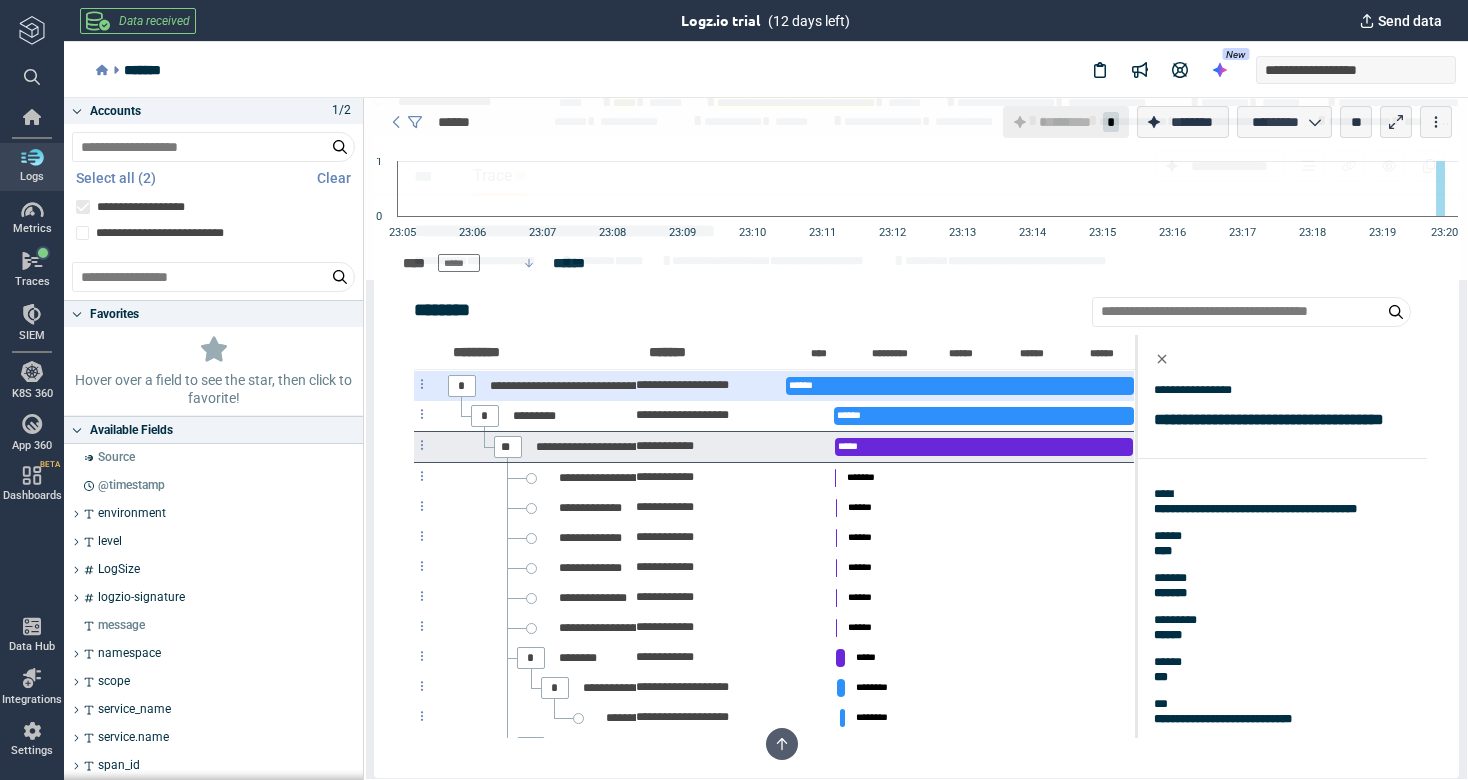 click on "******" at bounding box center [960, 386] 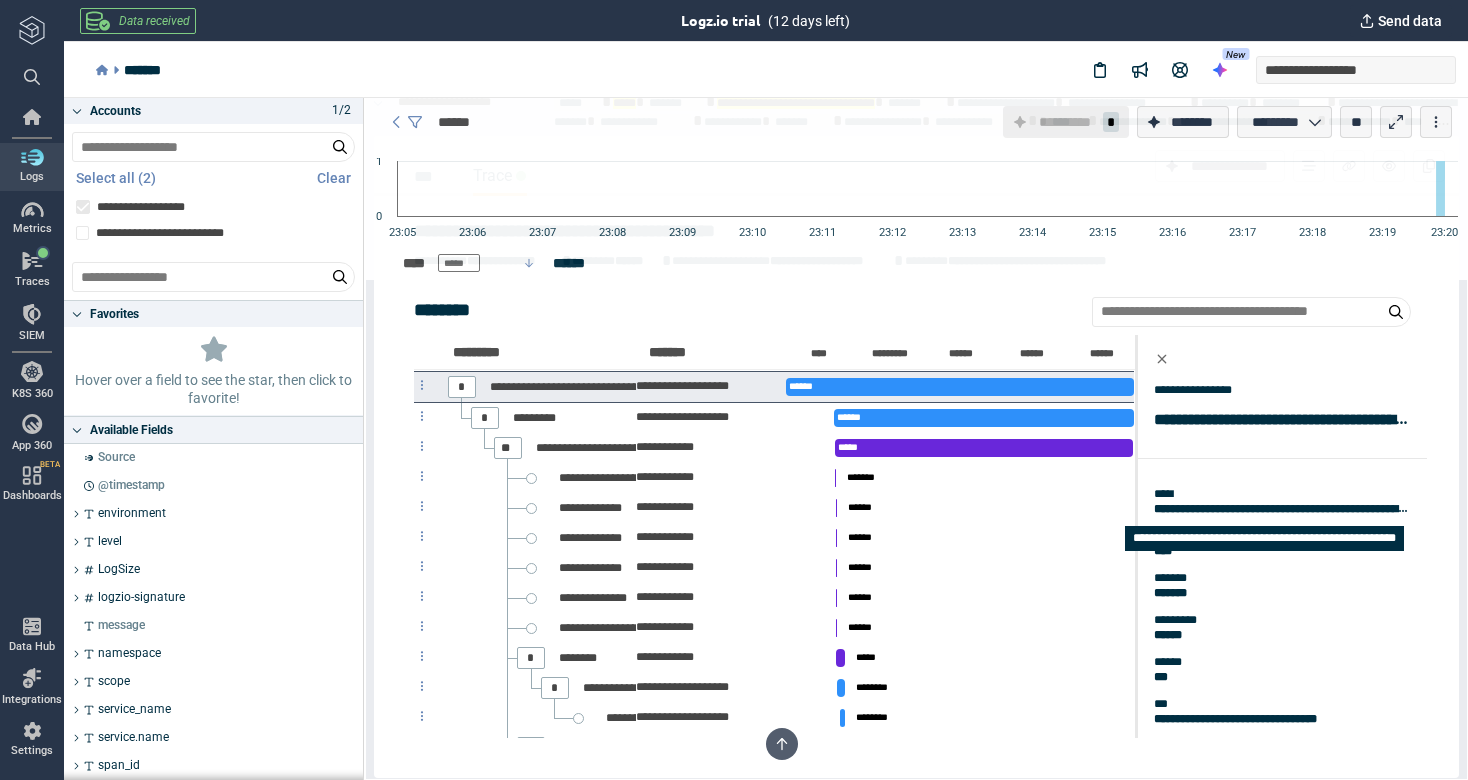 click on "**********" at bounding box center [1167, 467] 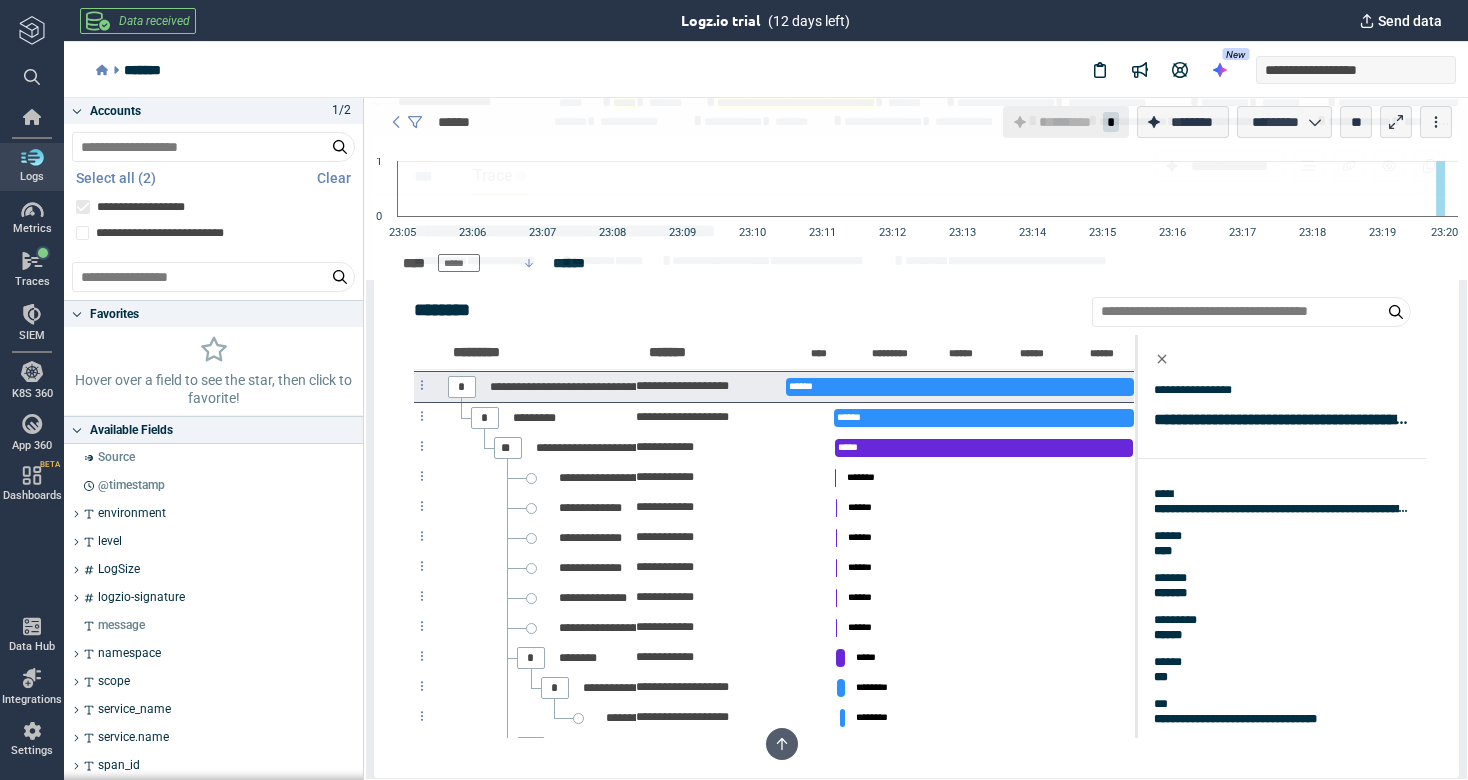 click on "**********" at bounding box center [1167, 467] 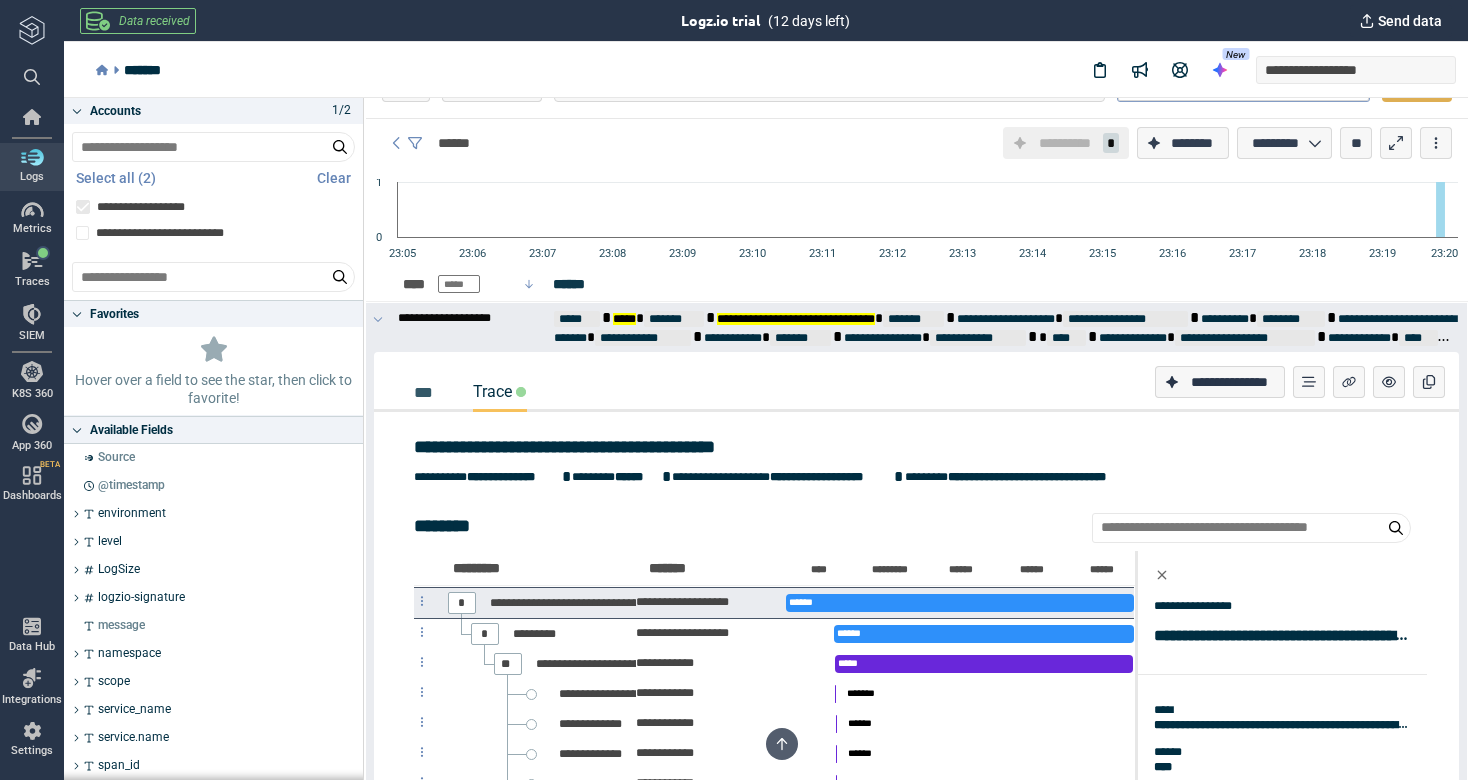 scroll, scrollTop: 0, scrollLeft: 0, axis: both 